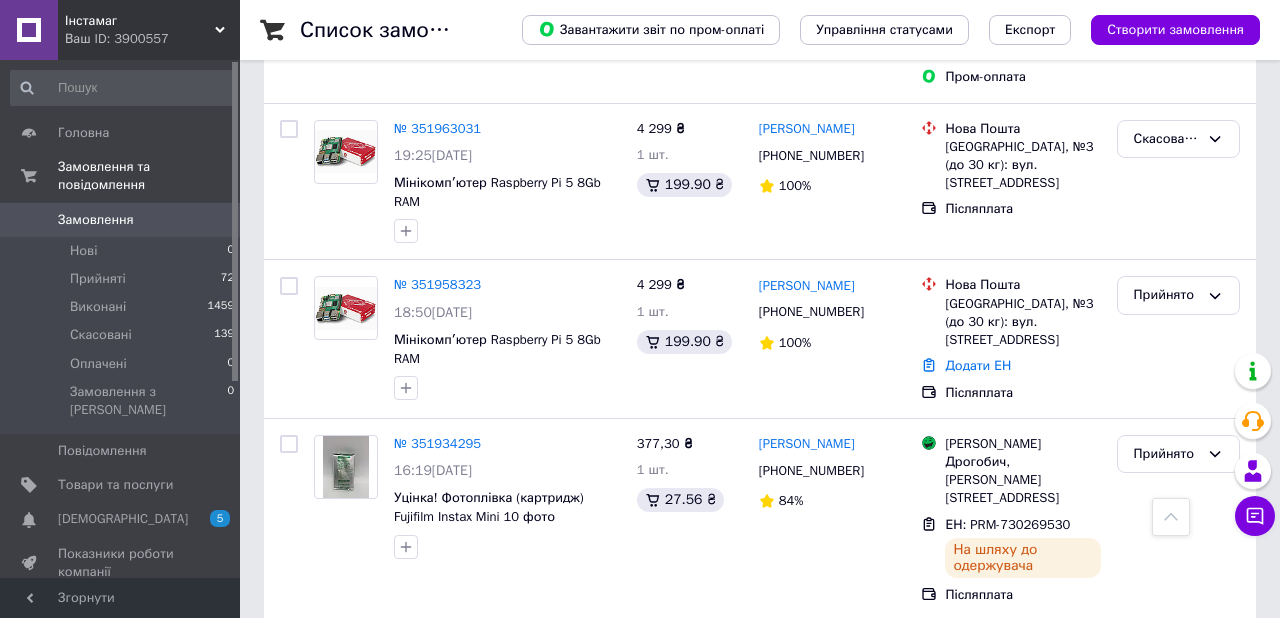 scroll, scrollTop: 1403, scrollLeft: 0, axis: vertical 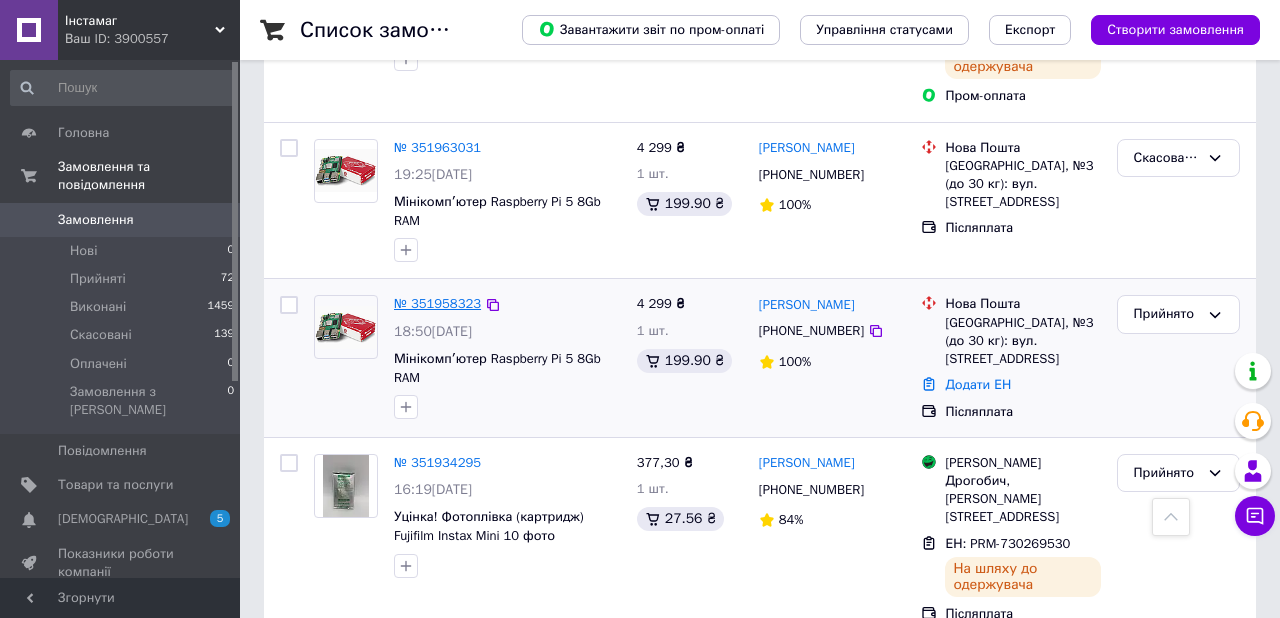 click on "№ 351958323" at bounding box center (437, 303) 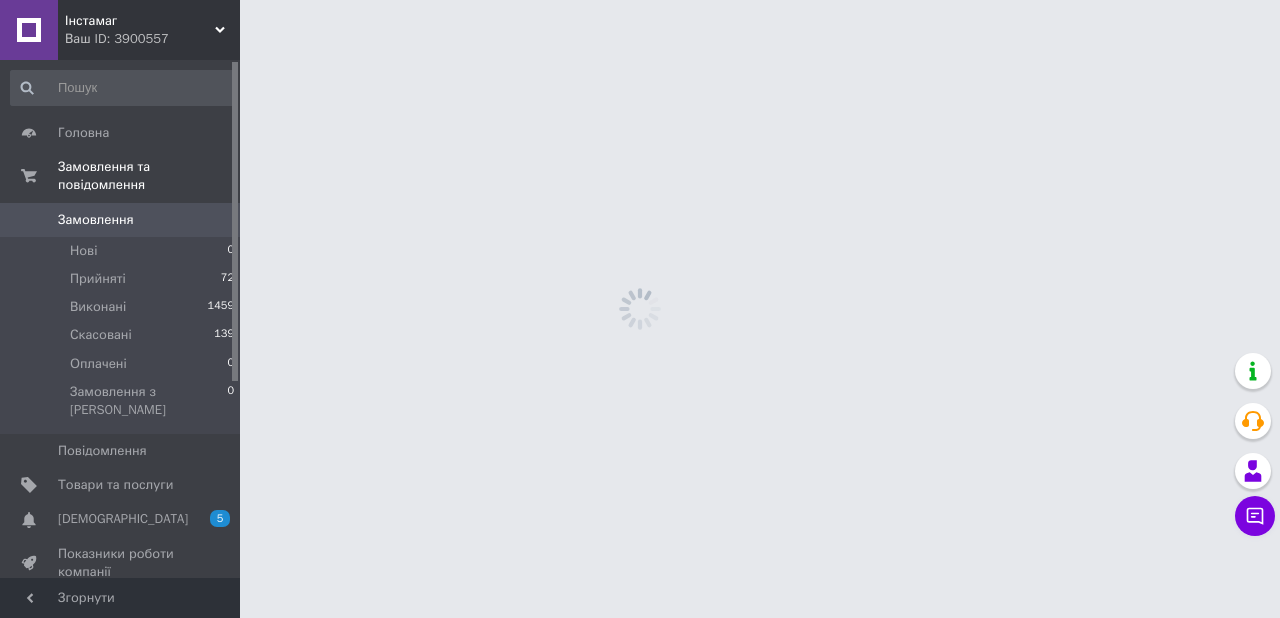 scroll, scrollTop: 0, scrollLeft: 0, axis: both 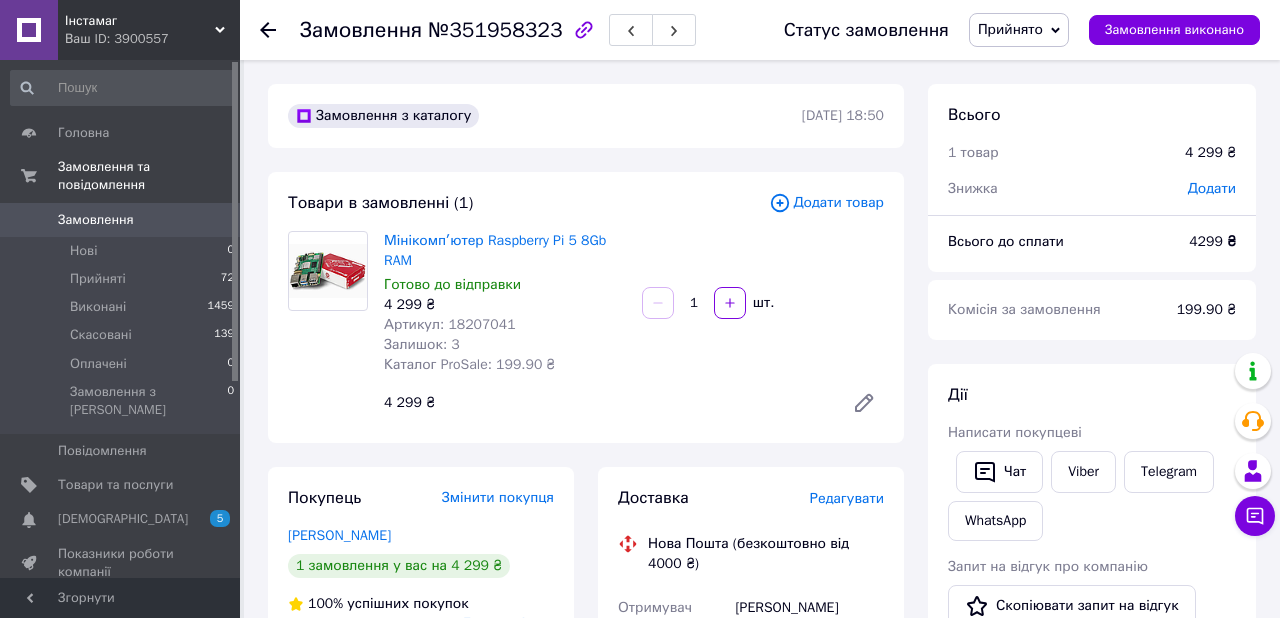 click on "Замовлення з каталогу [DATE] 18:50 Товари в замовленні (1) Додати товар Мінікомпʼютер Raspberry Pi 5 8Gb RAM Готово до відправки 4 299 ₴ Артикул: 18207041 Залишок: 3 Каталог ProSale: 199.90 ₴  1   шт. 4 299 ₴ Покупець Змінити покупця [PERSON_NAME] 1 замовлення у вас на 4 299 ₴ 100%   успішних покупок Додати відгук Додати [PHONE_NUMBER] Оплата Післяплата Доставка Редагувати Нова Пошта (безкоштовно від 4000 ₴) Отримувач [PERSON_NAME] Телефон отримувача [PHONE_NUMBER] Адреса Самар, №3 (до 30 кг): вул. [STREET_ADDRESS] Дата відправки [DATE] Платник Відправник Оціночна вартість 4 299 ₴ Сума післяплати 4 299 ₴ або" at bounding box center (586, 771) 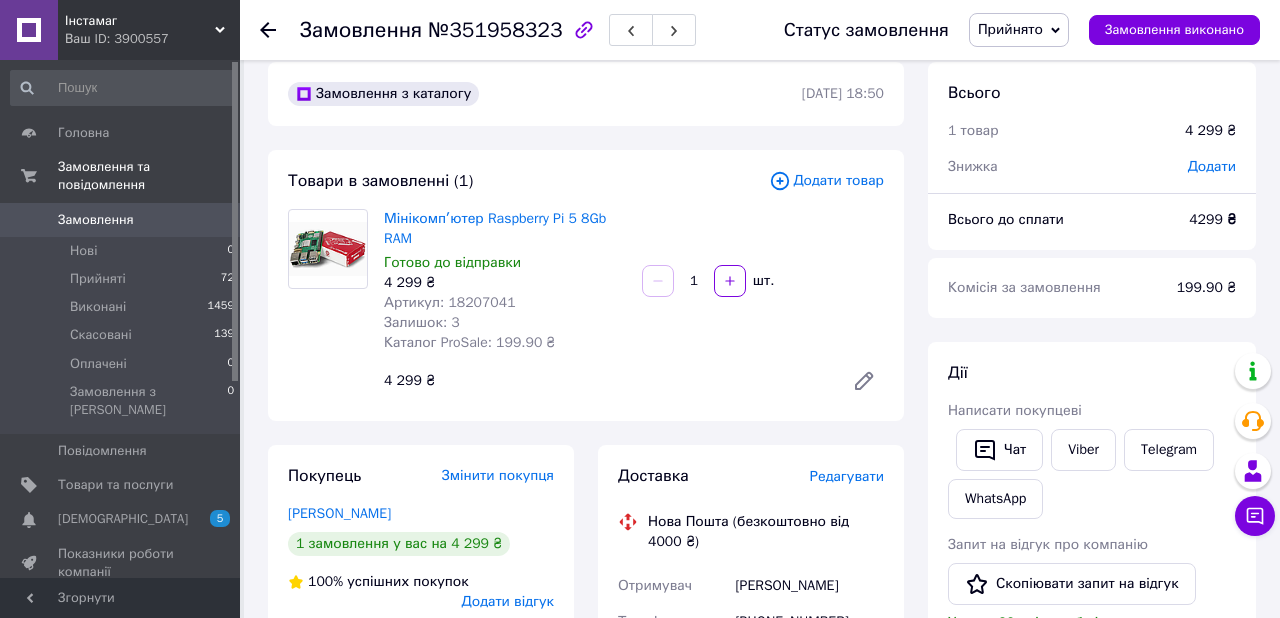 scroll, scrollTop: 21, scrollLeft: 0, axis: vertical 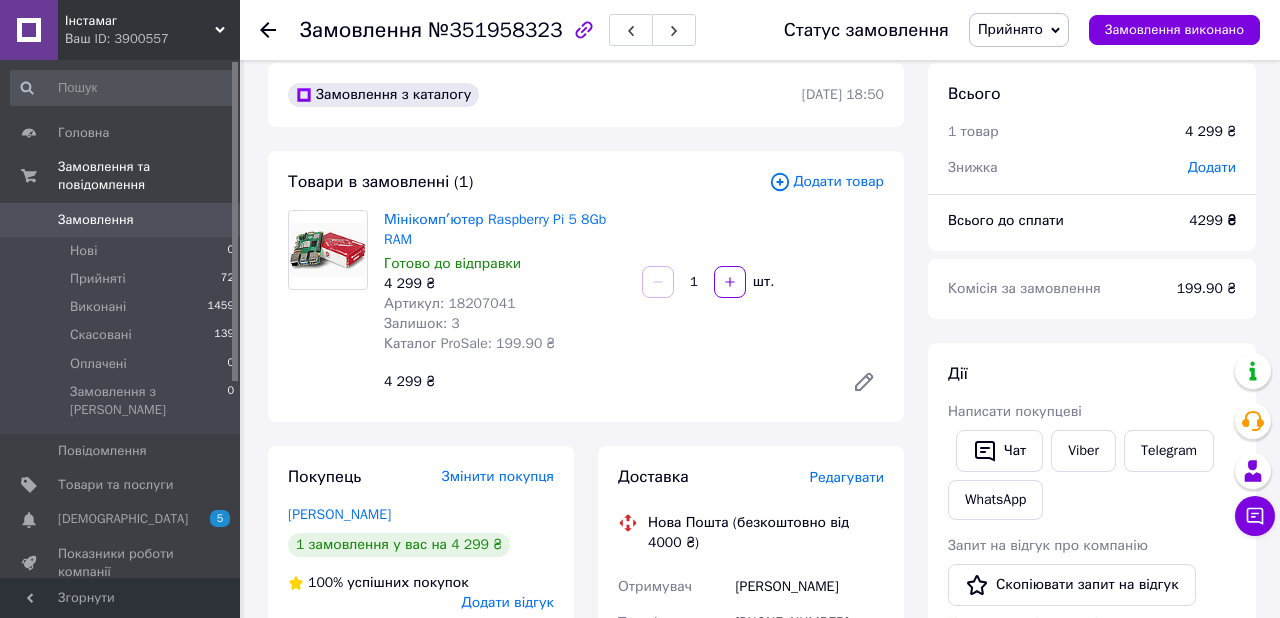 click 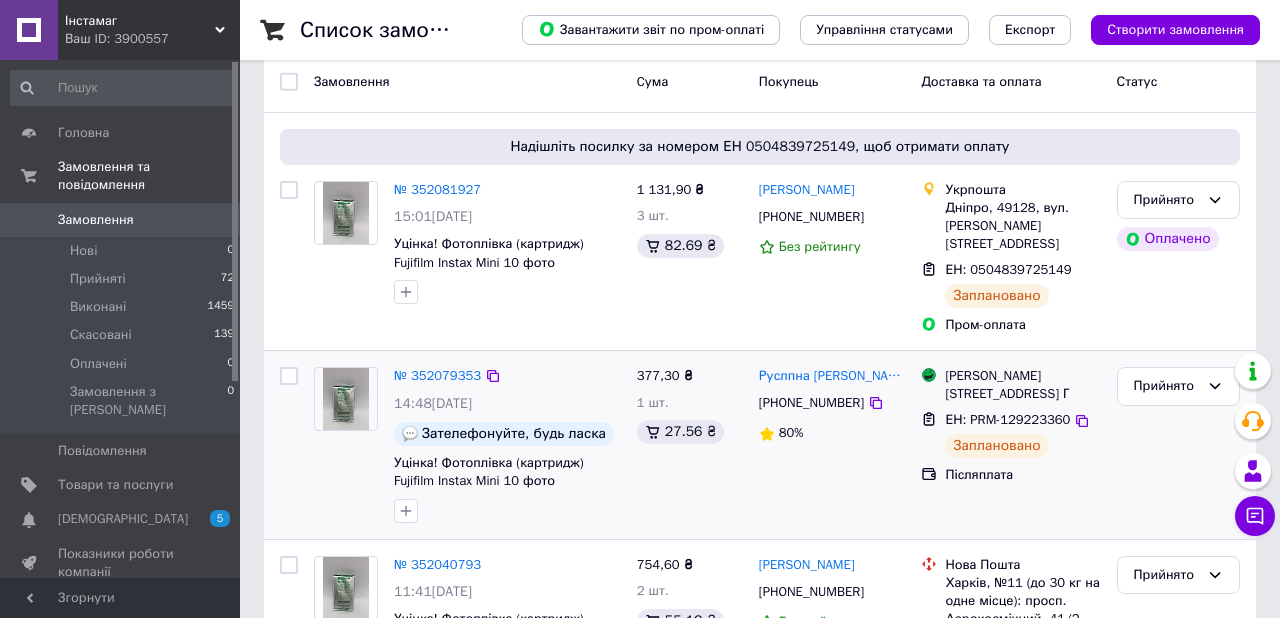 scroll, scrollTop: 0, scrollLeft: 0, axis: both 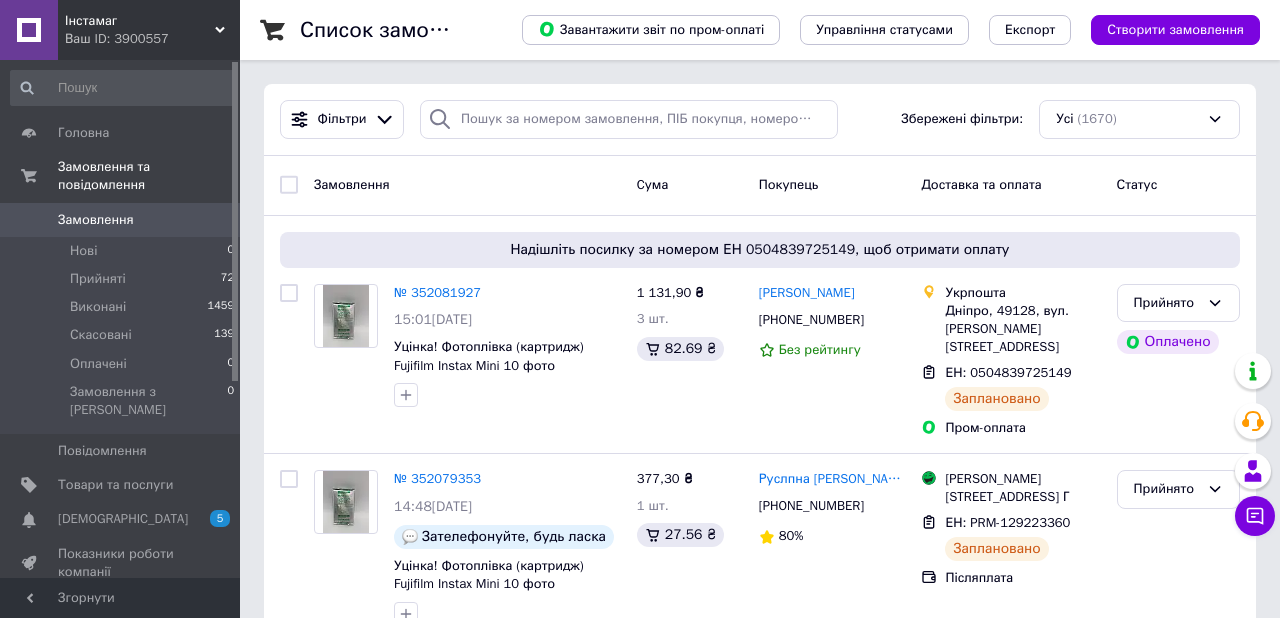 click on "Замовлення" at bounding box center [121, 220] 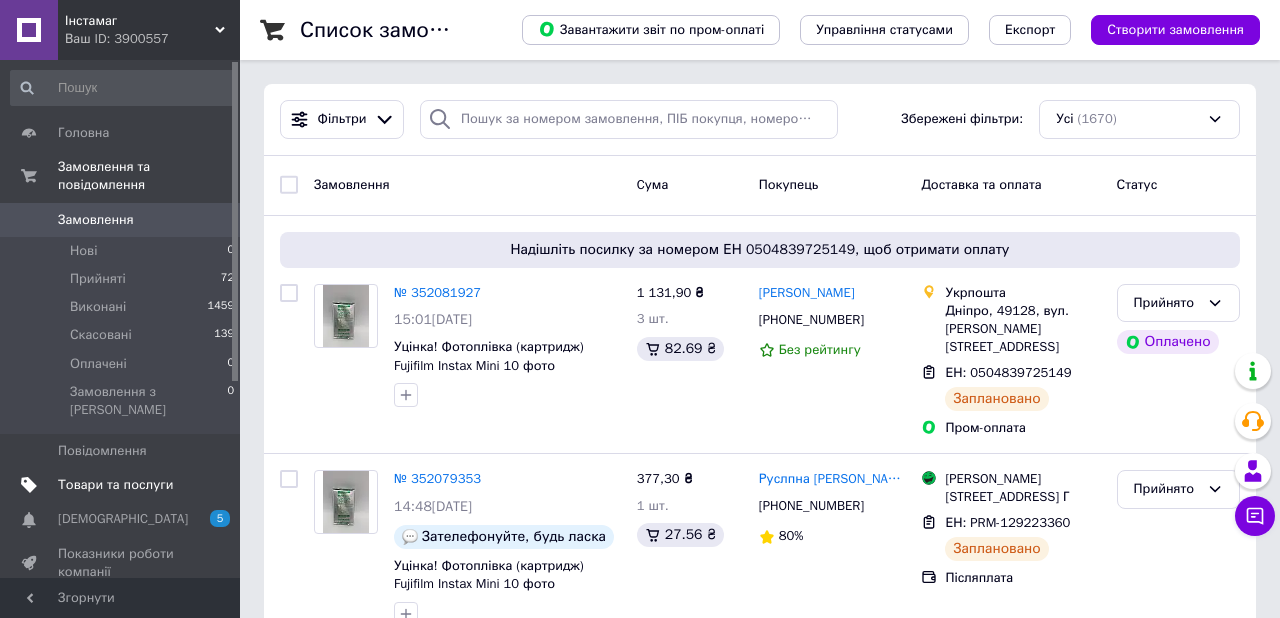 click on "Товари та послуги" at bounding box center (115, 485) 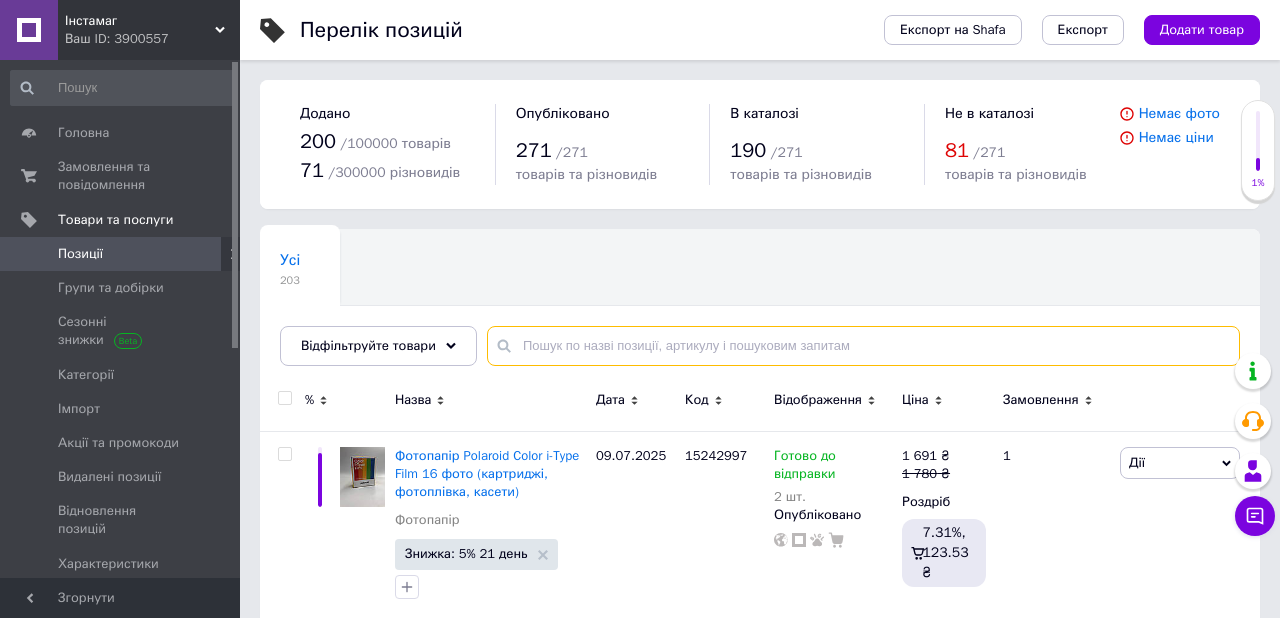 click at bounding box center (863, 346) 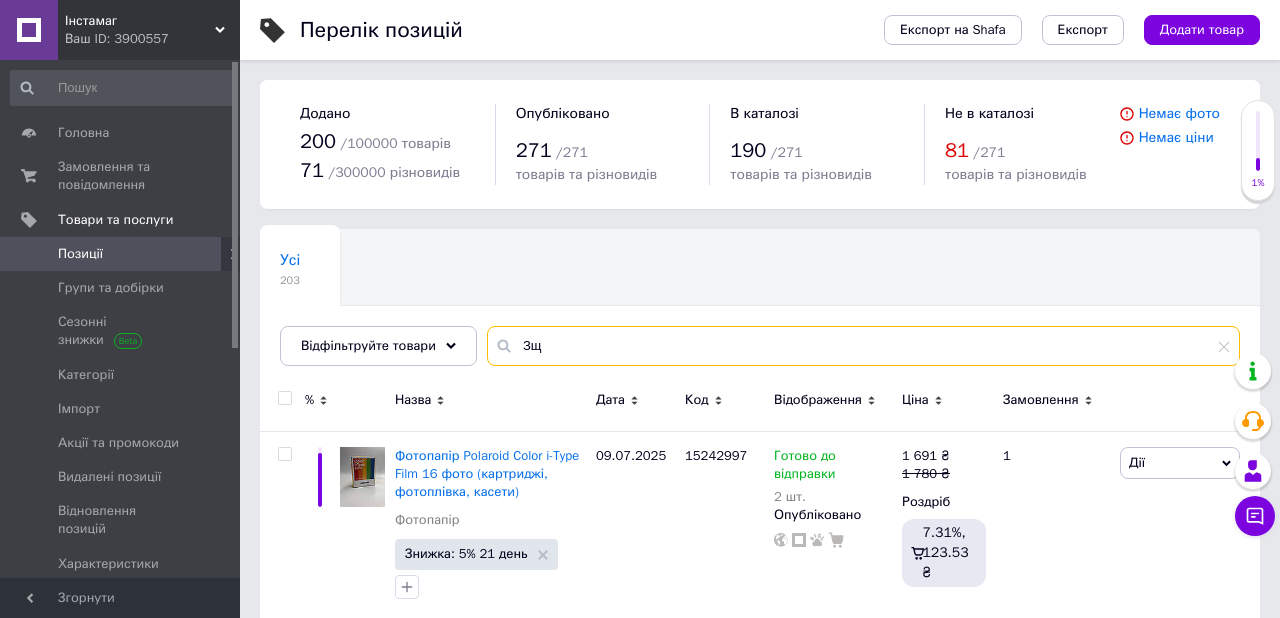 type on "З" 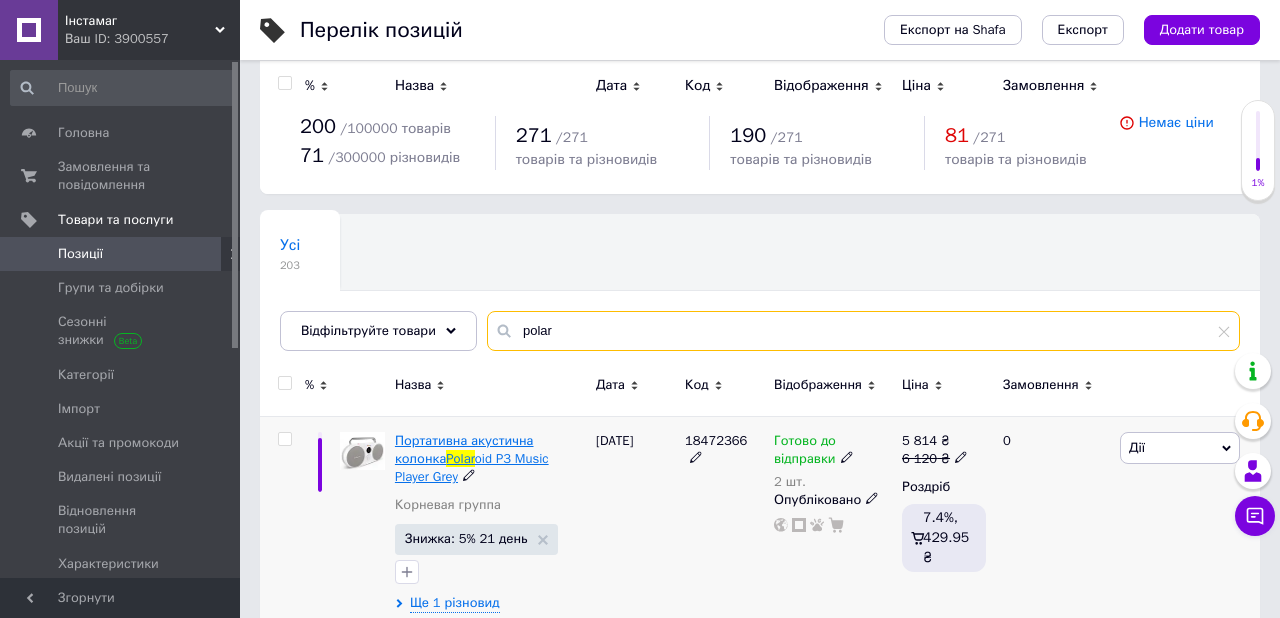 scroll, scrollTop: 0, scrollLeft: 0, axis: both 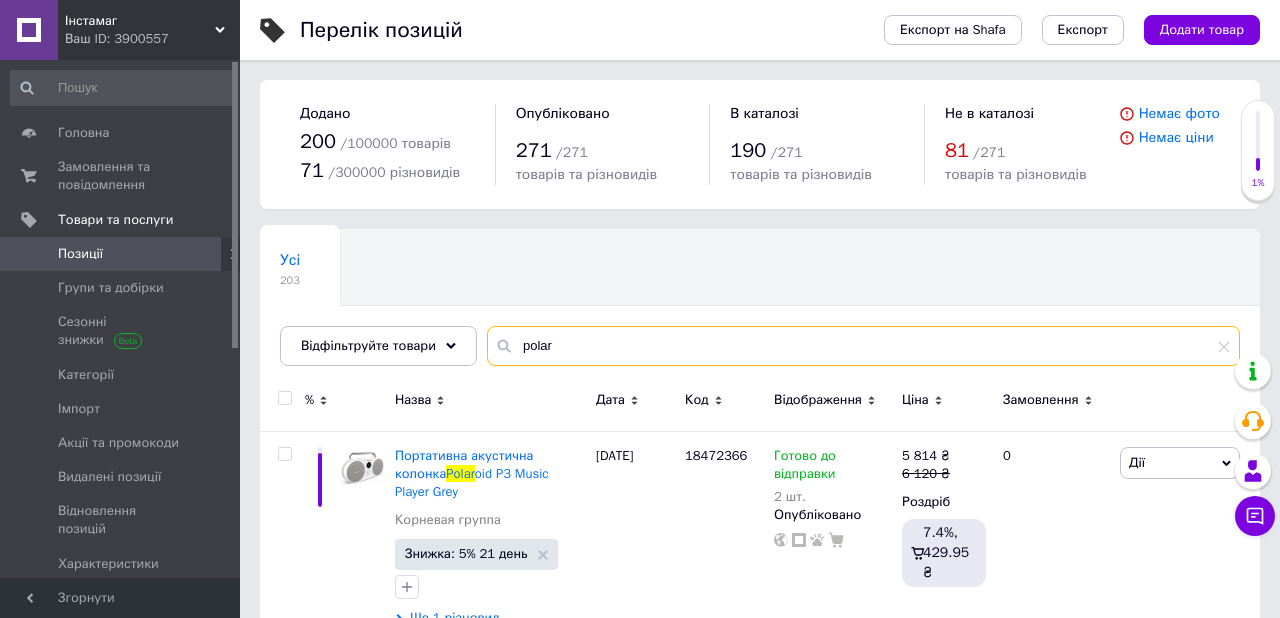 click on "polar" at bounding box center (863, 346) 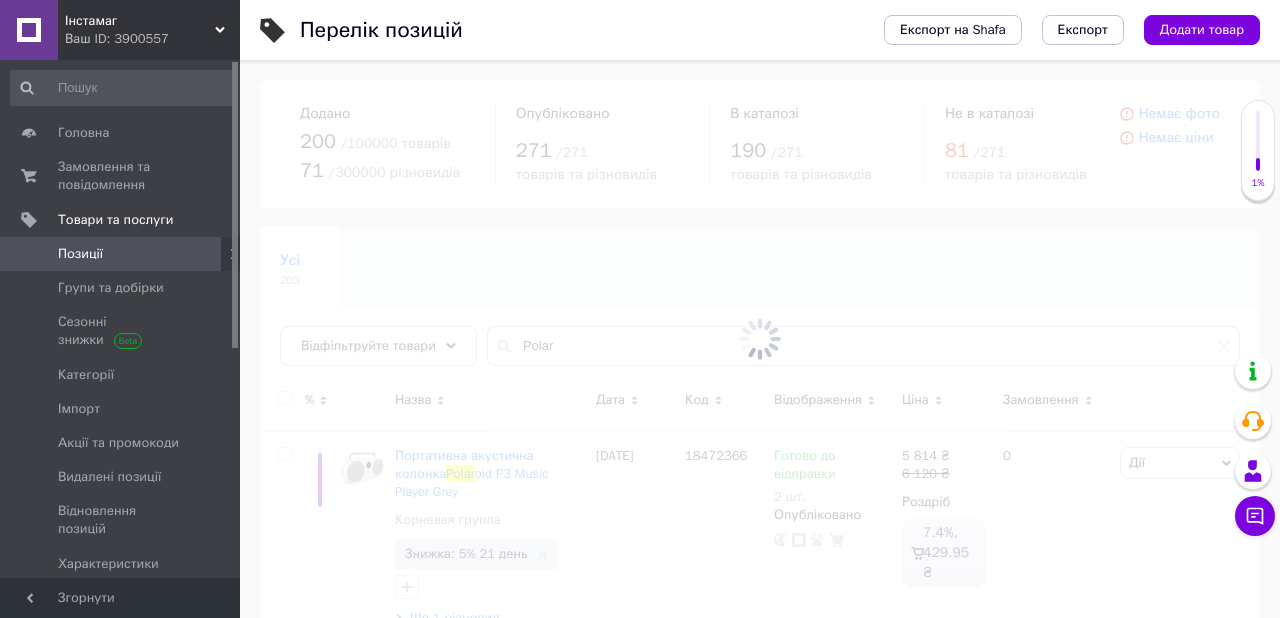 click at bounding box center (760, 339) 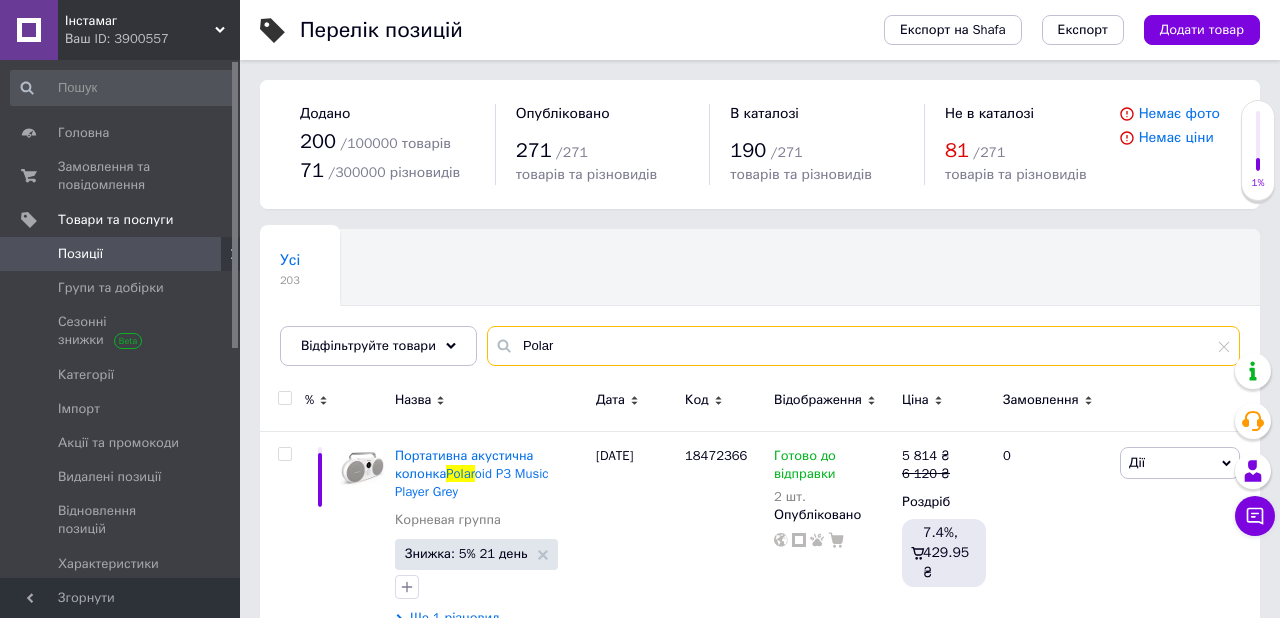 click on "Polar" at bounding box center [863, 346] 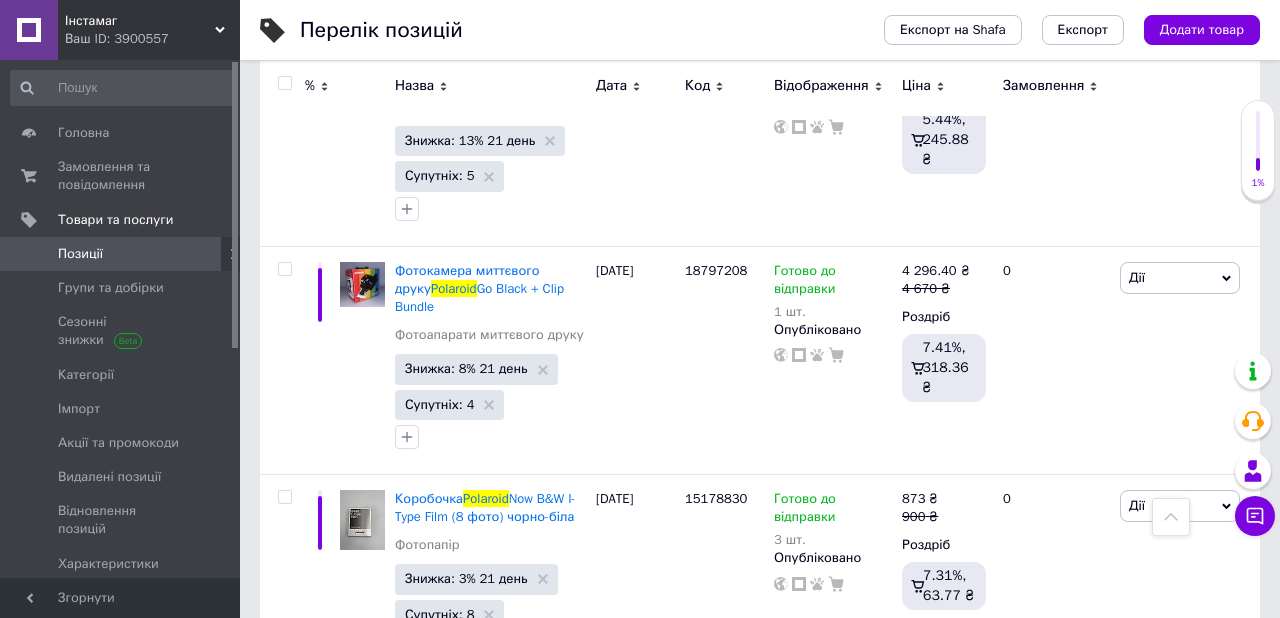scroll, scrollTop: 1467, scrollLeft: 0, axis: vertical 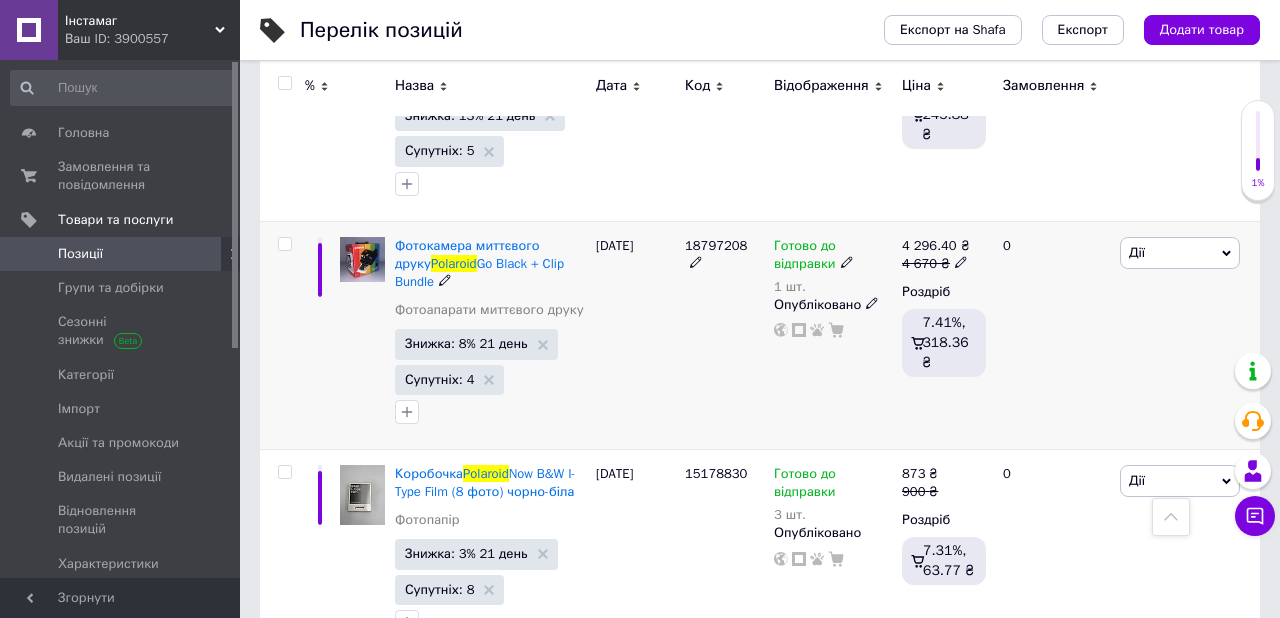 type on "Polaroid" 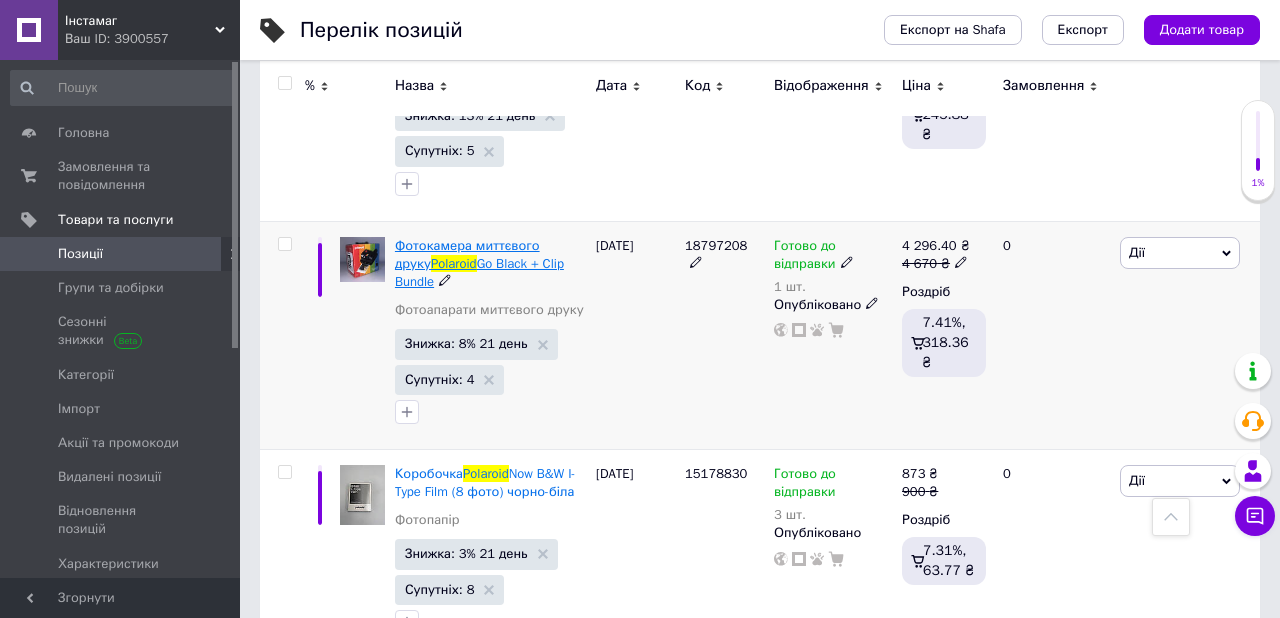 click on "Go Black + Clip Bundle" at bounding box center (479, 272) 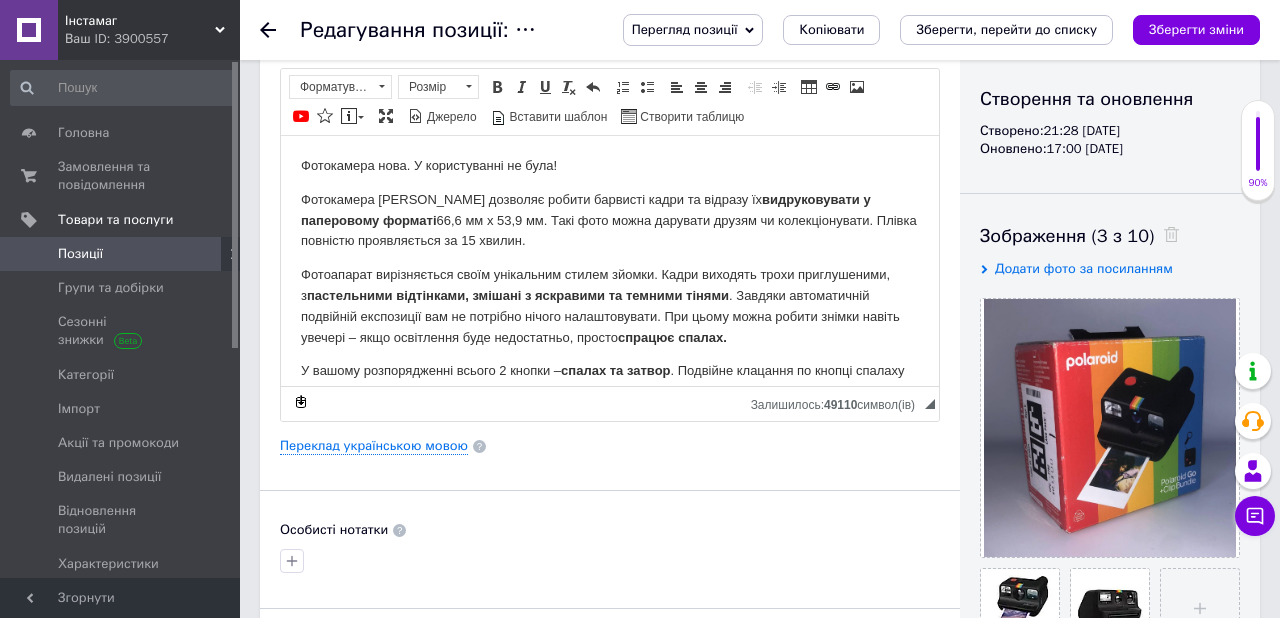 scroll, scrollTop: 0, scrollLeft: 0, axis: both 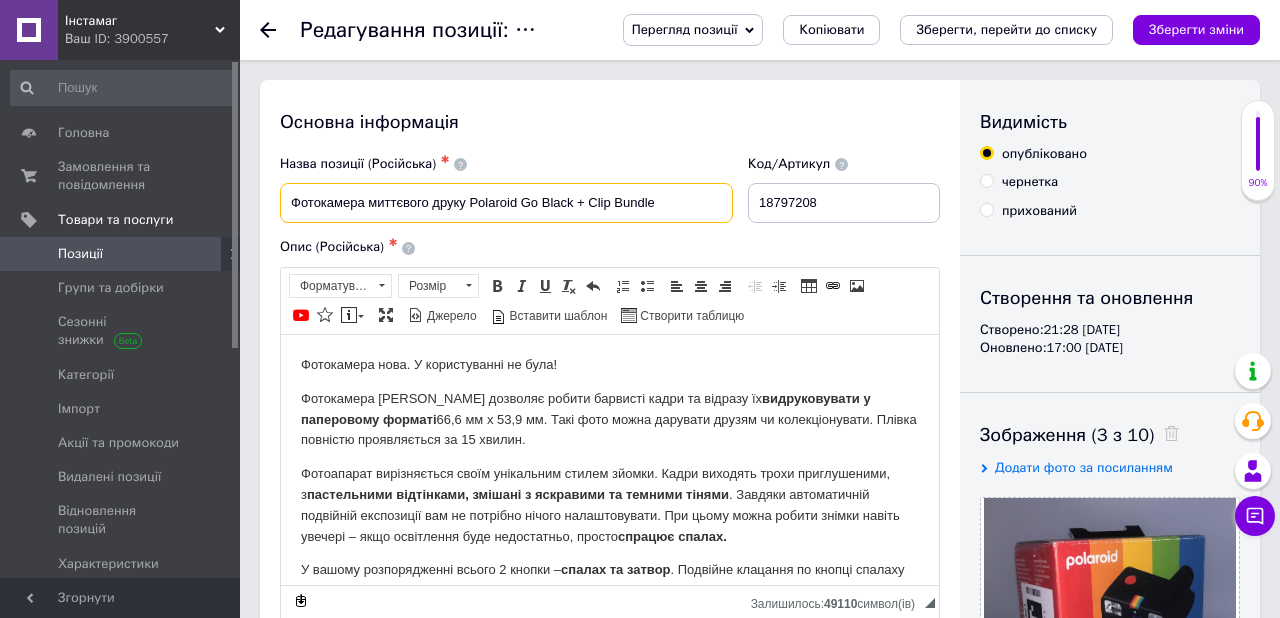 click on "Фотокамера миттєвого друку Polaroid Go Black + Clip Bundle" at bounding box center (506, 203) 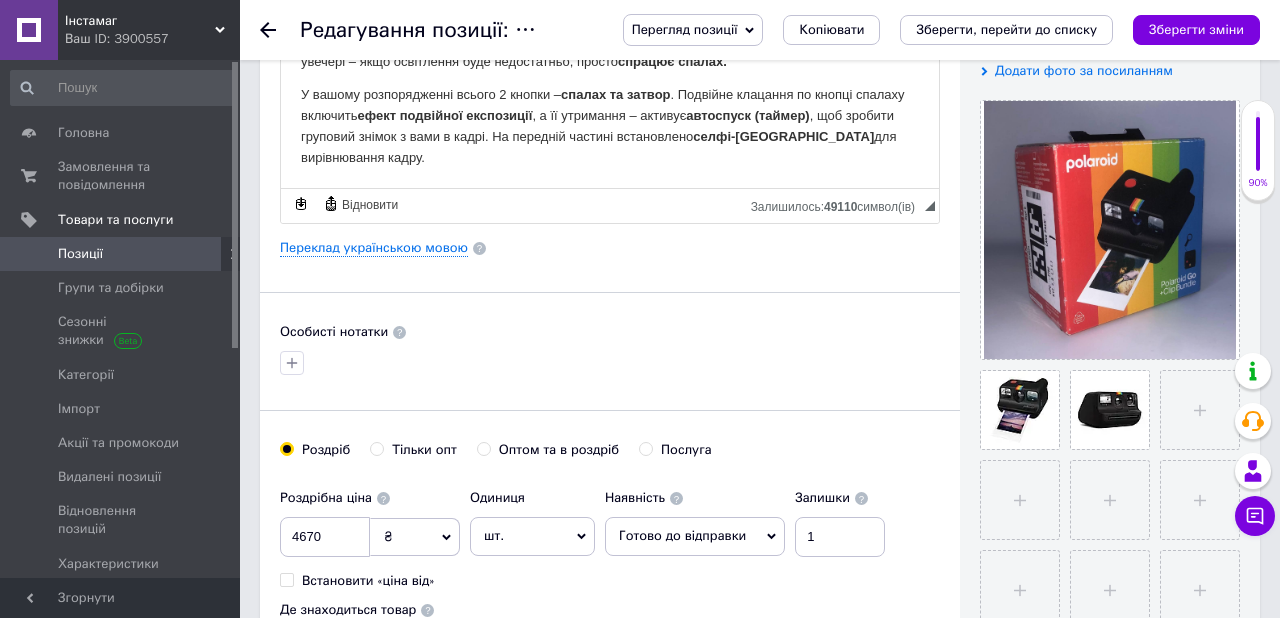 scroll, scrollTop: 434, scrollLeft: 0, axis: vertical 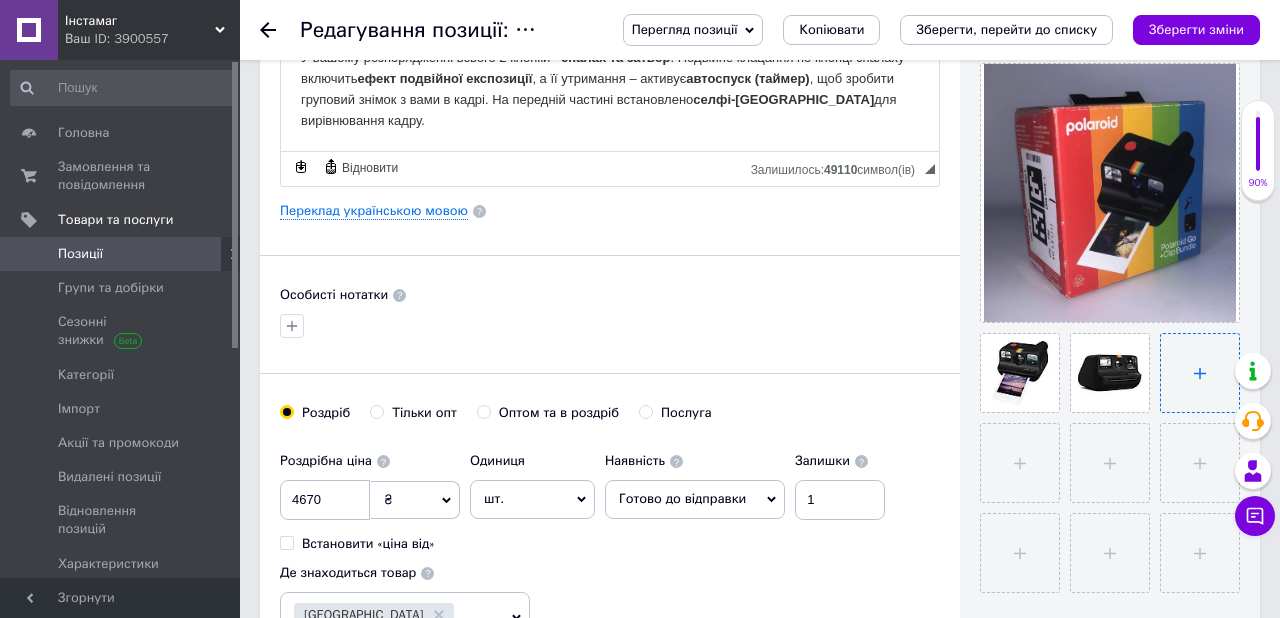 type on "Фотокамера миттєвого друку Polaroid Go + Clip Bundle" 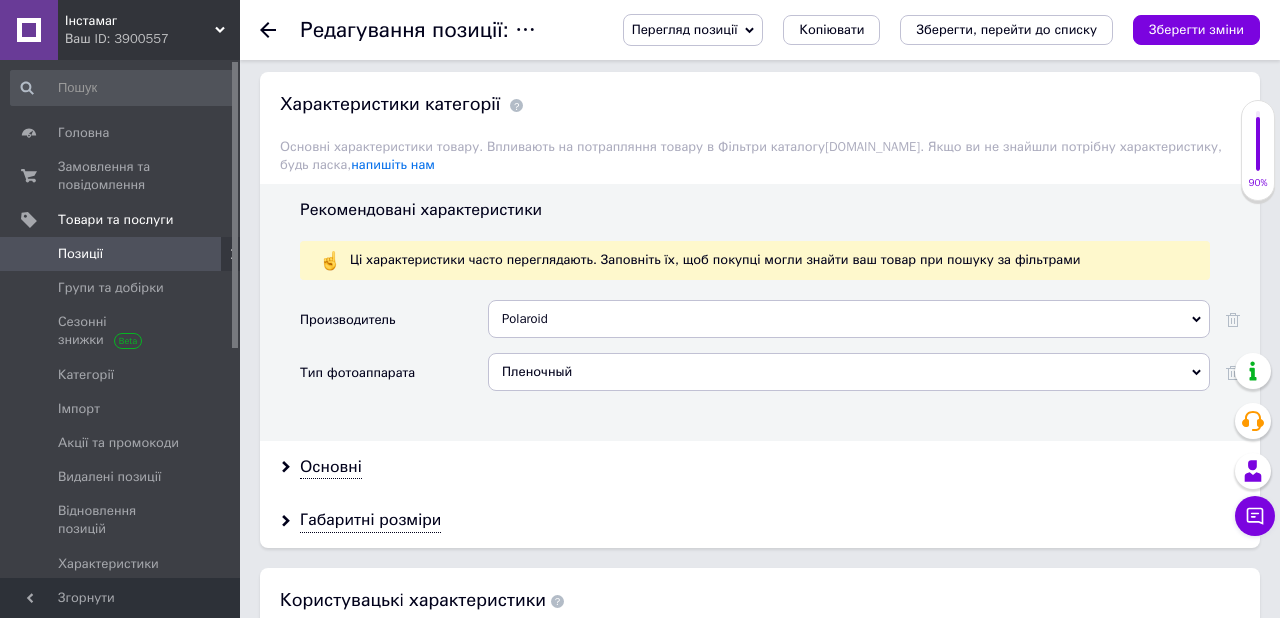 scroll, scrollTop: 1641, scrollLeft: 0, axis: vertical 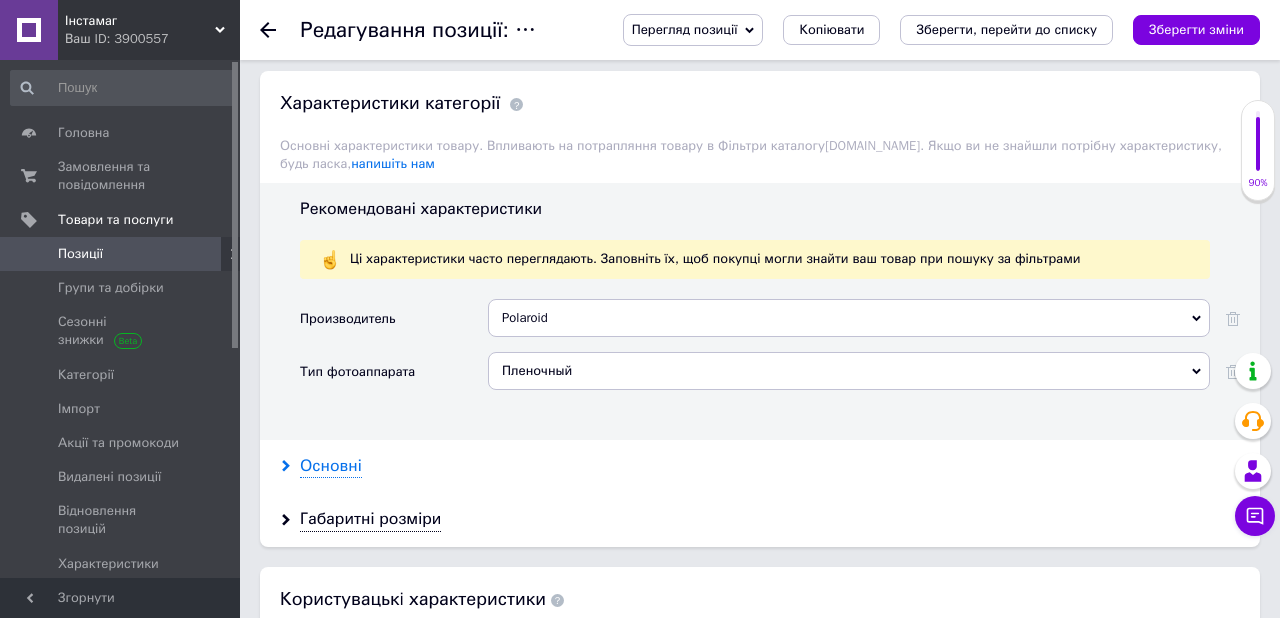 click on "Основні" at bounding box center [331, 466] 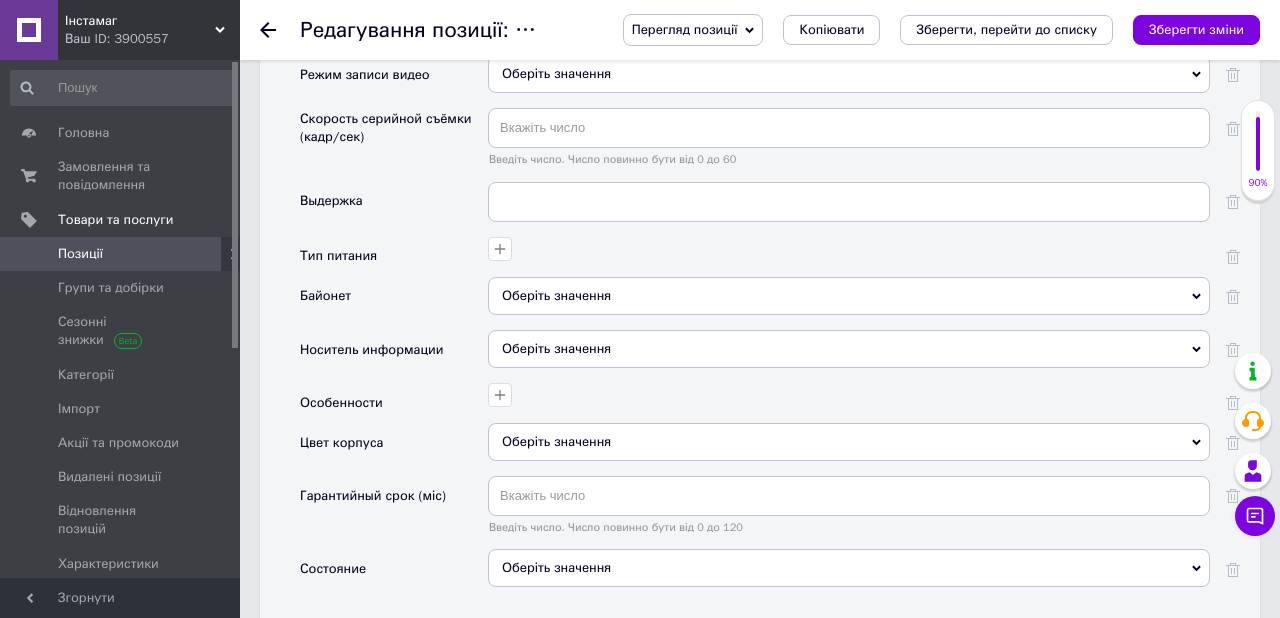 scroll, scrollTop: 2711, scrollLeft: 0, axis: vertical 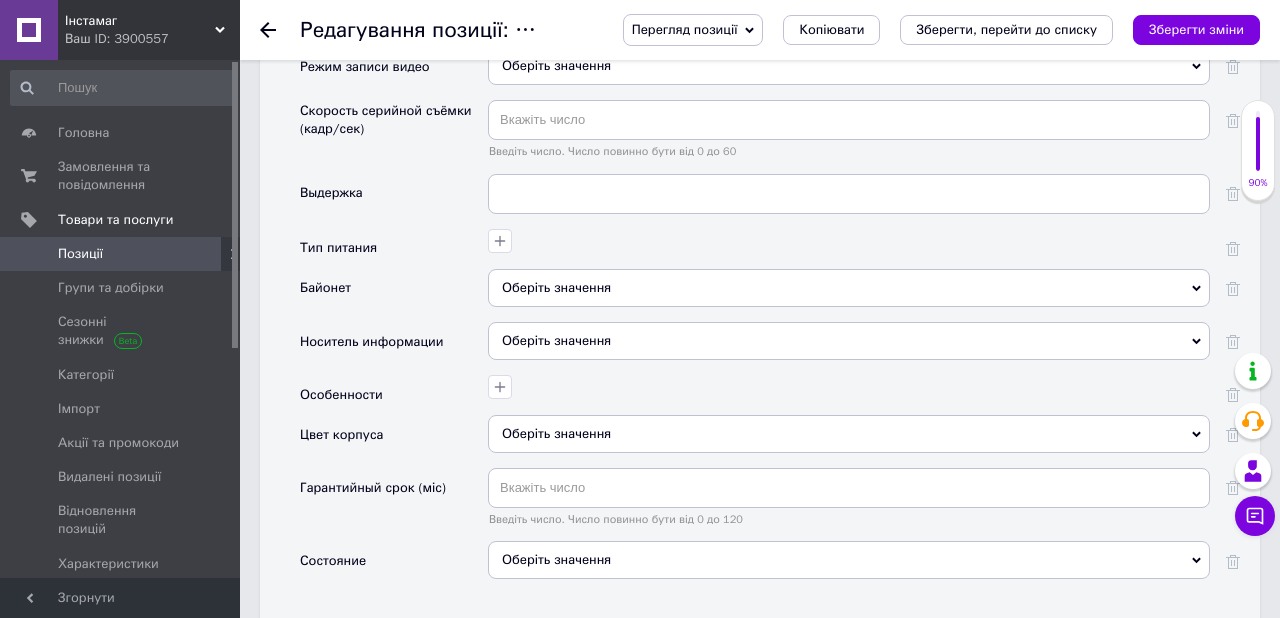 click on "Оберіть значення" at bounding box center [849, 434] 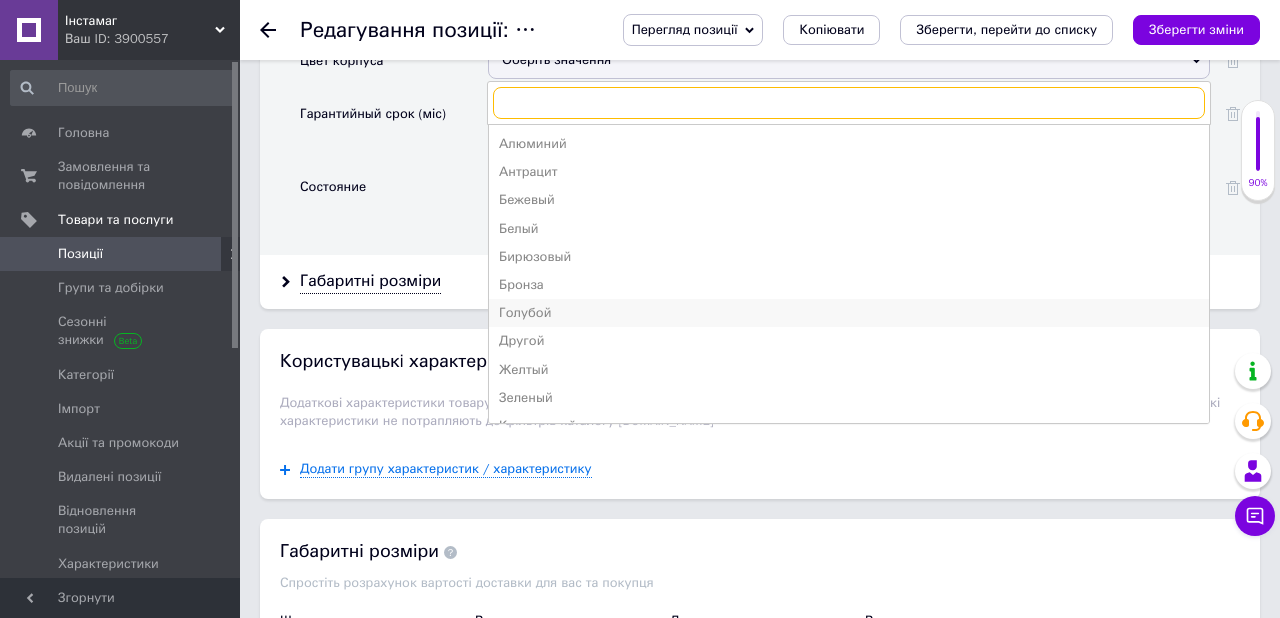 scroll, scrollTop: 2943, scrollLeft: 0, axis: vertical 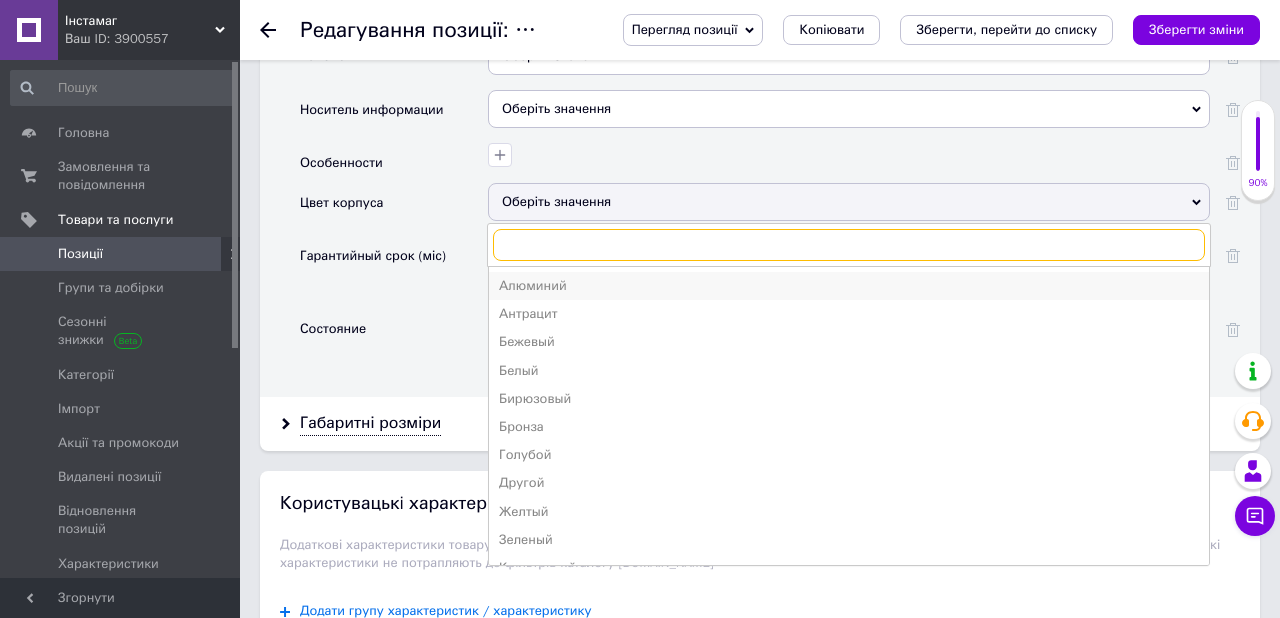 type on "X" 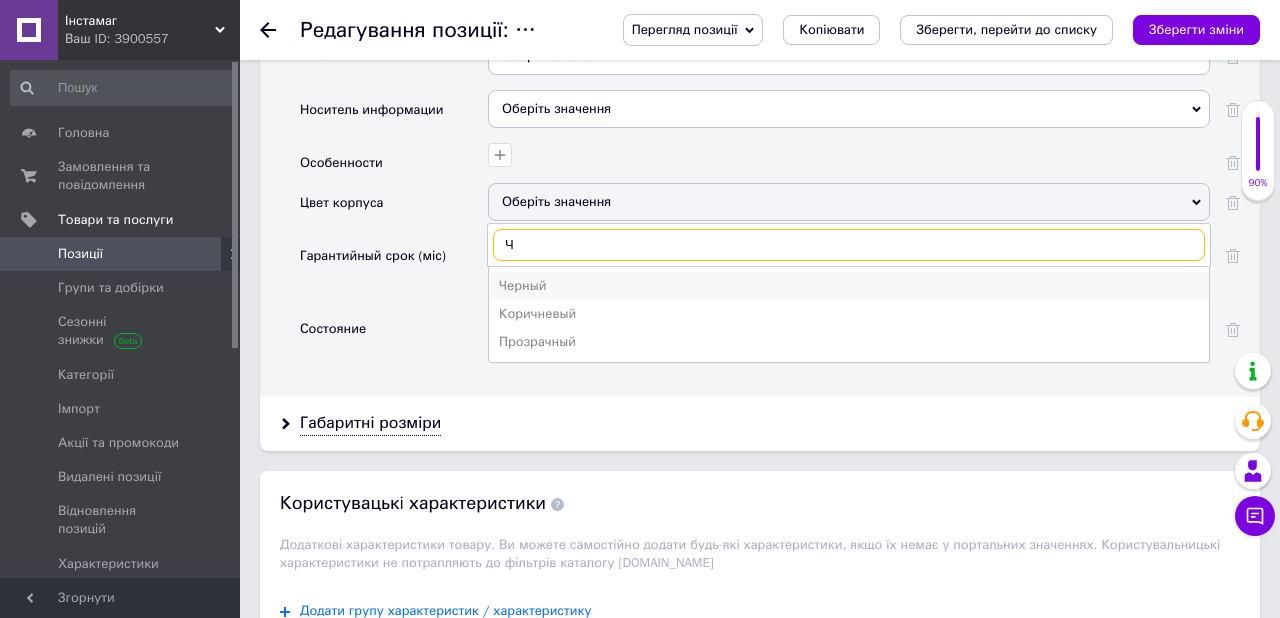 type on "Ч" 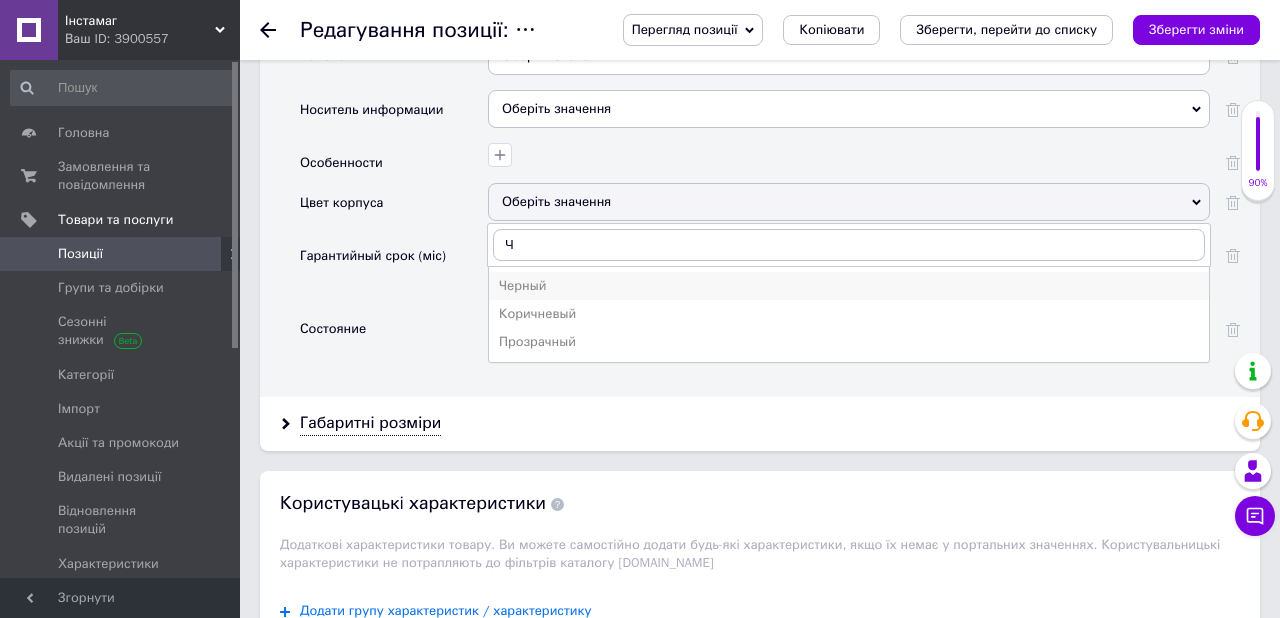 click on "Черный" at bounding box center (849, 286) 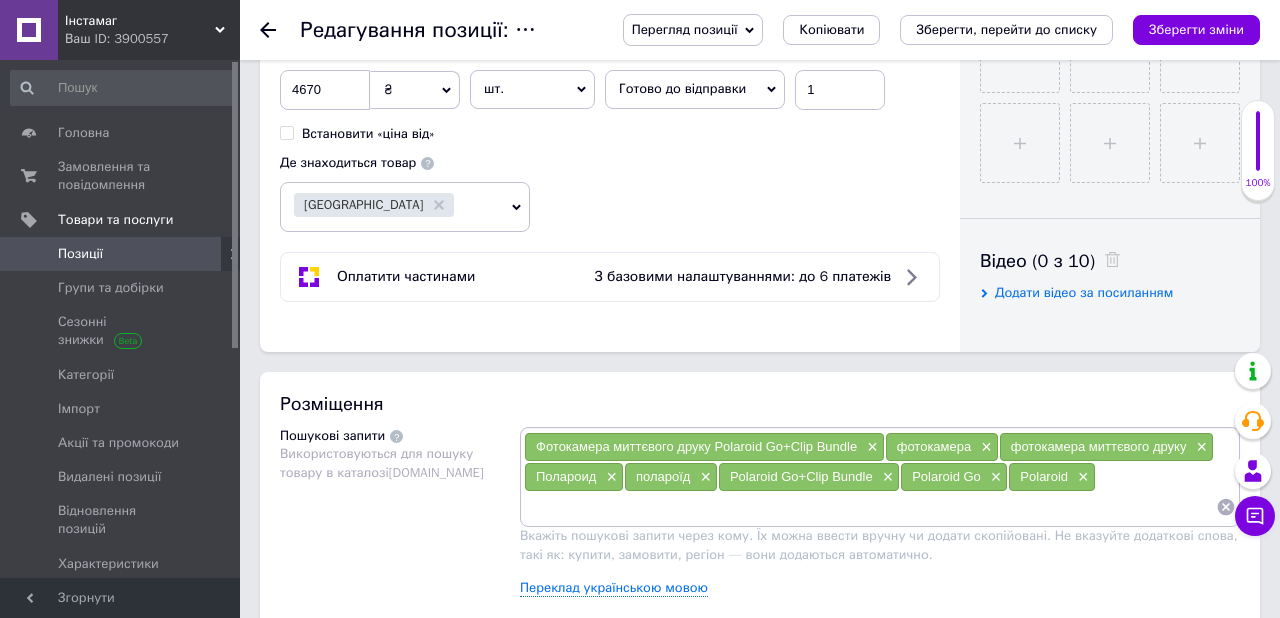 scroll, scrollTop: 846, scrollLeft: 0, axis: vertical 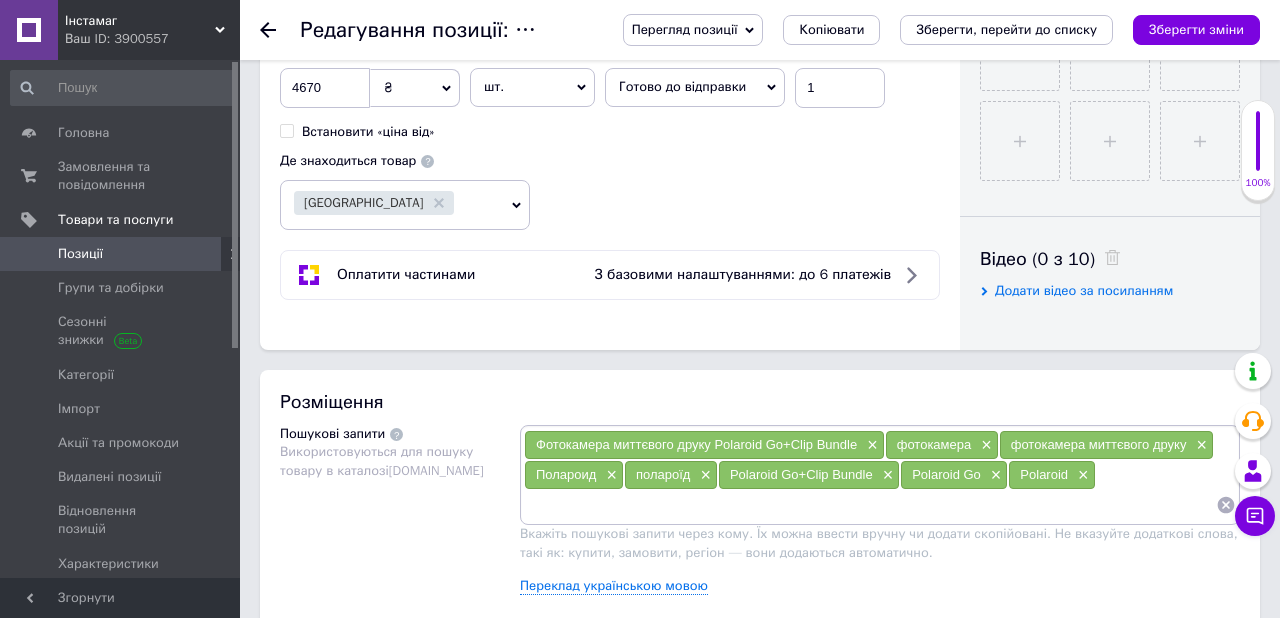 click on "Розміщення Пошукові запити Використовуються для пошуку товару в каталозі  [DOMAIN_NAME] Фотокамера миттєвого друку Polaroid Go+Clip Bundle × фотокамера × фотокамера миттєвого друку × Полароид × полароїд × Polaroid Go+Clip Bundle × Polaroid Go × Polaroid × Вкажіть пошукові запити через кому. Їх можна ввести вручну чи додати скопійовані. Не вказуйте додаткові слова, такі як: купити, замовити, регіон — вони додаються автоматично. Переклад українською мовою Група на сайті Оберіть групу для розміщення товару на вашому сайті Обрано Фотоапарати миттєвого друку Категорія на маркетплейсі [DOMAIN_NAME]" at bounding box center (760, 608) 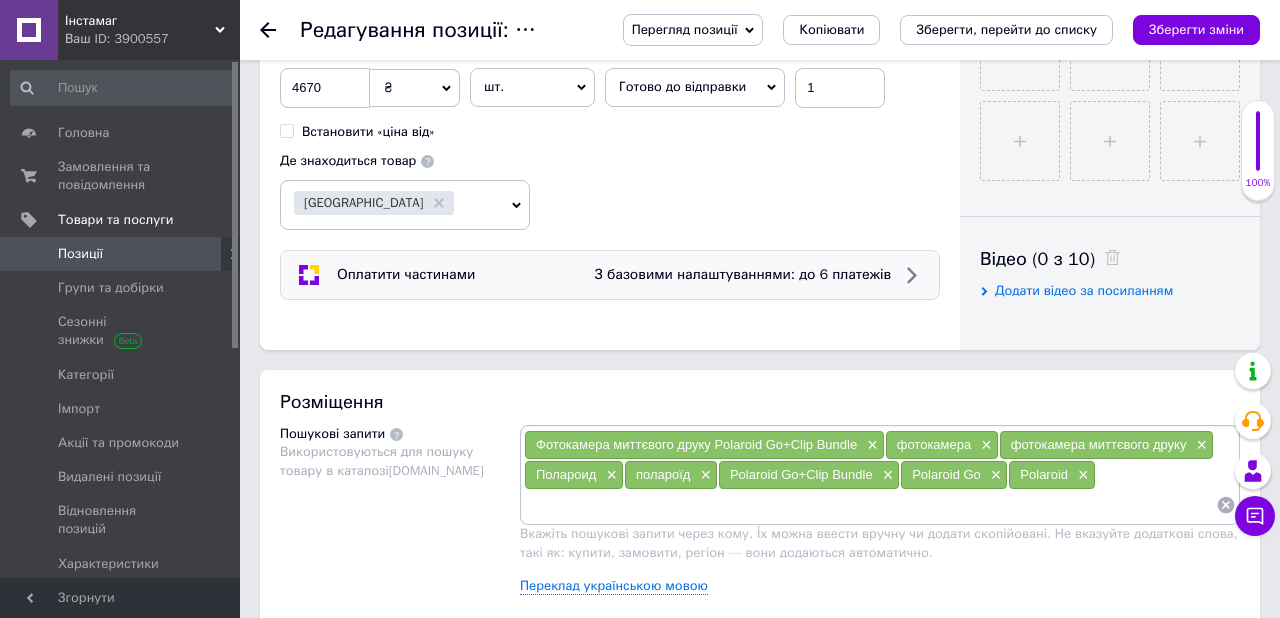 click on "Оплатити частинами З базовими налаштуваннями: до 6 платежів" at bounding box center [610, 275] 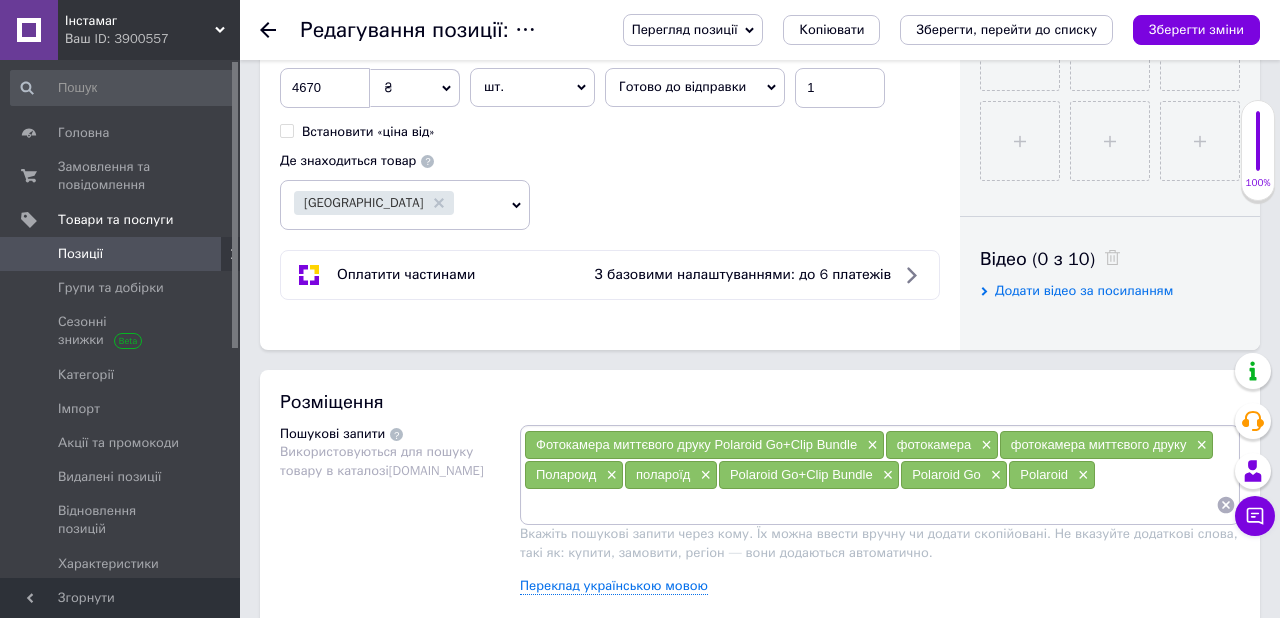 click on "Основна інформація Назва позиції (Російська) ✱ Фотокамера миттєвого друку Polaroid Go + Clip Bundle Код/Артикул 18797208 Опис (Російська) ✱ Фотокамера нова. У користуванні не була!
Фотокамера Полароїд дозволяє робити барвисті кадри та відразу їх  видруковувати у паперовому форматі  66,6 мм x 53,9 мм. Такі фото можна дарувати друзям чи колекціонувати. Плівка повністю проявляється за 15 хвилин.
Фотоапарат вирізняється своїм унікальним стилем зйомки. Кадри виходять трохи приглушеними, з  пастельними відтінками, змішані з яскравими та темними тінями спрацює спалах." at bounding box center (610, -208) 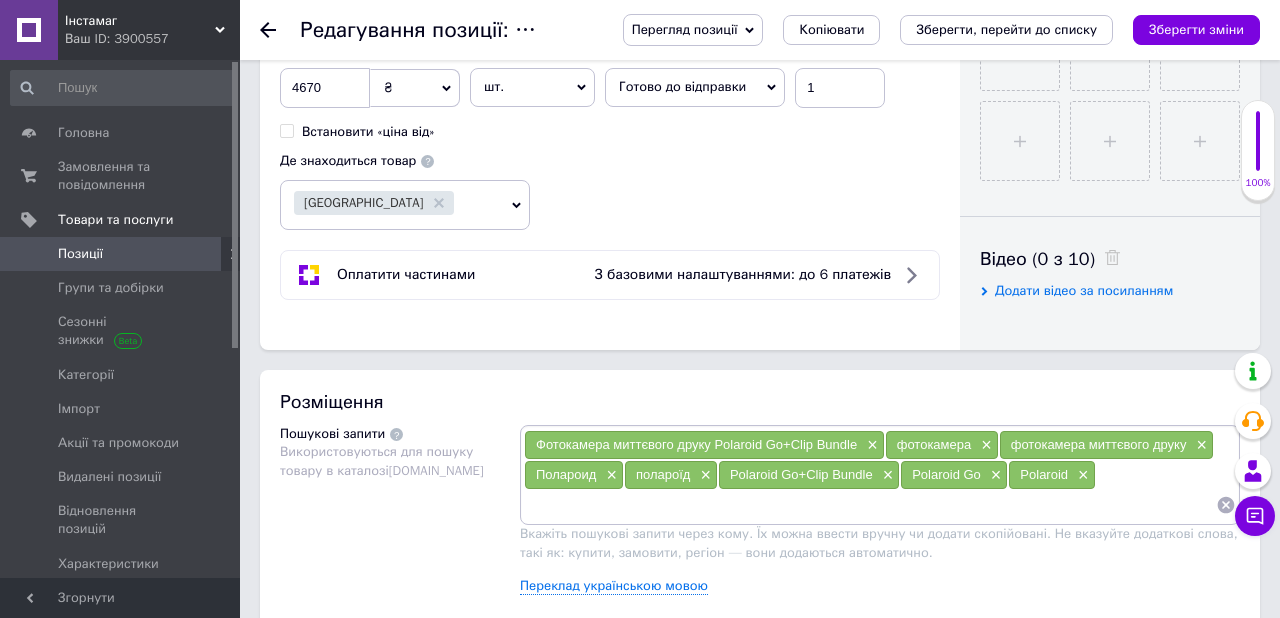 click on "Основна інформація Назва позиції (Російська) ✱ Фотокамера миттєвого друку Polaroid Go + Clip Bundle Код/Артикул 18797208 Опис (Російська) ✱ Фотокамера нова. У користуванні не була!
Фотокамера Полароїд дозволяє робити барвисті кадри та відразу їх  видруковувати у паперовому форматі  66,6 мм x 53,9 мм. Такі фото можна дарувати друзям чи колекціонувати. Плівка повністю проявляється за 15 хвилин.
Фотоапарат вирізняється своїм унікальним стилем зйомки. Кадри виходять трохи приглушеними, з  пастельними відтінками, змішані з яскравими та темними тінями спрацює спалах." at bounding box center (760, 1335) 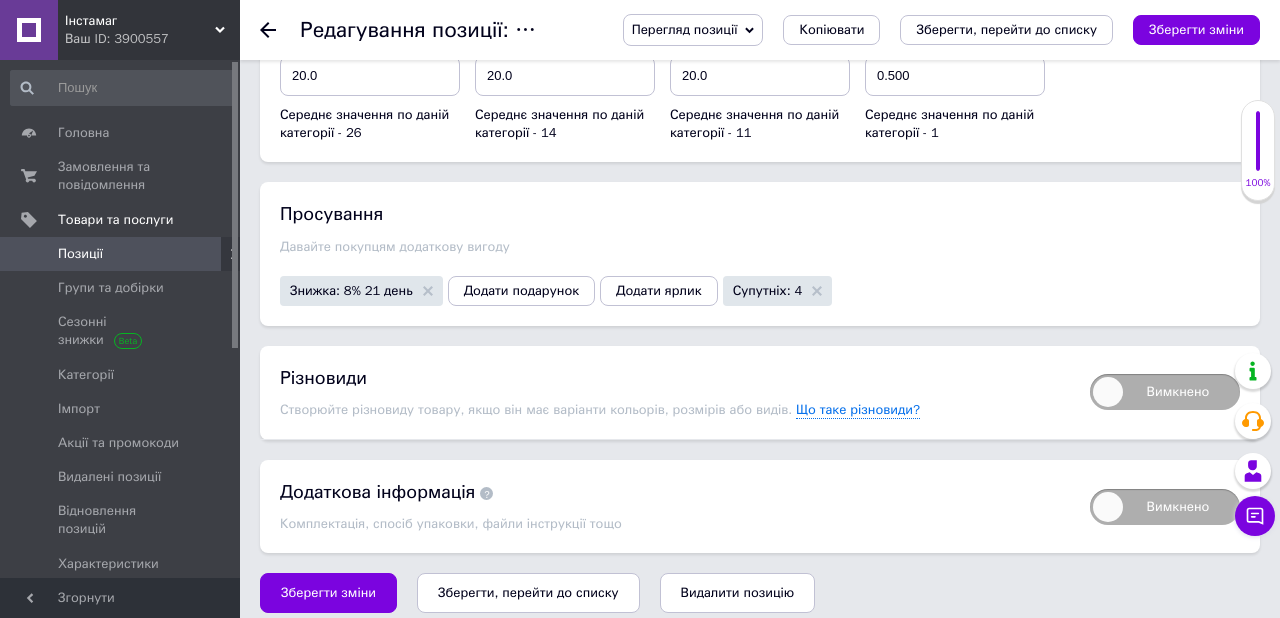 scroll, scrollTop: 3676, scrollLeft: 0, axis: vertical 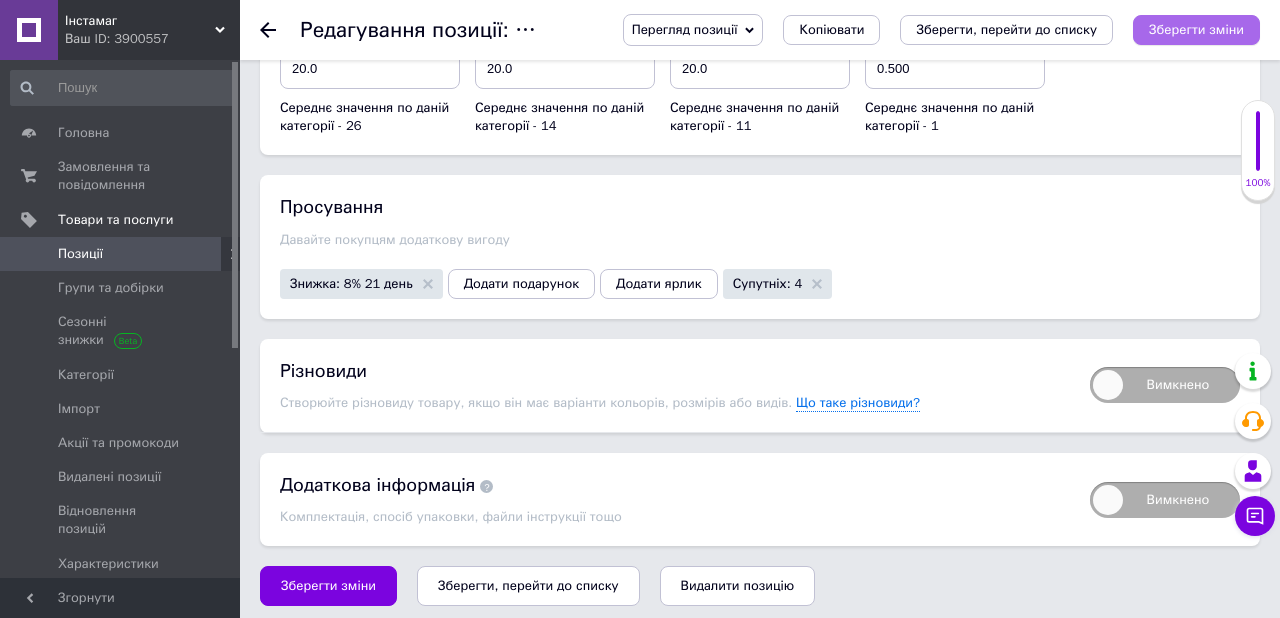 click on "Зберегти зміни" at bounding box center (1196, 30) 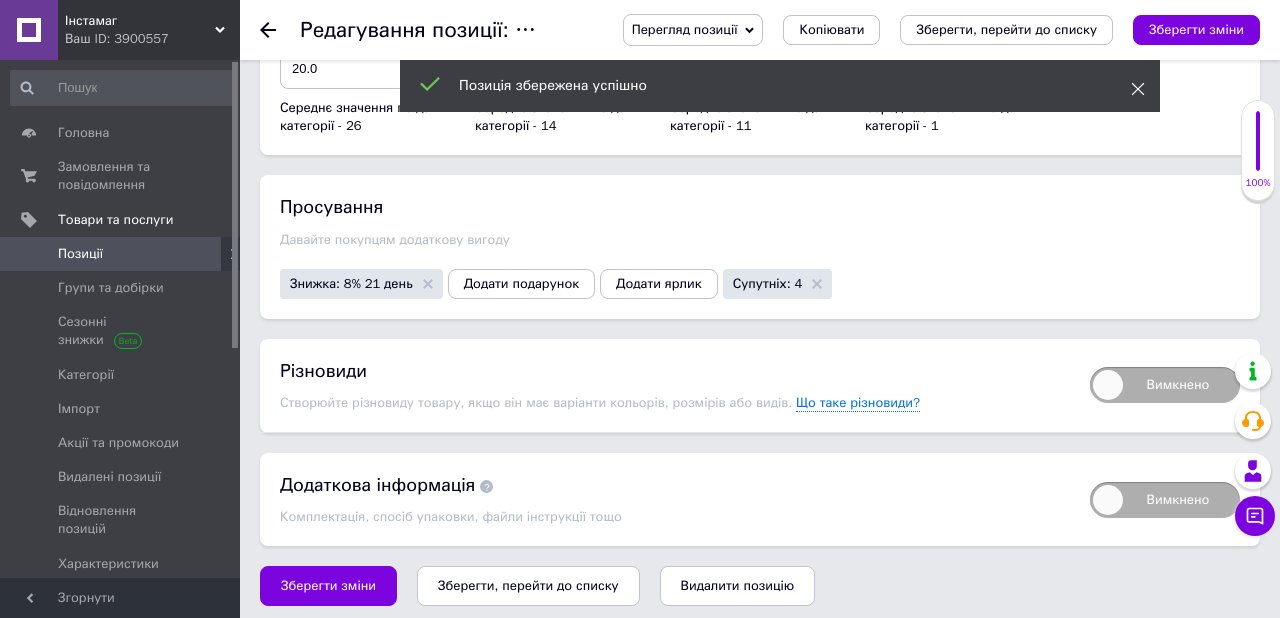 click 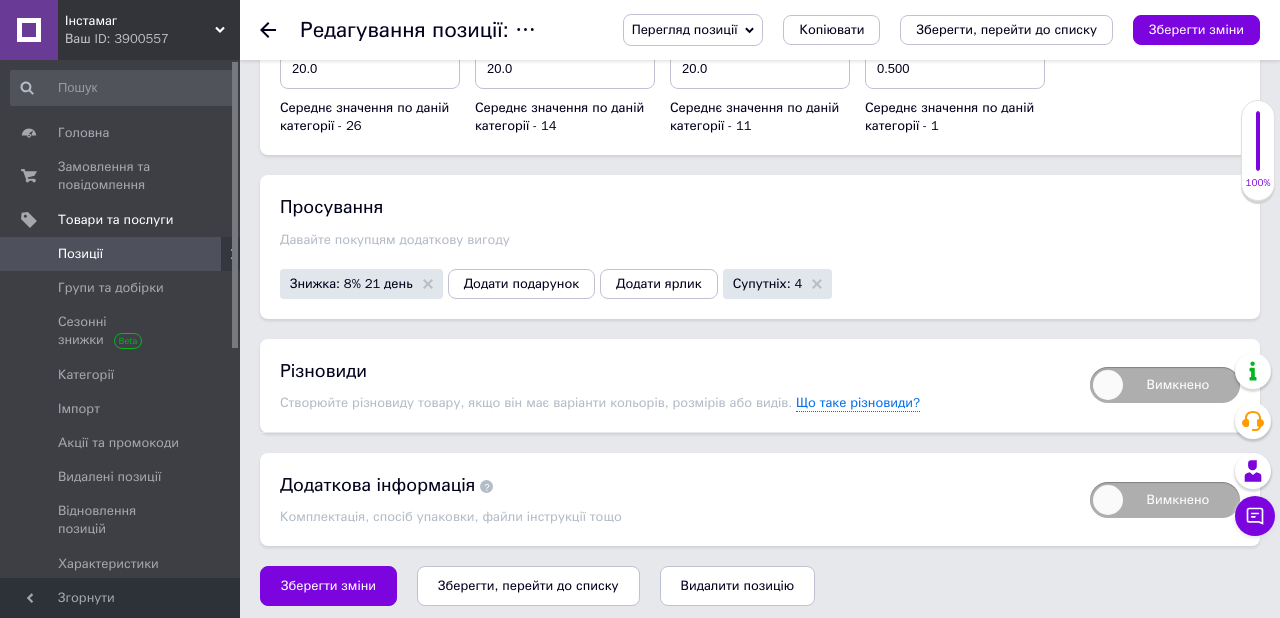 click on "Основна інформація Назва позиції (Російська) ✱ Фотокамера миттєвого друку Polaroid Go + Clip Bundle Код/Артикул 18797208 Опис (Російська) ✱ Фотокамера нова. У користуванні не була!
Фотокамера Полароїд дозволяє робити барвисті кадри та відразу їх  видруковувати у паперовому форматі  66,6 мм x 53,9 мм. Такі фото можна дарувати друзям чи колекціонувати. Плівка повністю проявляється за 15 хвилин.
Фотоапарат вирізняється своїм унікальним стилем зйомки. Кадри виходять трохи приглушеними, з  пастельними відтінками, змішані з яскравими та темними тінями спрацює спалах." at bounding box center (760, -1495) 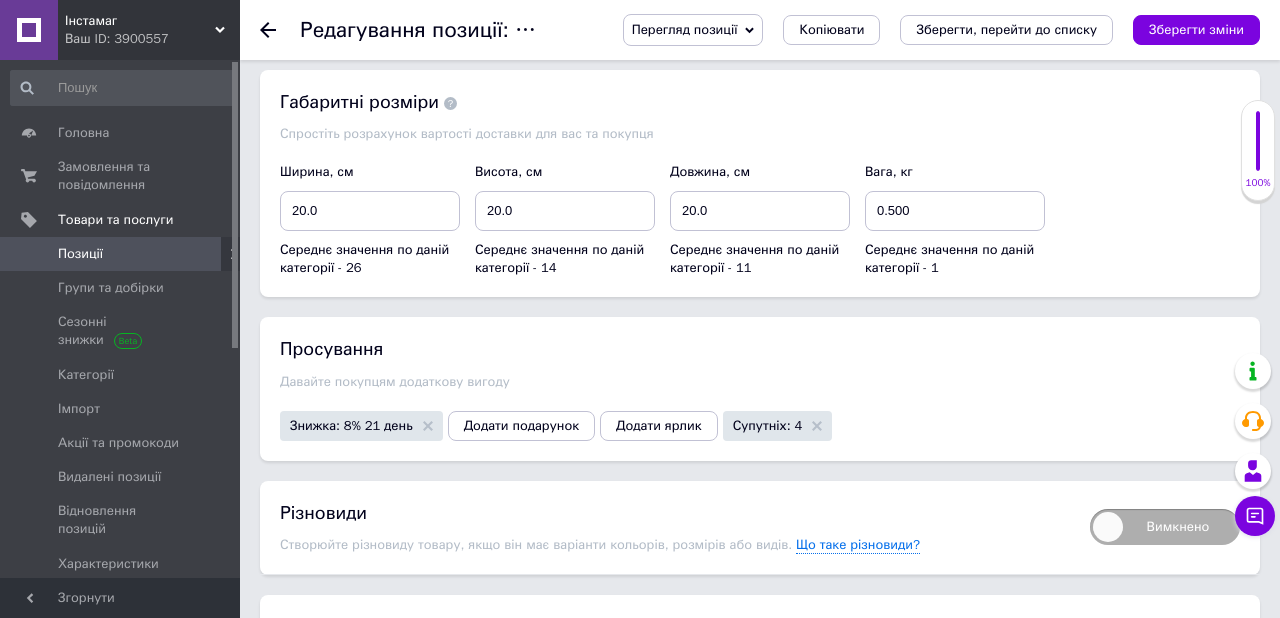 scroll, scrollTop: 3676, scrollLeft: 0, axis: vertical 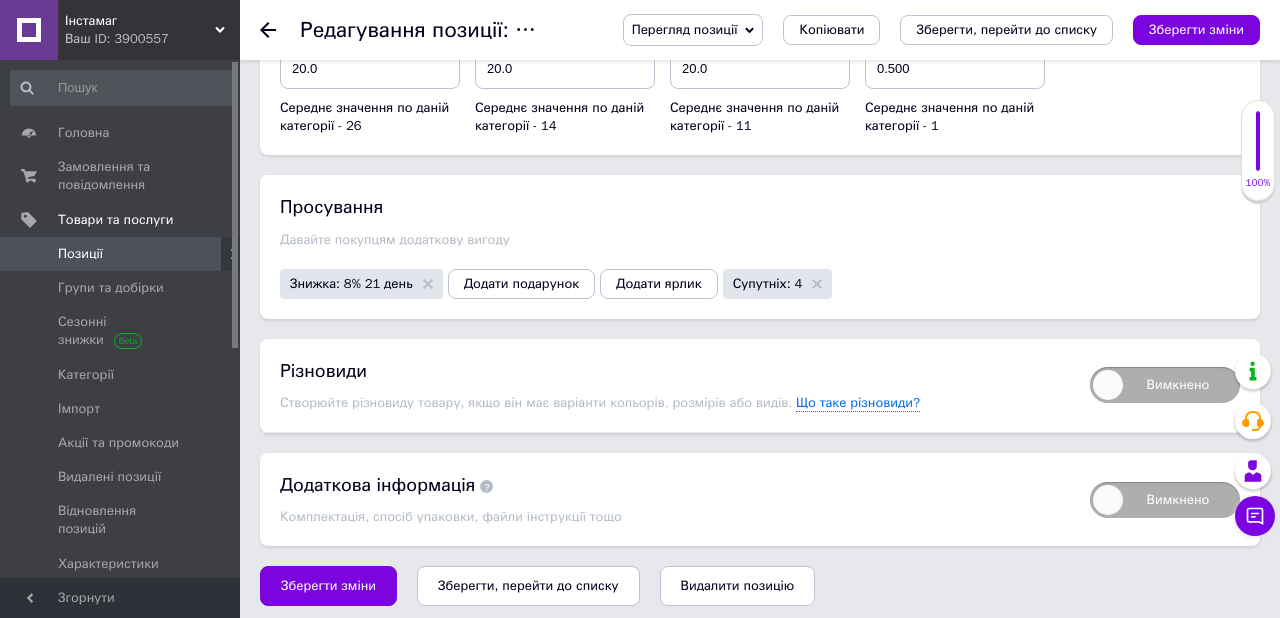 click on "Вимкнено" at bounding box center [1165, 385] 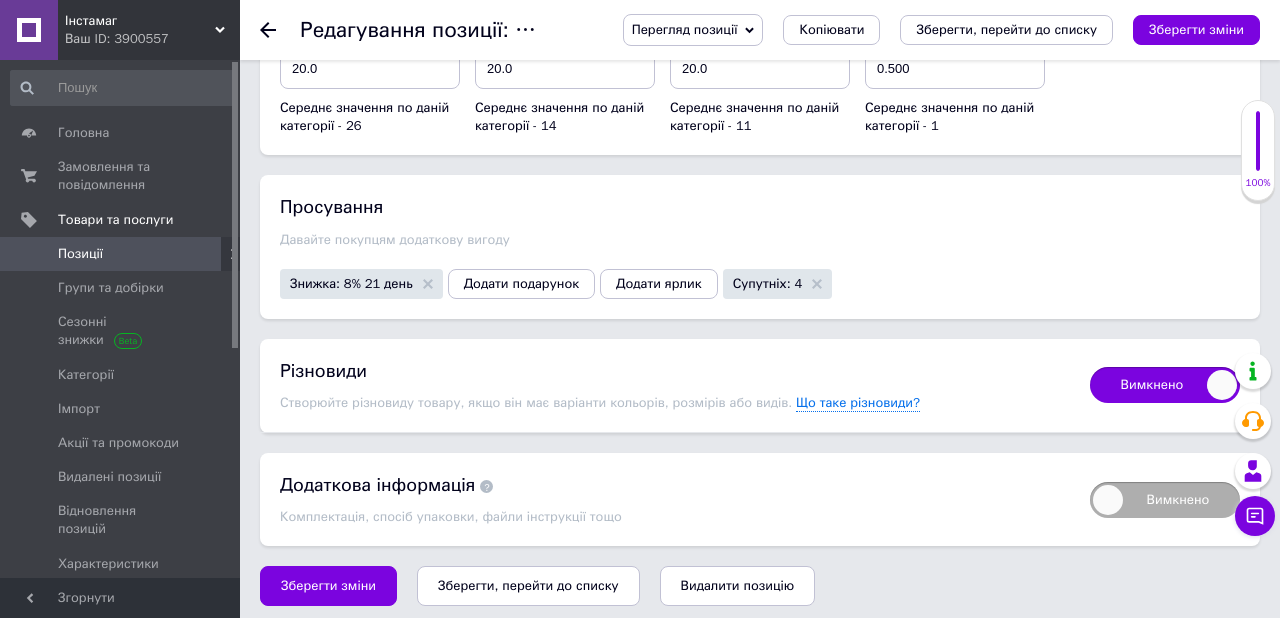 checkbox on "true" 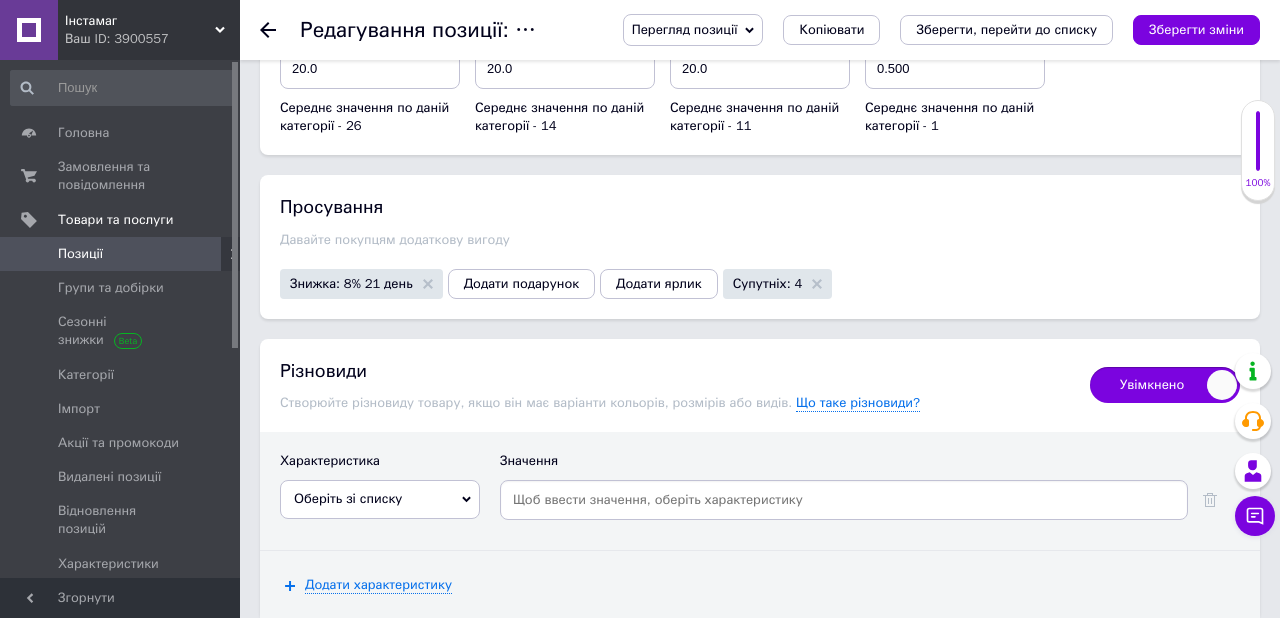 scroll, scrollTop: 3862, scrollLeft: 0, axis: vertical 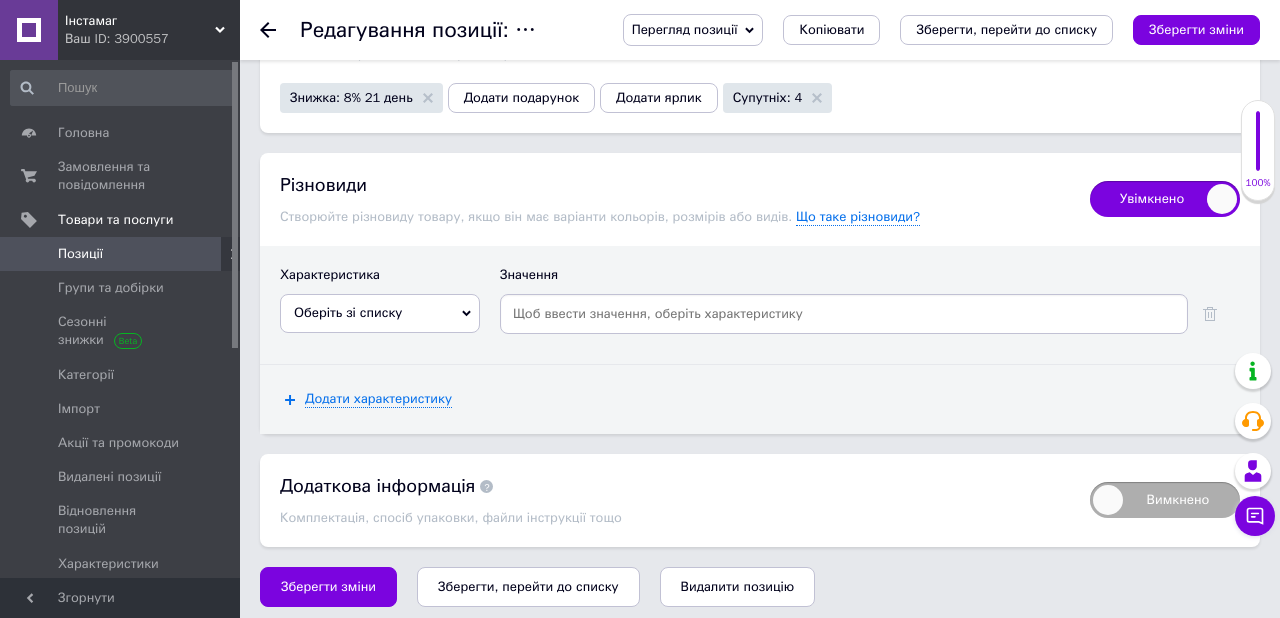 click on "Оберіть зі списку" at bounding box center (380, 313) 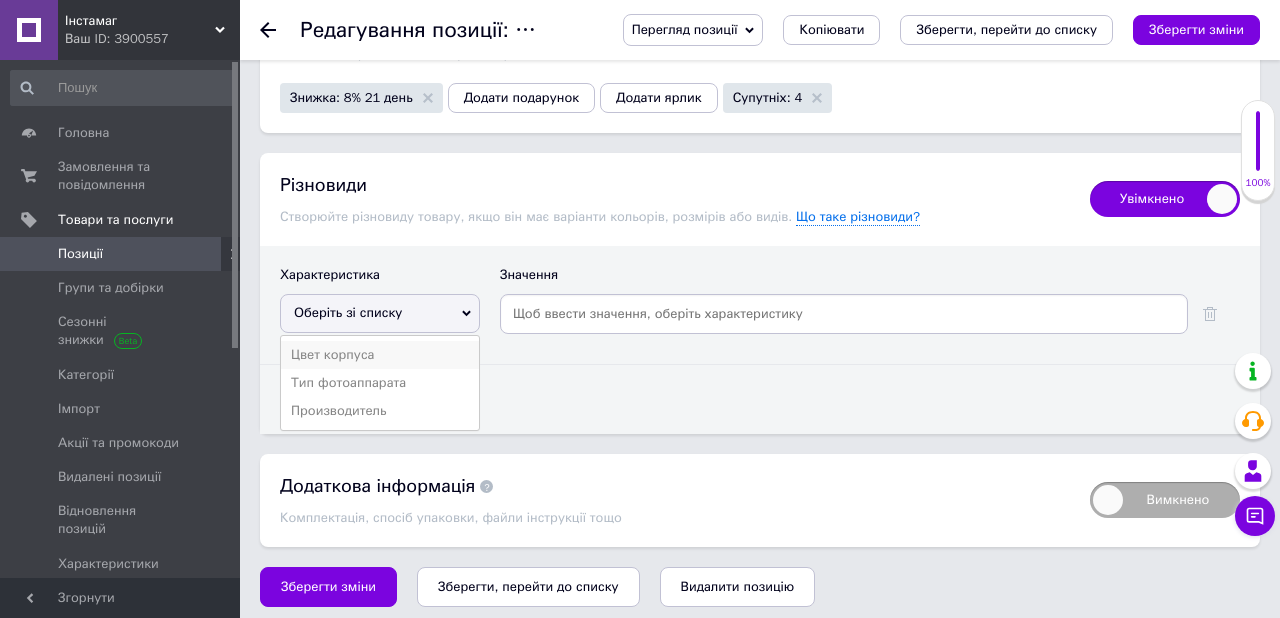click on "Цвет корпуса" at bounding box center (380, 355) 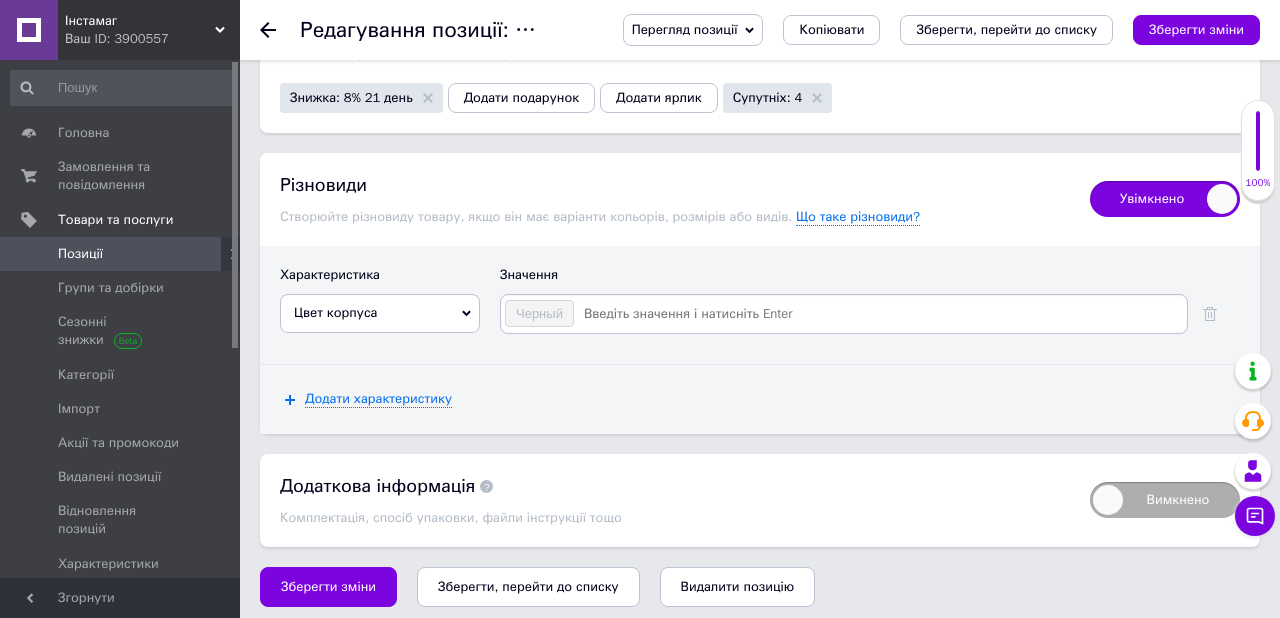 click on "Черный" at bounding box center (539, 313) 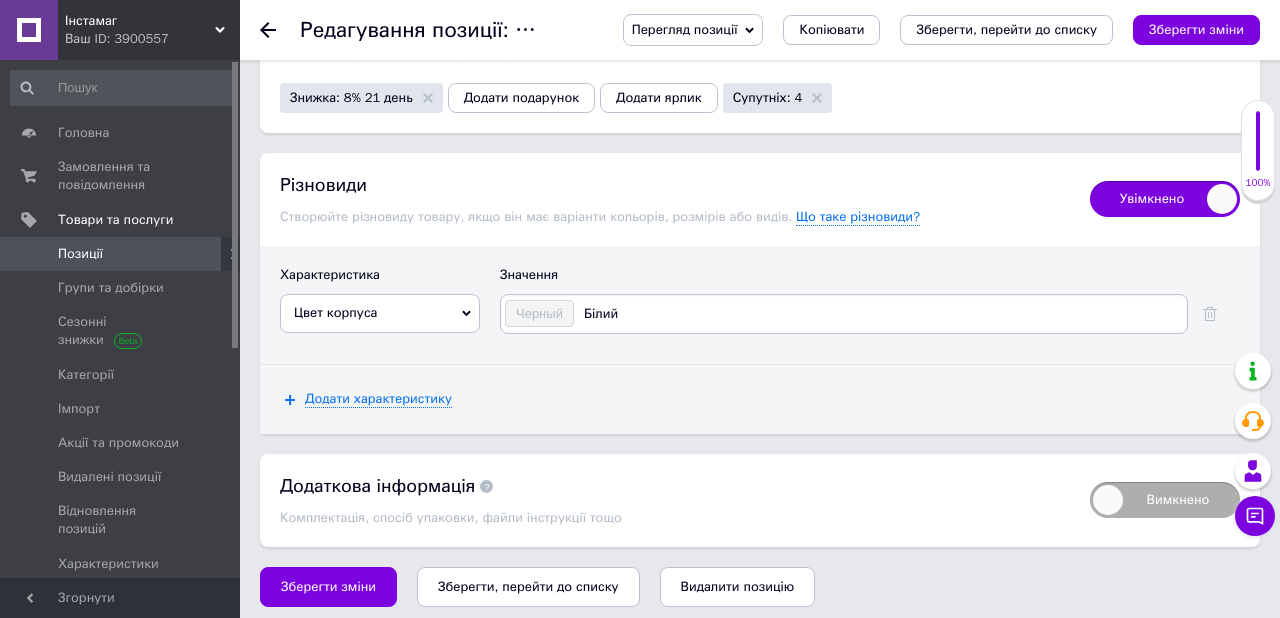 type on "Білий" 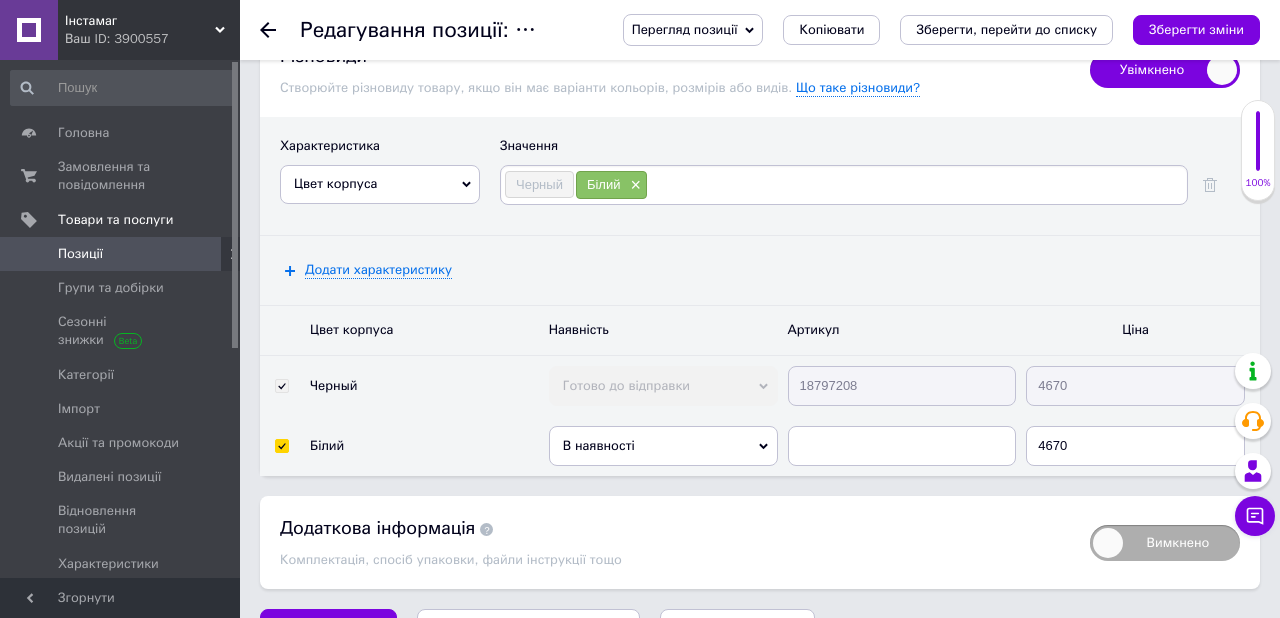 scroll, scrollTop: 4000, scrollLeft: 0, axis: vertical 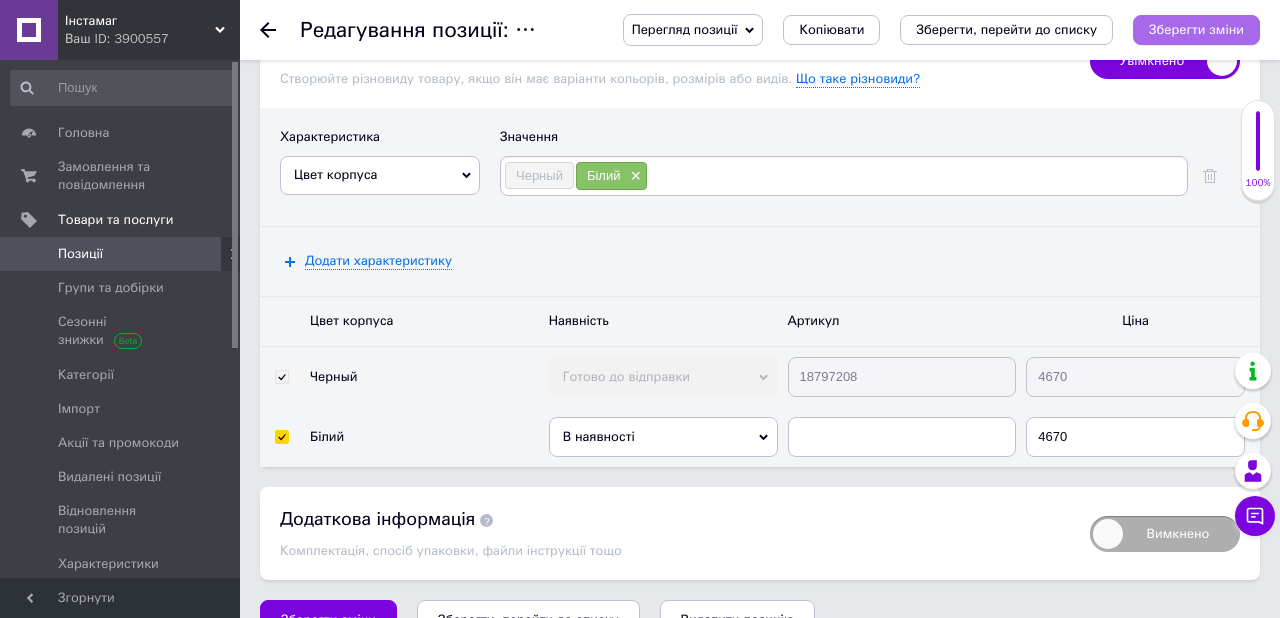 click on "Зберегти зміни" at bounding box center (1196, 30) 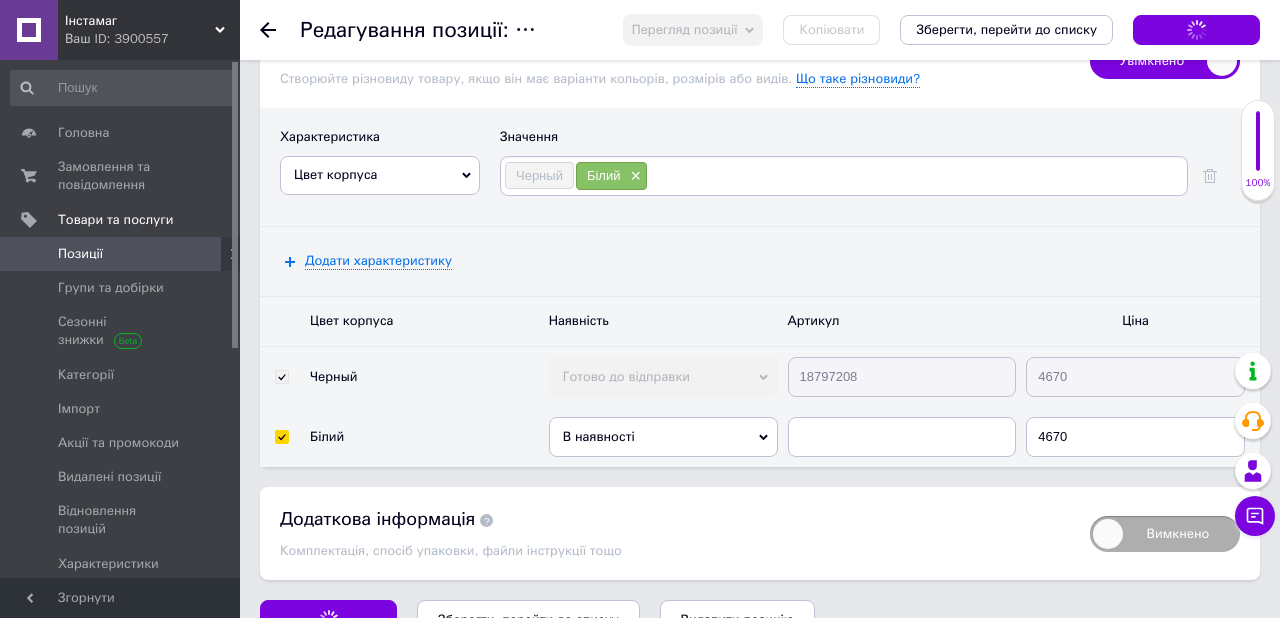 scroll, scrollTop: 3955, scrollLeft: 0, axis: vertical 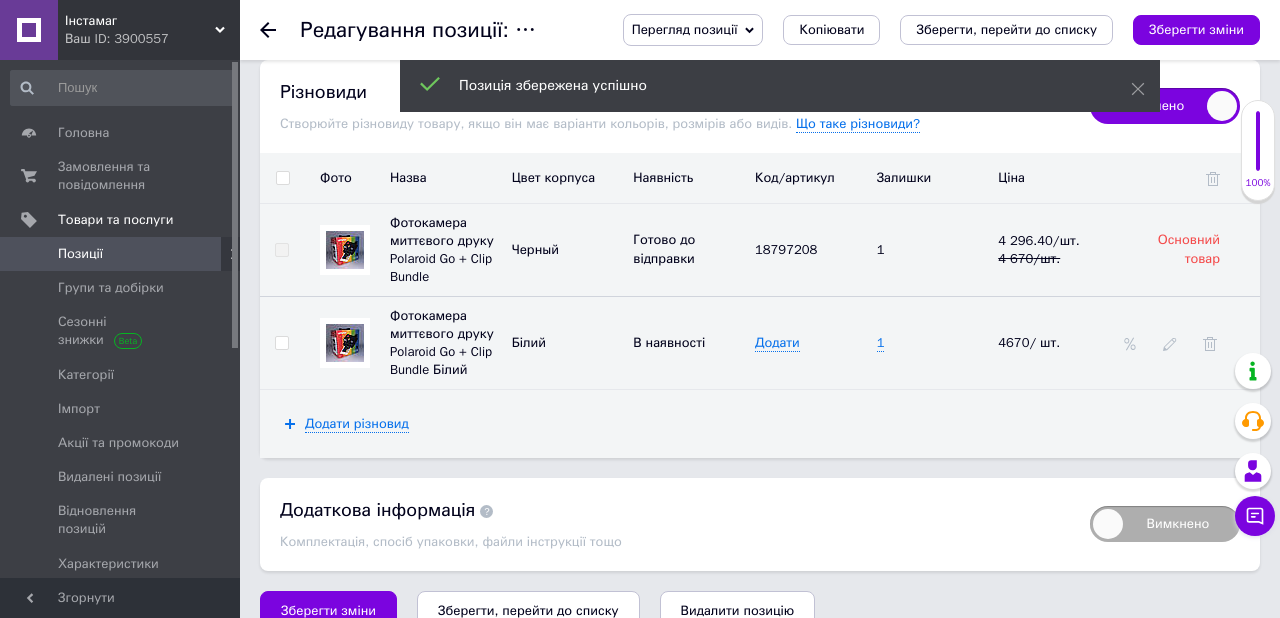 click at bounding box center [345, 343] 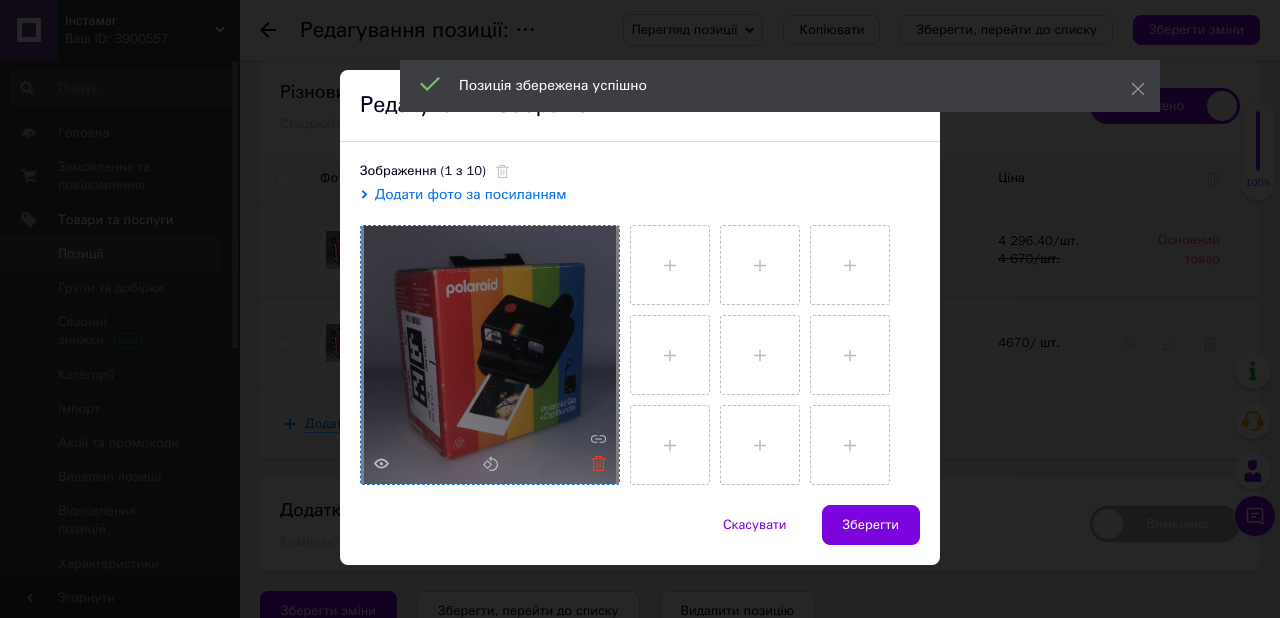 click 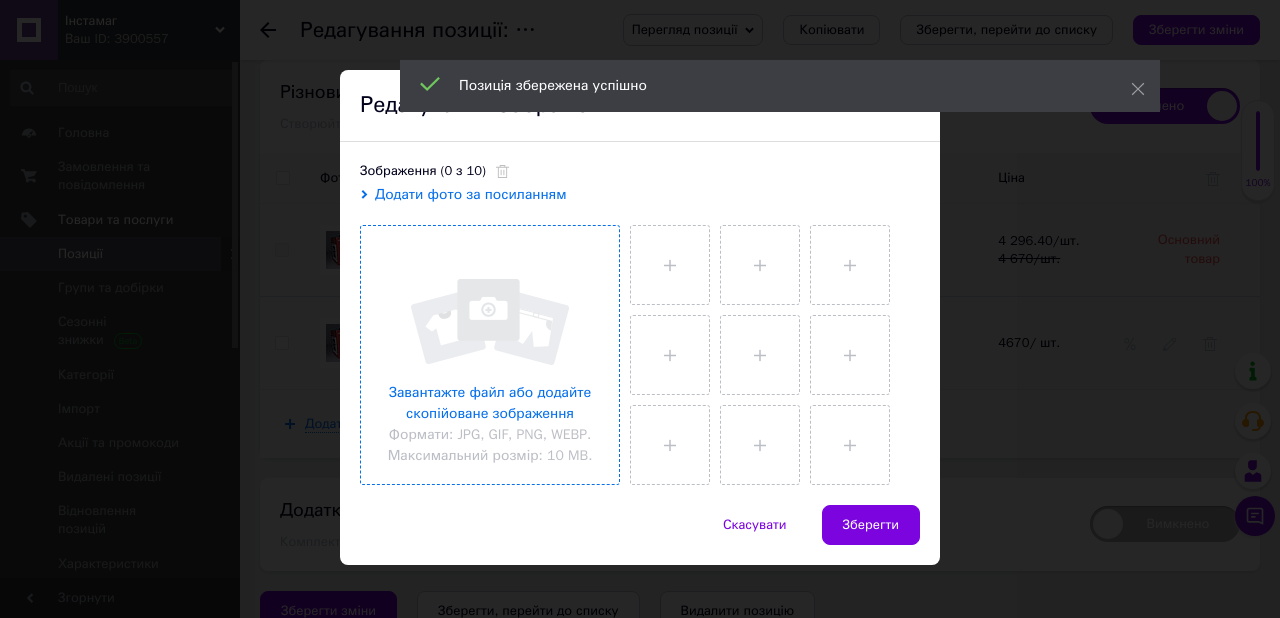 click at bounding box center (490, 355) 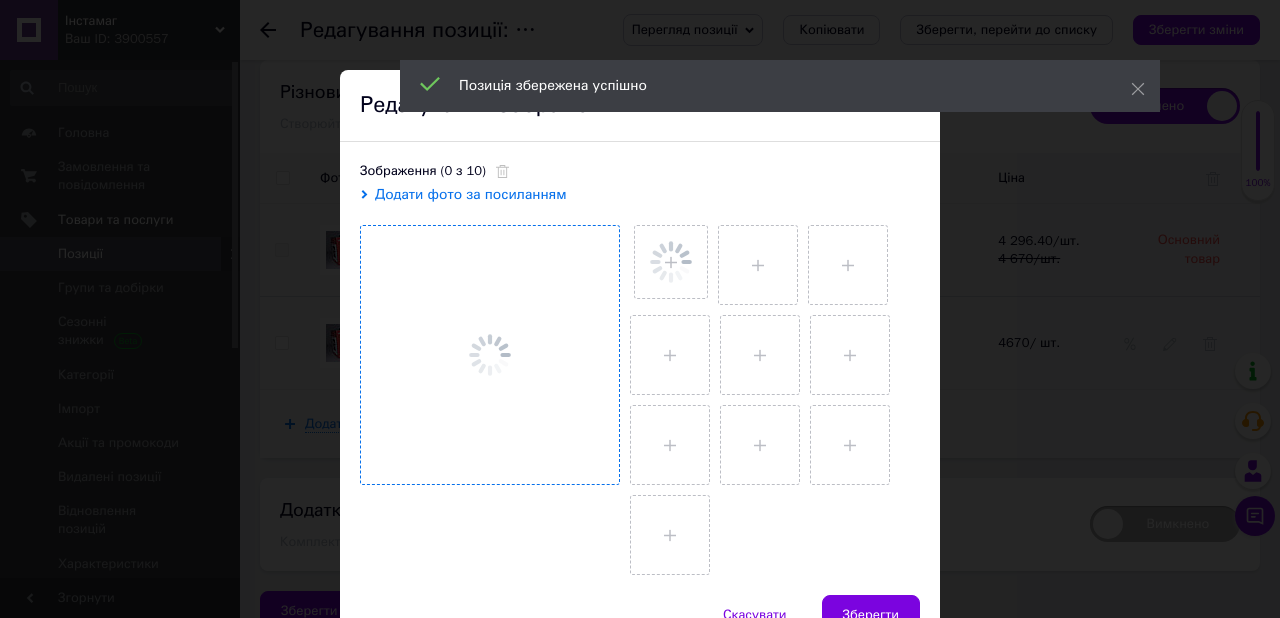 scroll, scrollTop: 16, scrollLeft: 0, axis: vertical 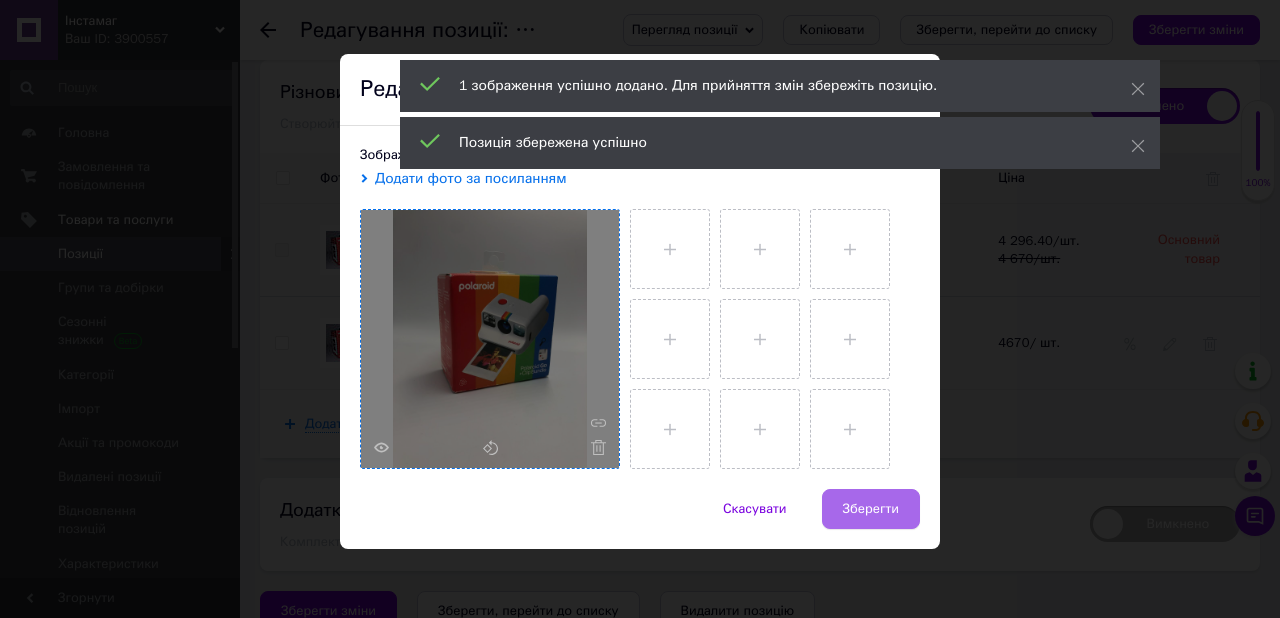 click on "Зберегти" at bounding box center [871, 509] 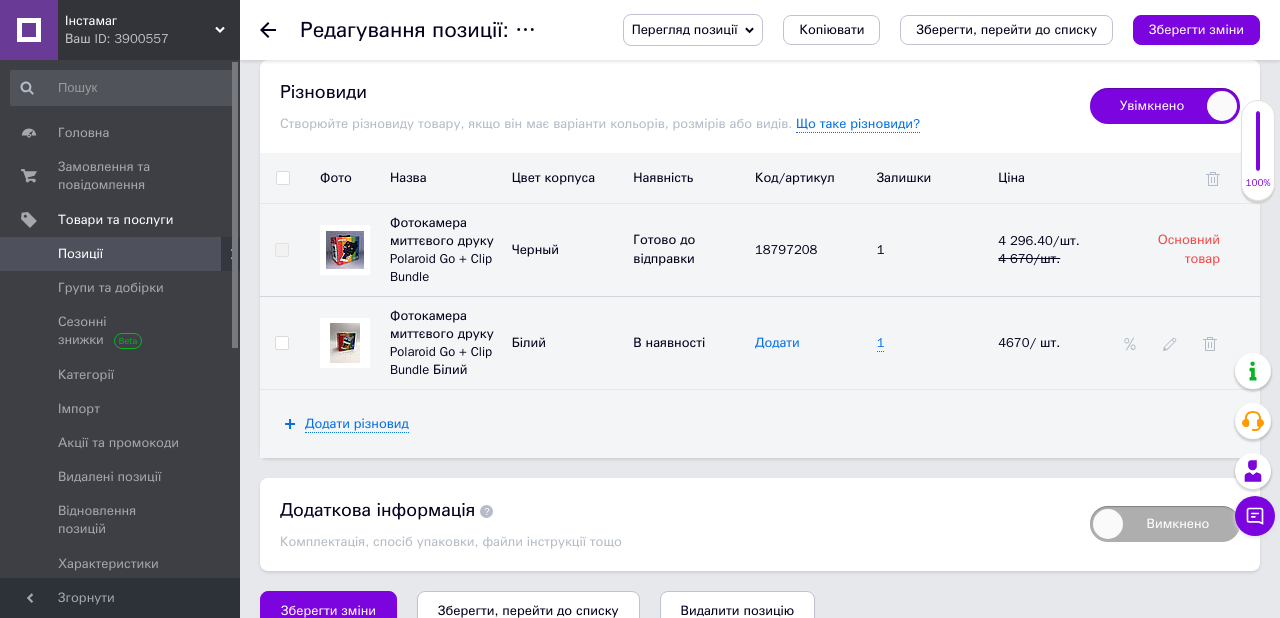 click on "Додати" at bounding box center (777, 343) 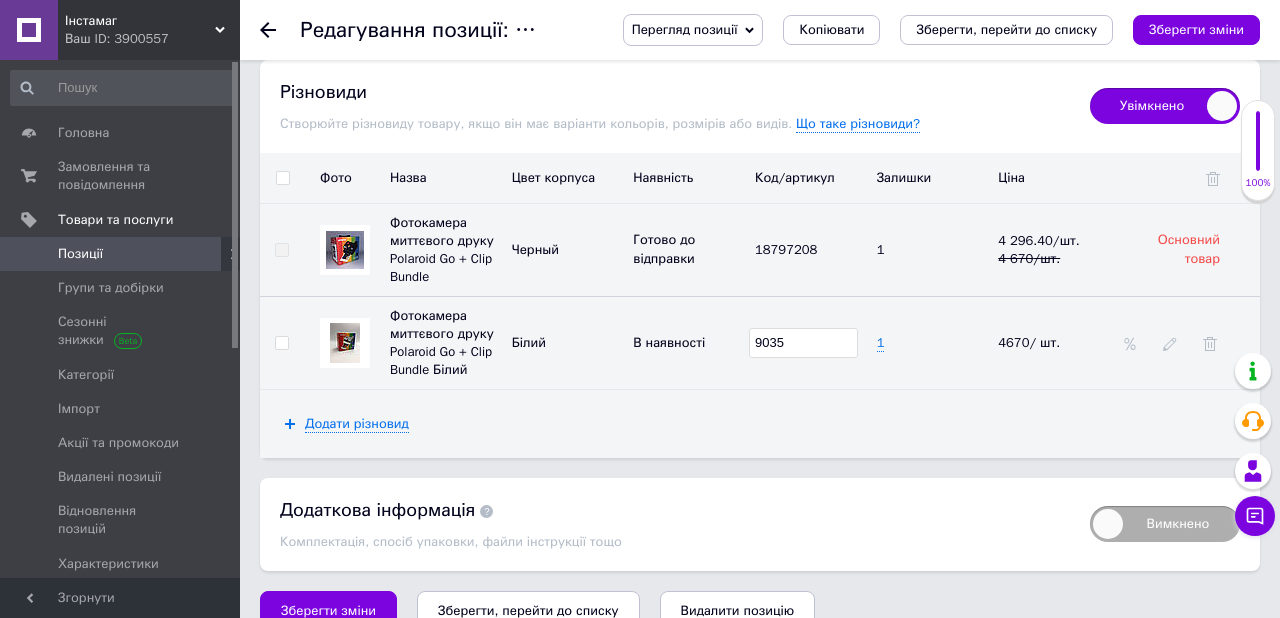 type on "9035" 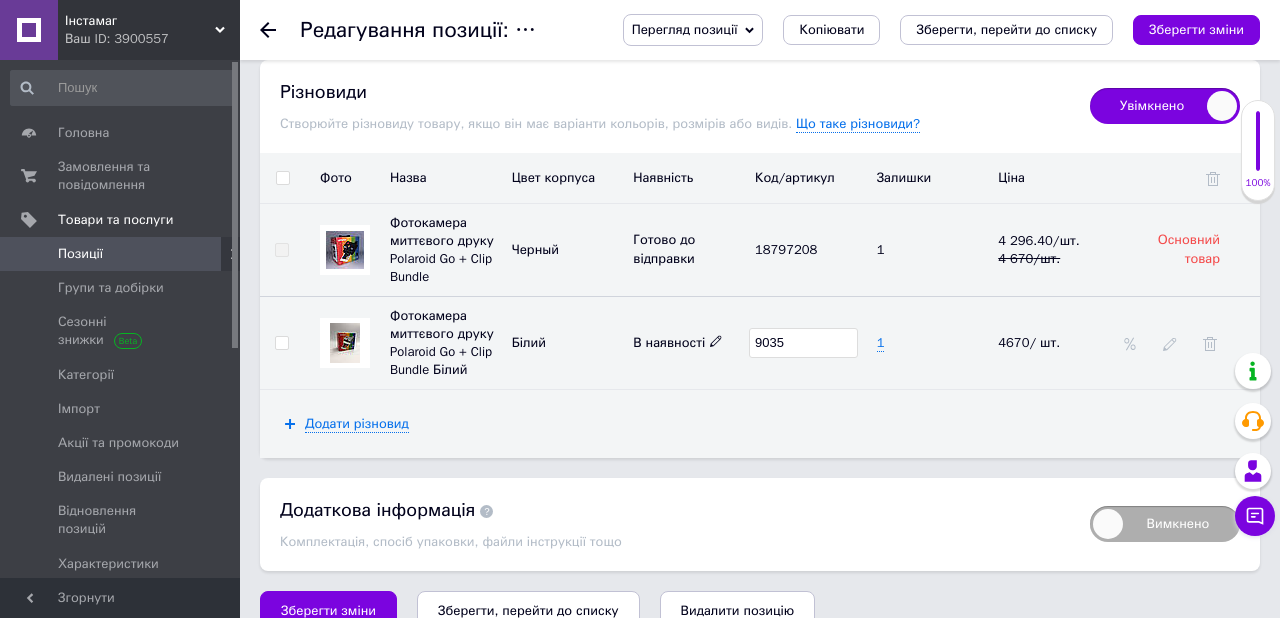 click on "В наявності" at bounding box center (678, 342) 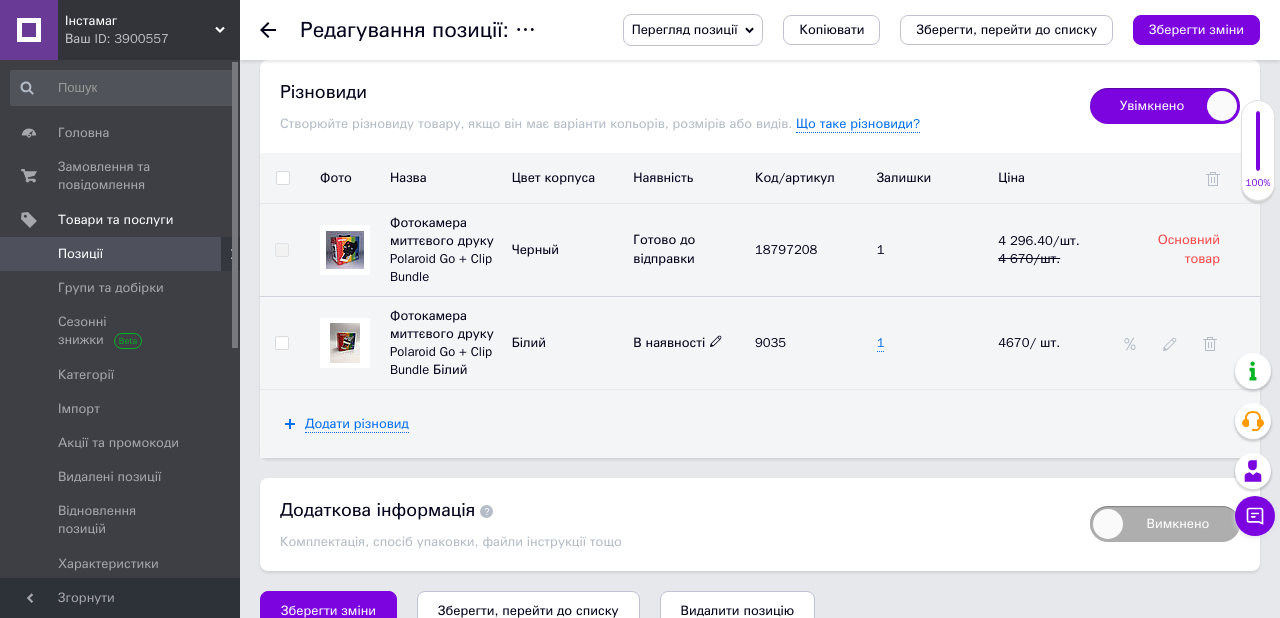 click 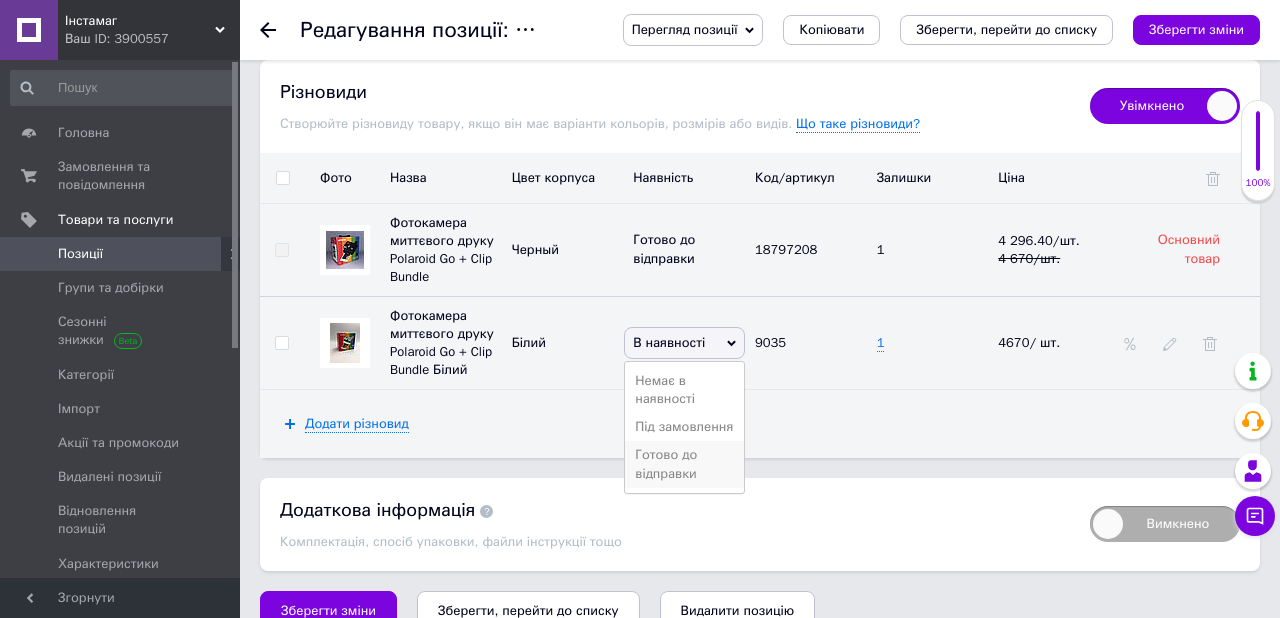 click on "Готово до відправки" at bounding box center (684, 464) 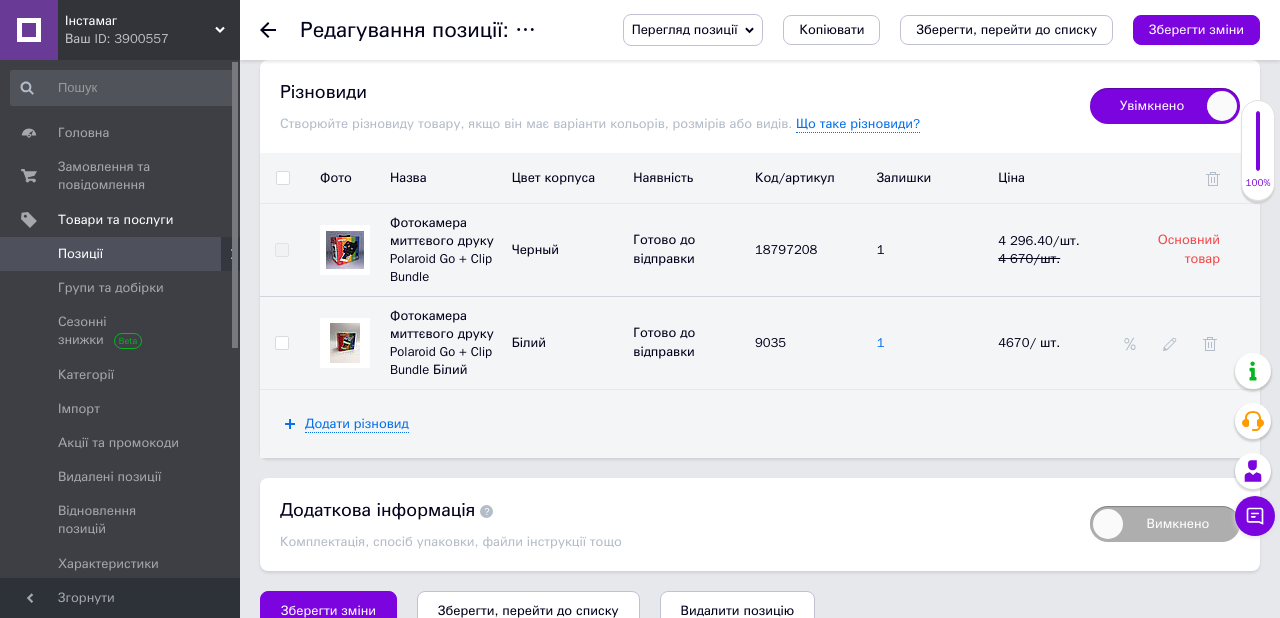 click on "1" at bounding box center [881, 343] 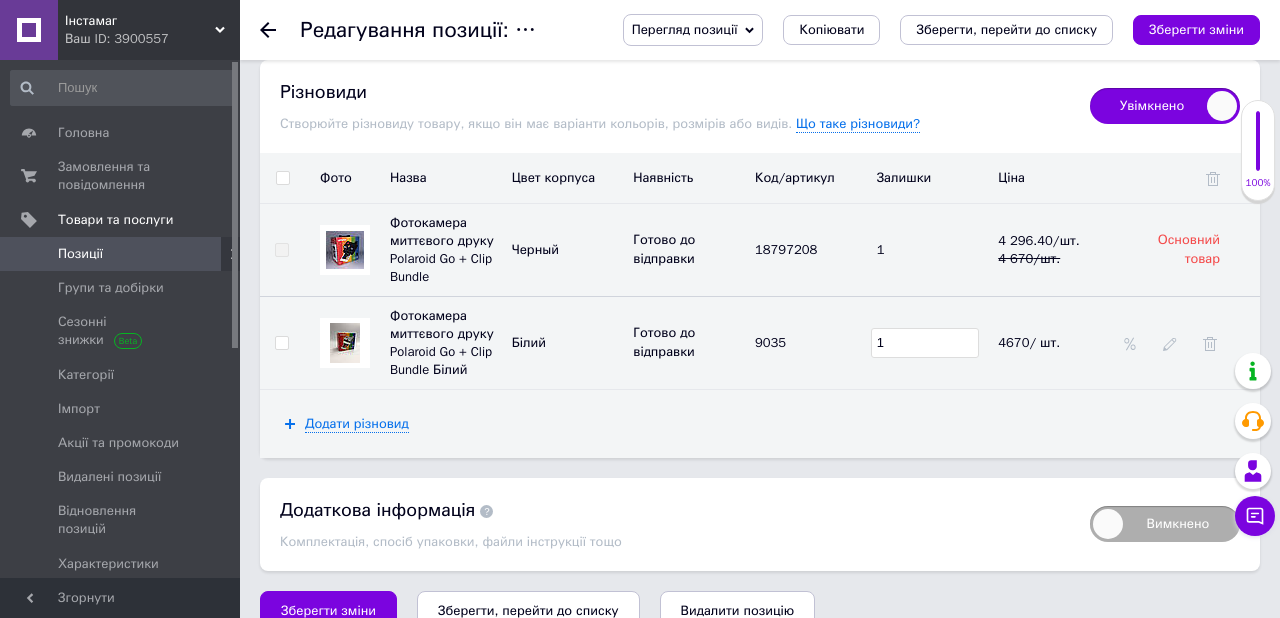 drag, startPoint x: 895, startPoint y: 325, endPoint x: 877, endPoint y: 323, distance: 18.110771 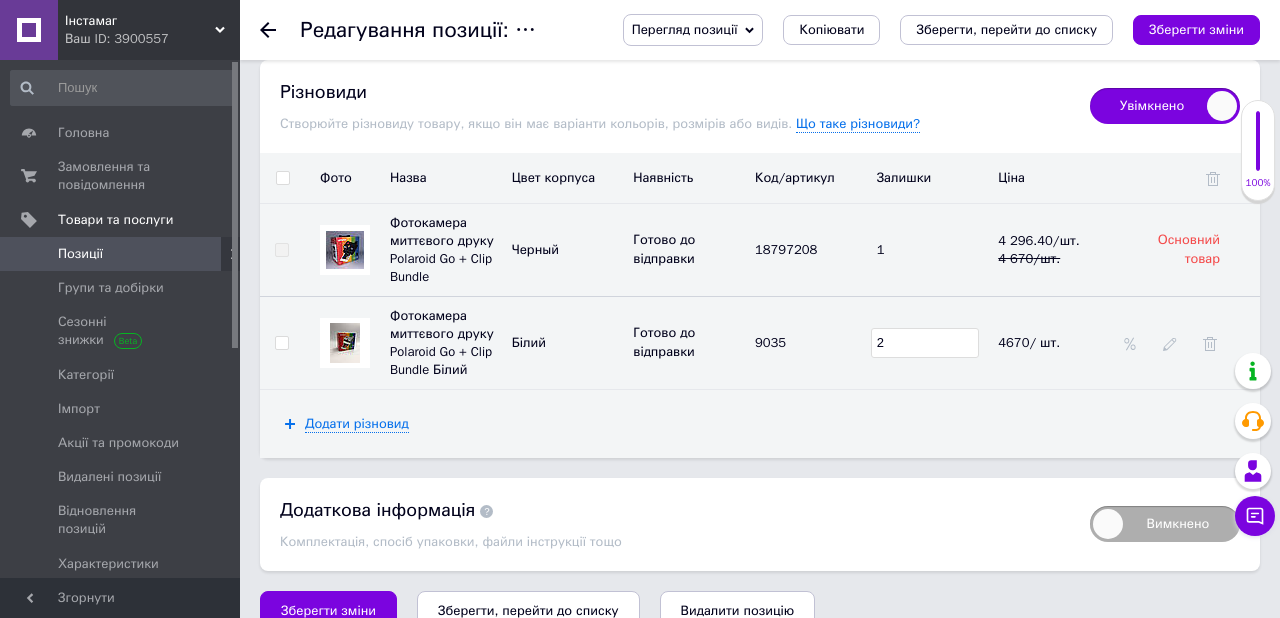 type on "2" 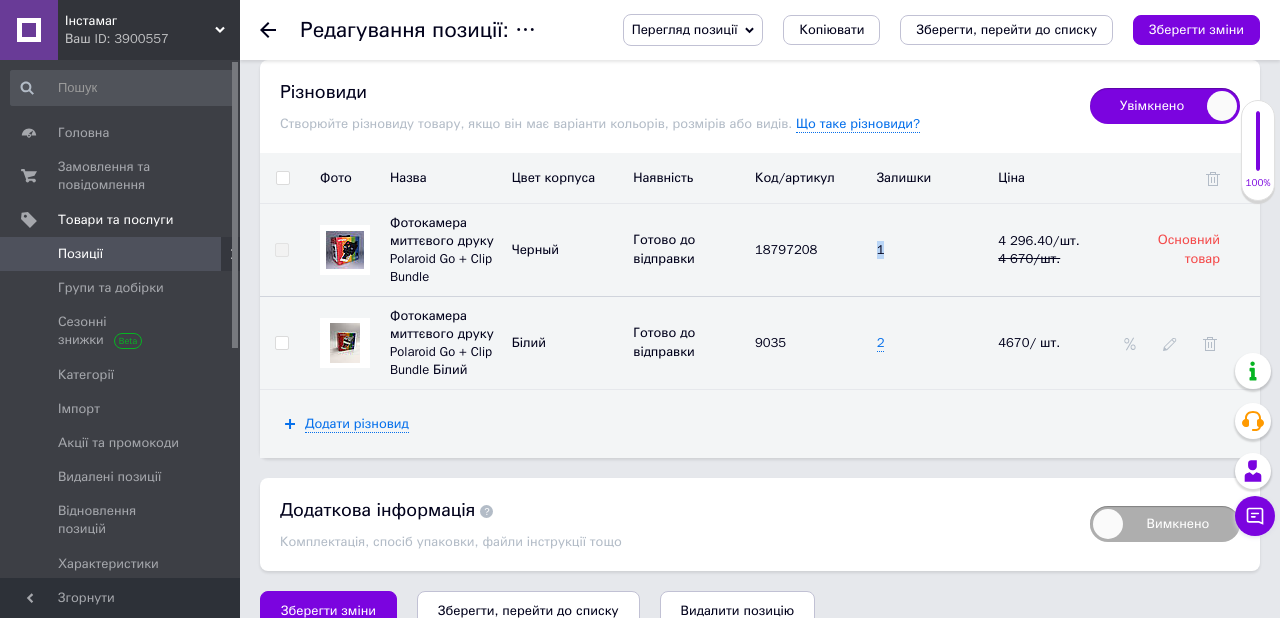 click on "1" at bounding box center [933, 250] 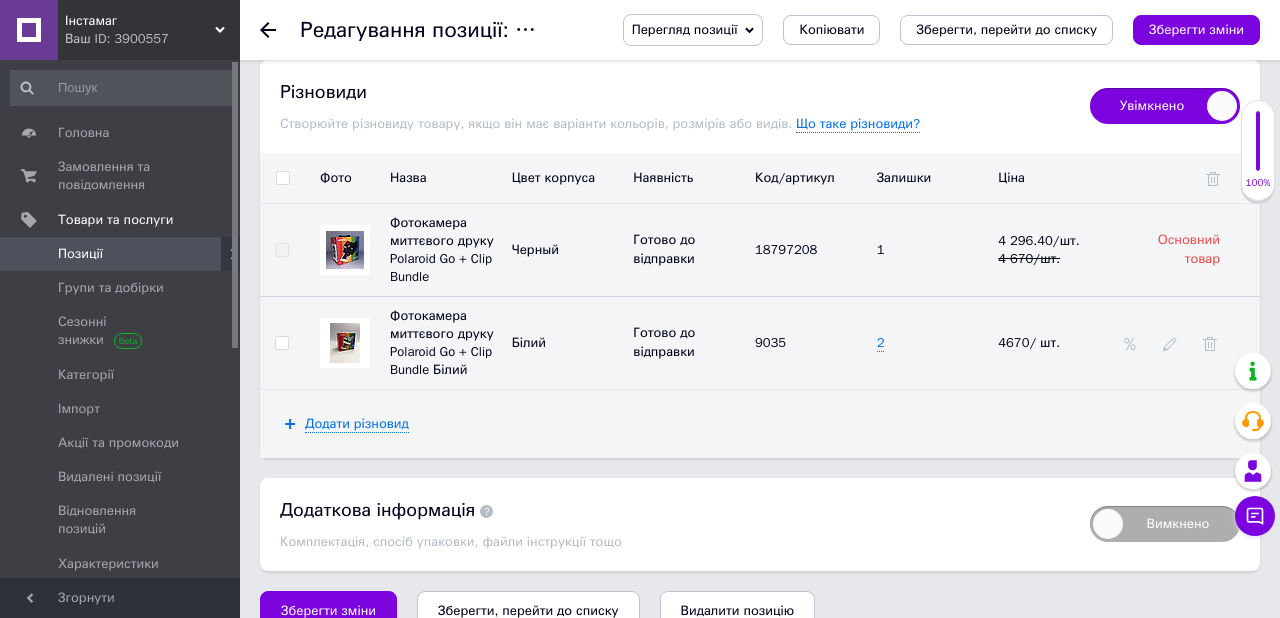 click on "1" at bounding box center [933, 250] 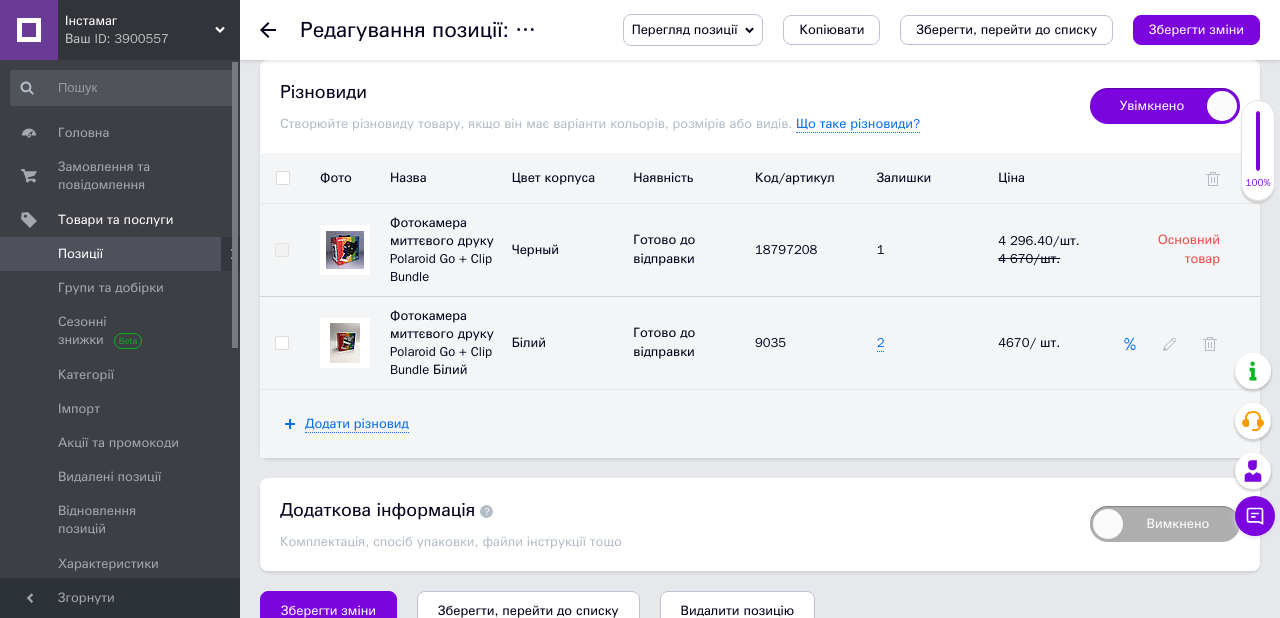 click 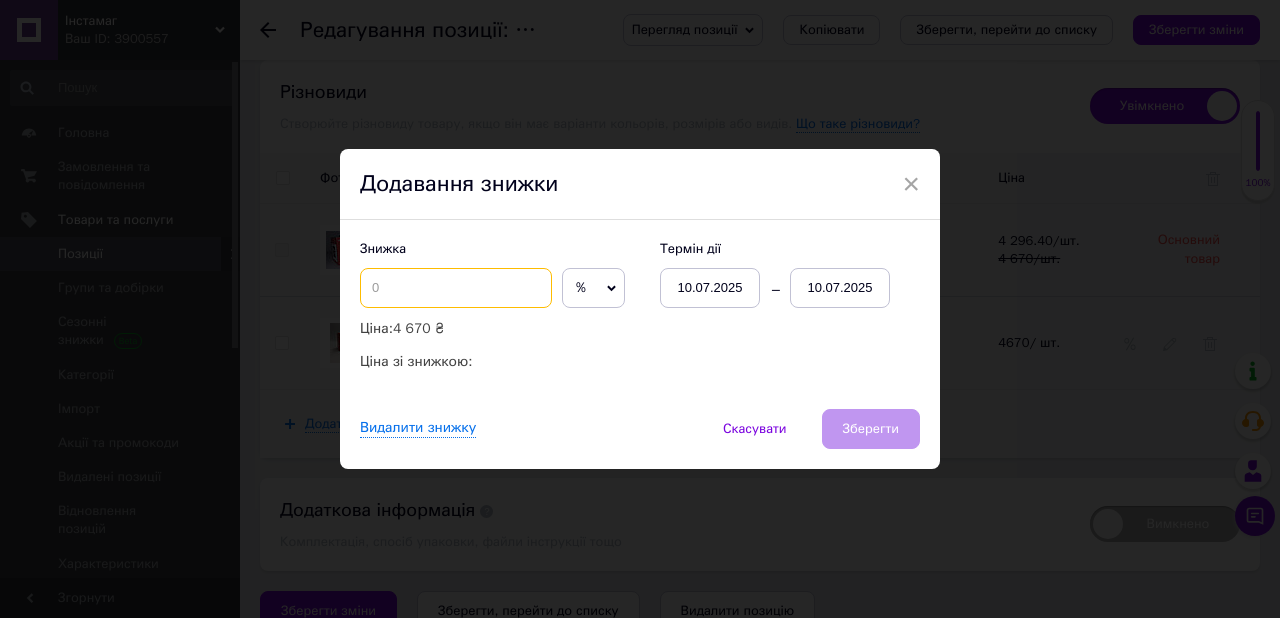 click at bounding box center [456, 288] 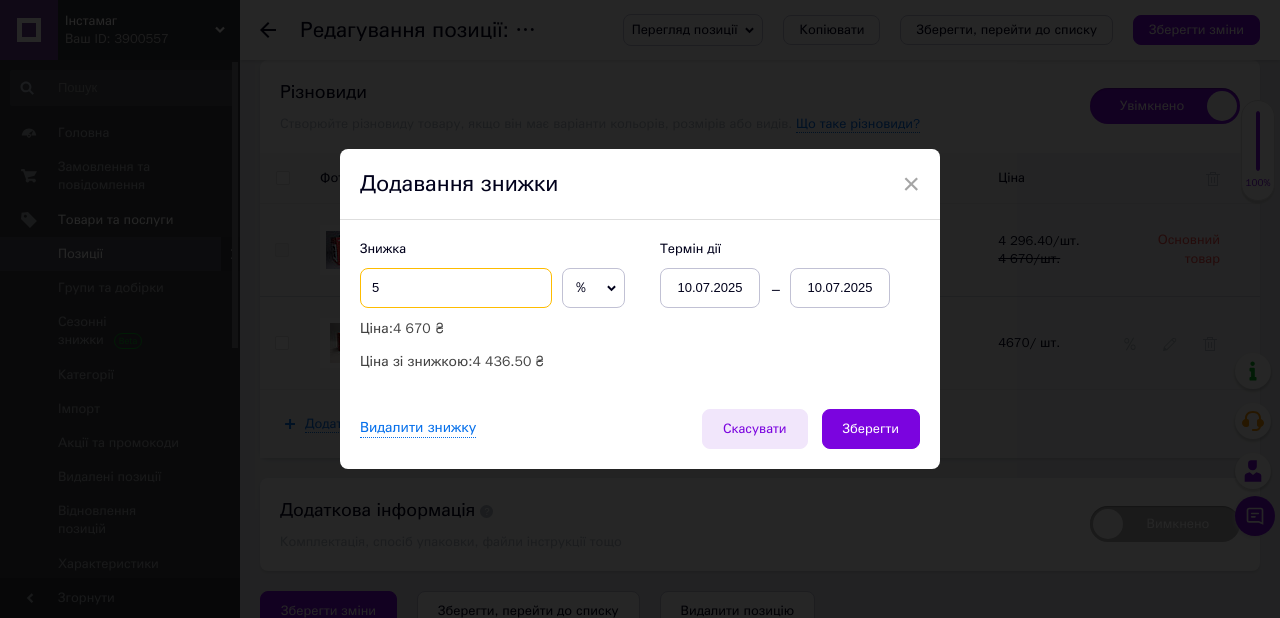 type on "5" 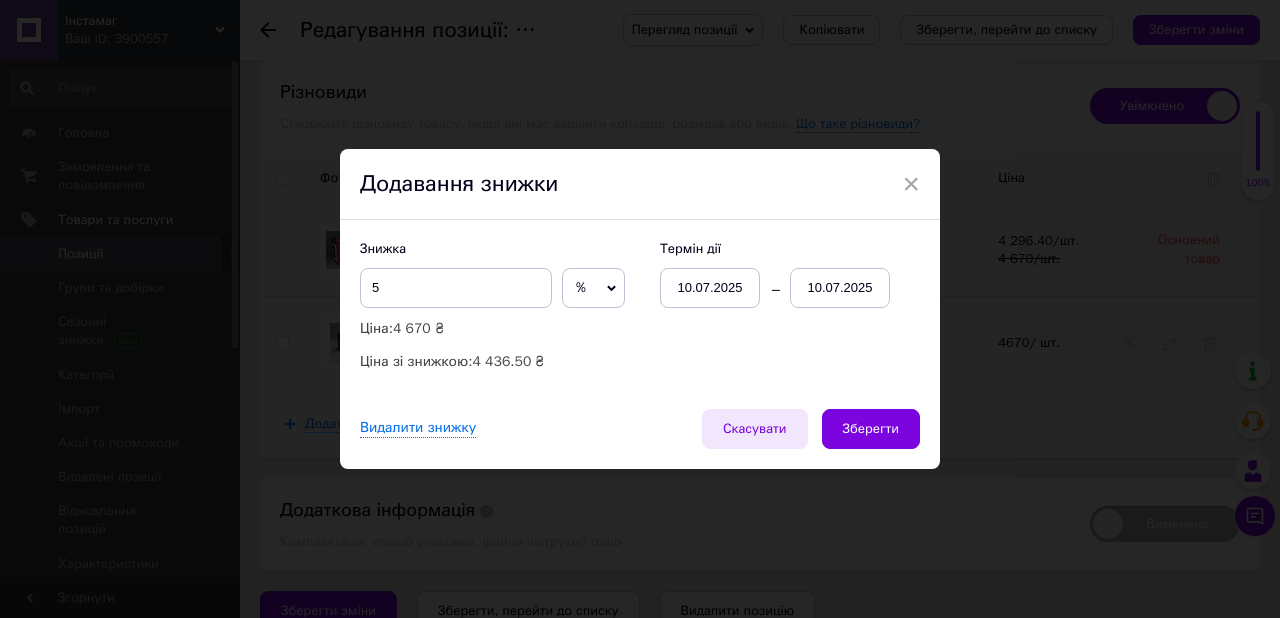 click on "Скасувати" at bounding box center (755, 429) 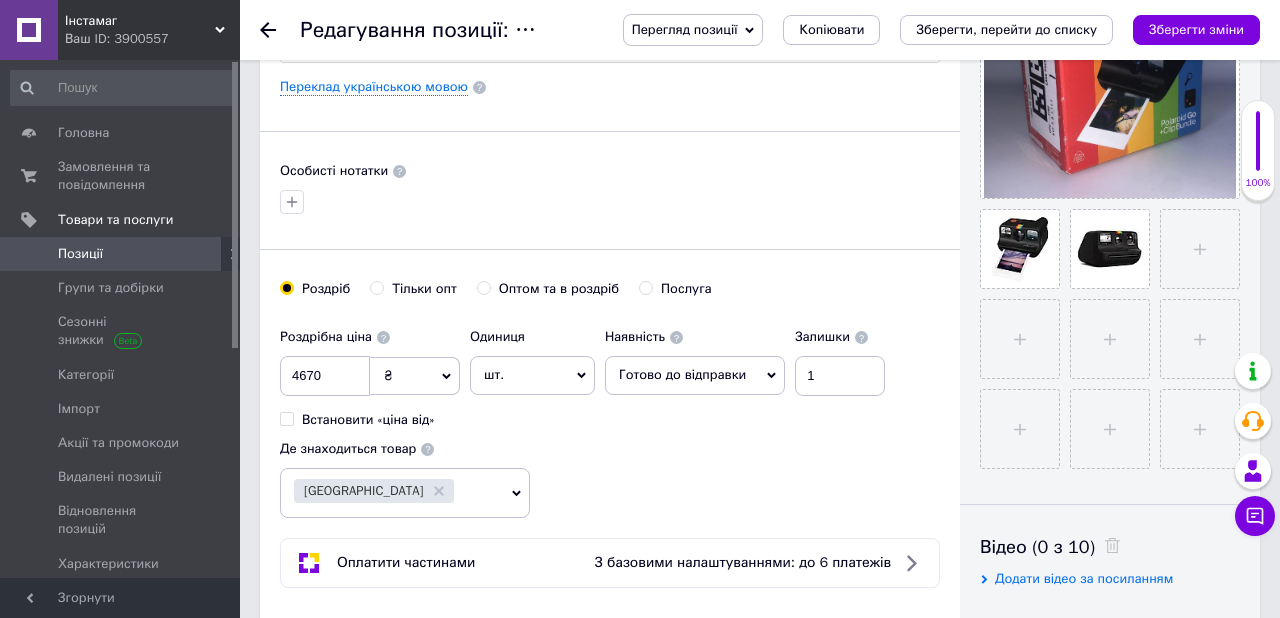 scroll, scrollTop: 557, scrollLeft: 0, axis: vertical 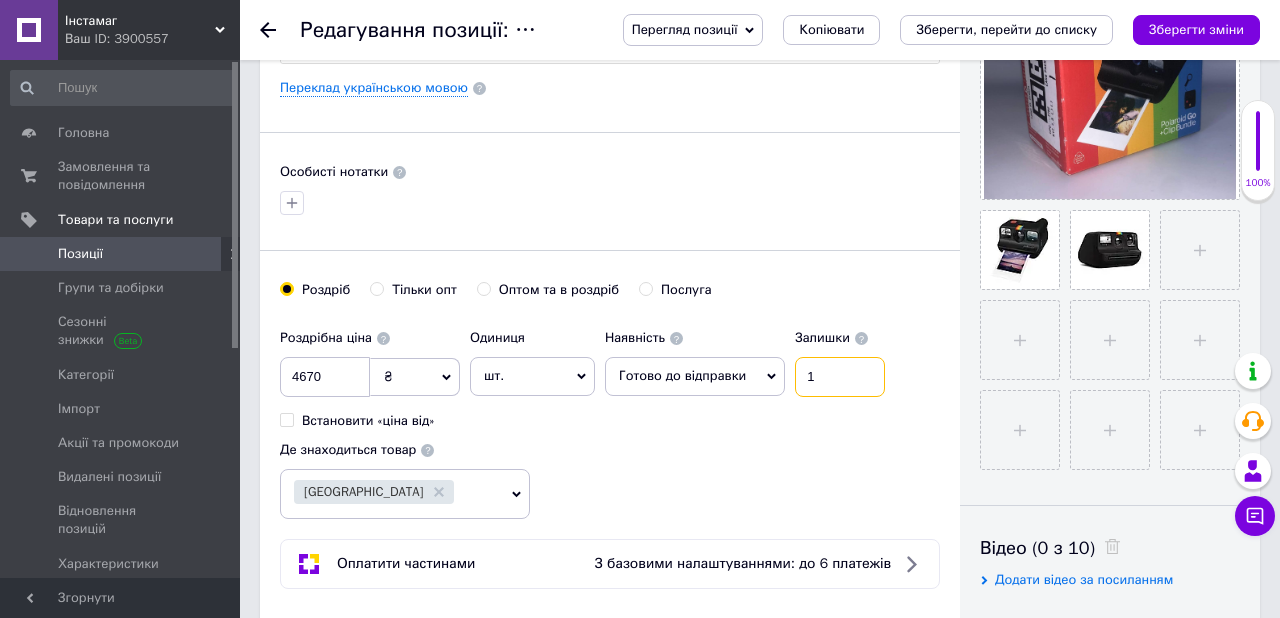 drag, startPoint x: 819, startPoint y: 385, endPoint x: 791, endPoint y: 384, distance: 28.01785 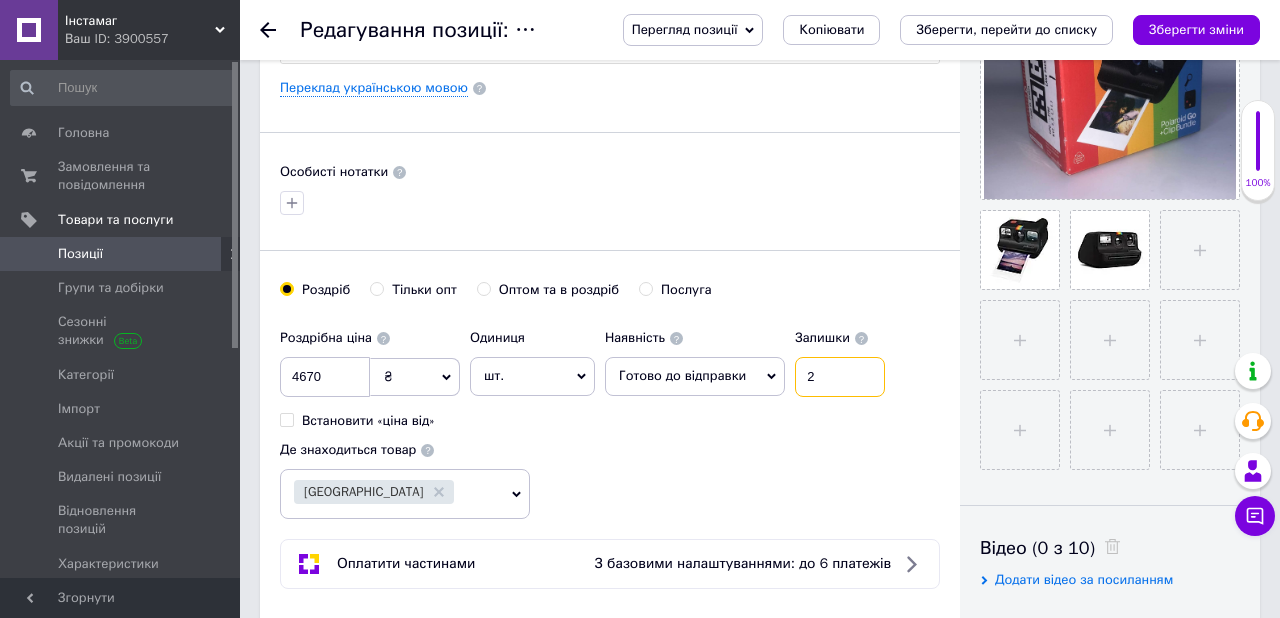 type on "2" 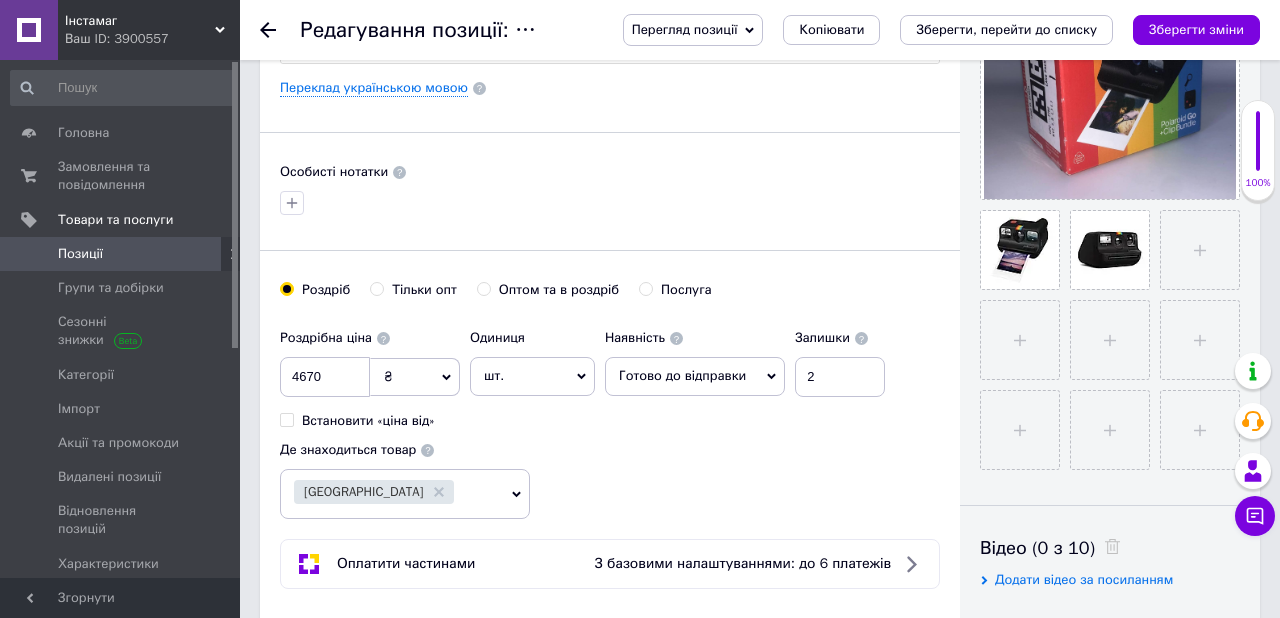 click on "Роздрібна ціна 4670 ₴ $ EUR CHF GBP ¥ PLN ₸ MDL HUF KGS CNY TRY KRW lei Встановити «ціна від» Одиниця шт. Популярне комплект упаковка кв.м пара м кг пог.м послуга т а автоцистерна ампула б балон банка блістер бобіна бочка [PERSON_NAME] бухта в ват виїзд відро г г га година гр/кв.м гігакалорія д дав два місяці день доба доза є єврокуб з зміна к кВт каністра карат кв.дм кв.м кв.см кв.фут квартал кг кг/кв.м км колесо комплект коробка куб.дм куб.м л л лист м м мВт мл мм моток місяць мішок н набір номер о об'єкт од. п палетомісце пара партія пач пог.м послуга посівна одиниця птахомісце півроку пігулка" at bounding box center (610, 419) 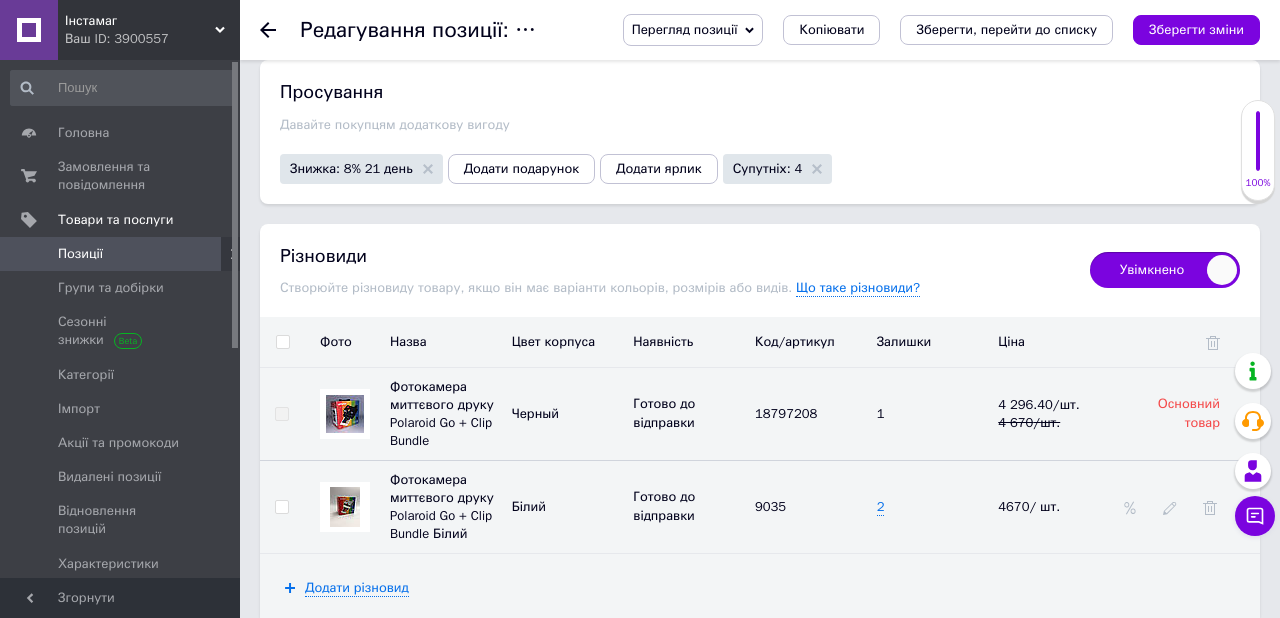 scroll, scrollTop: 3955, scrollLeft: 0, axis: vertical 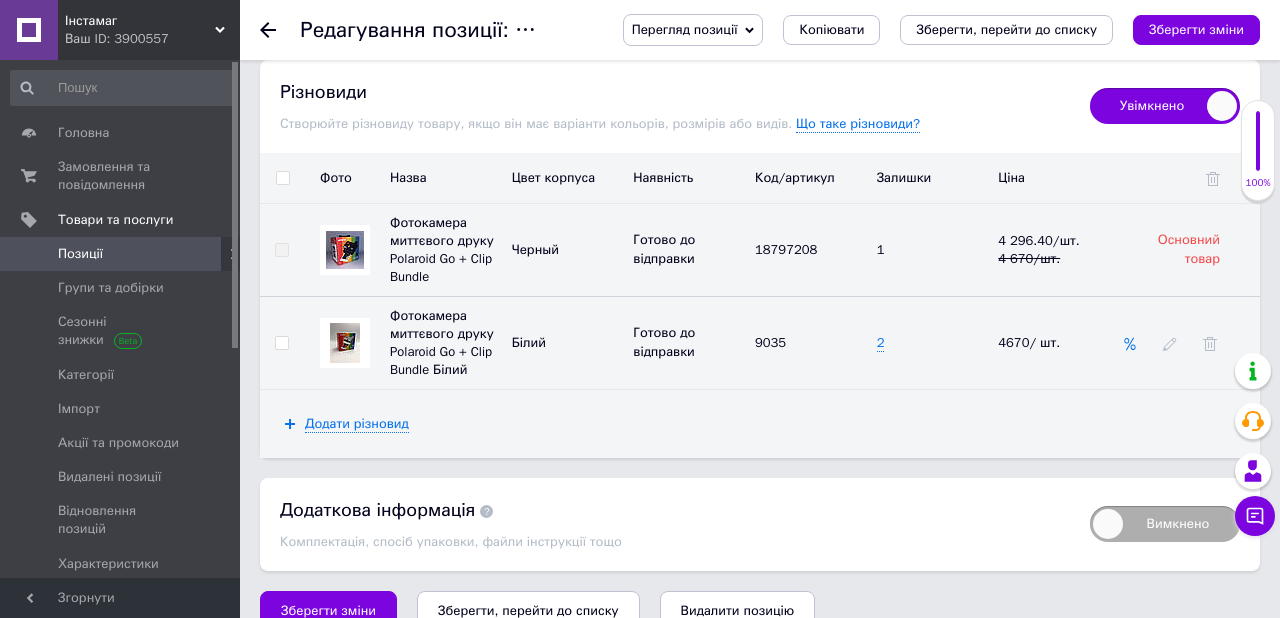 click 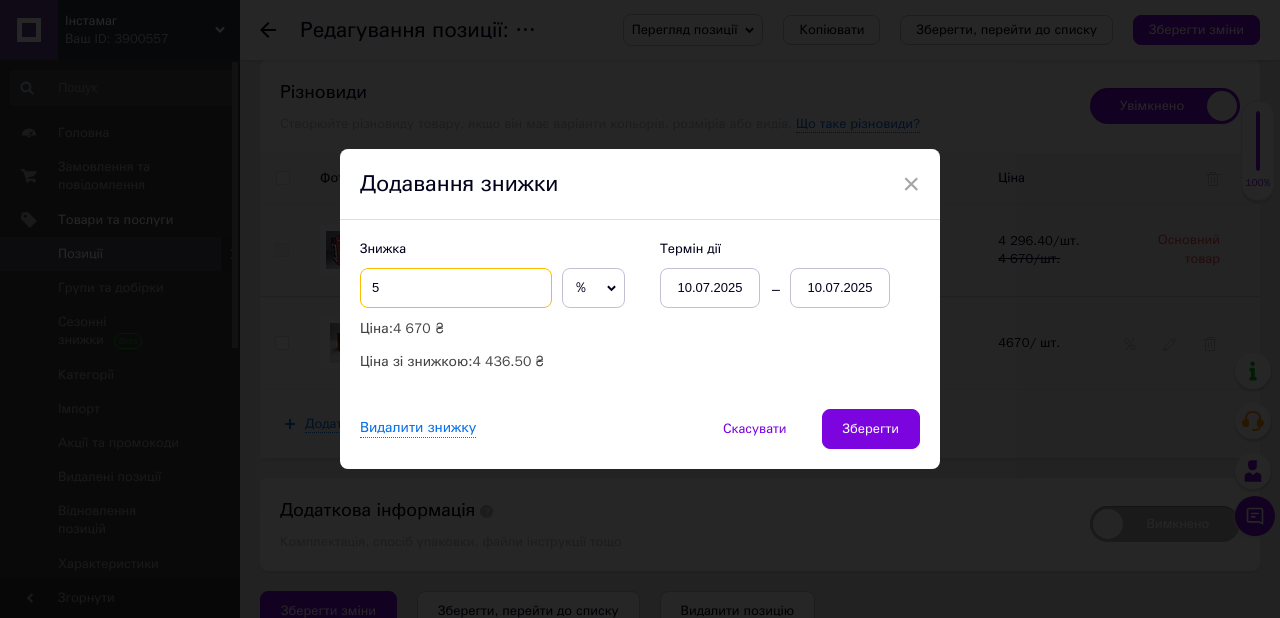 drag, startPoint x: 408, startPoint y: 285, endPoint x: 342, endPoint y: 281, distance: 66.1211 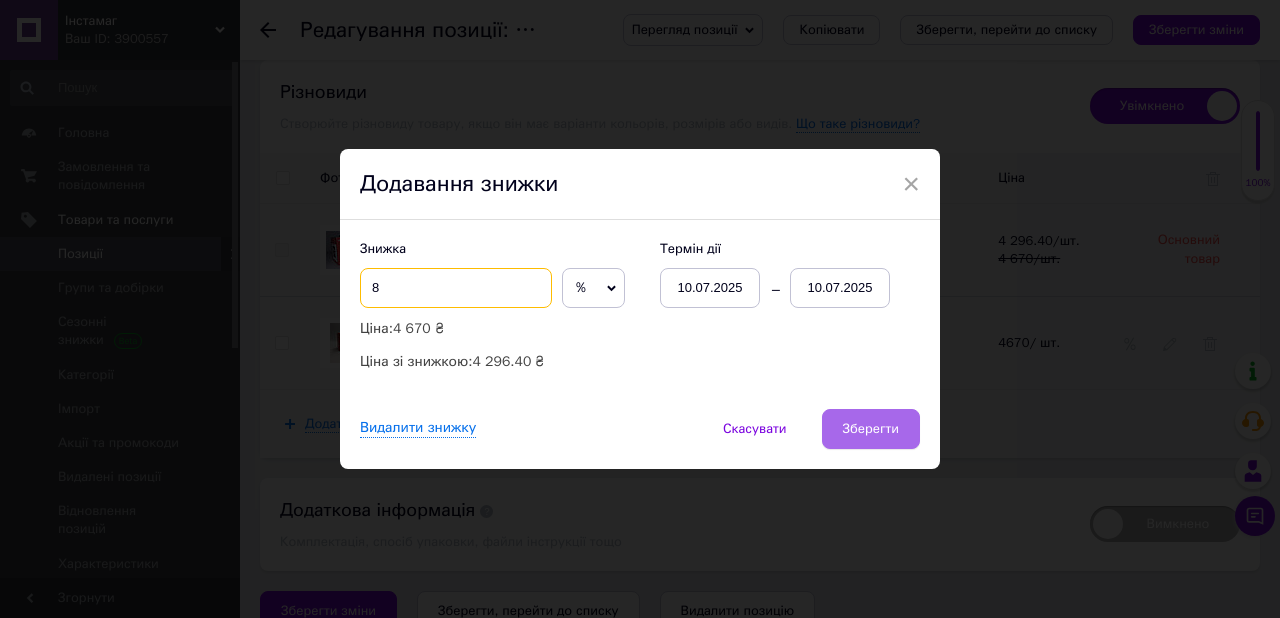 type on "8" 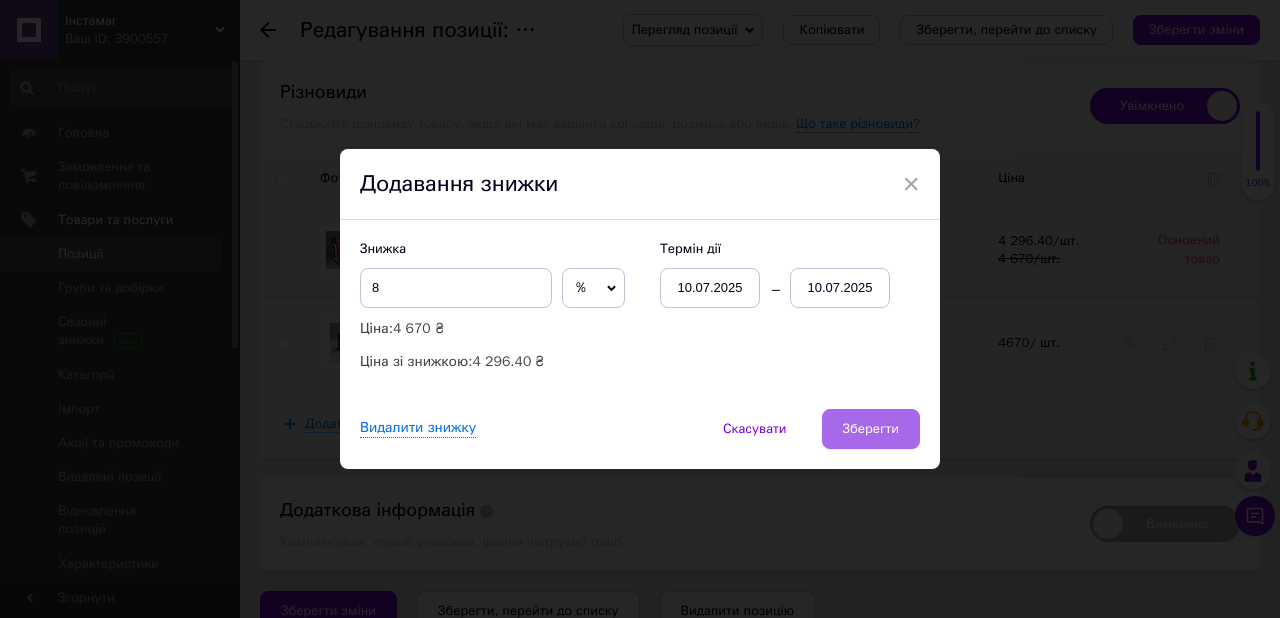 click on "Зберегти" at bounding box center [871, 429] 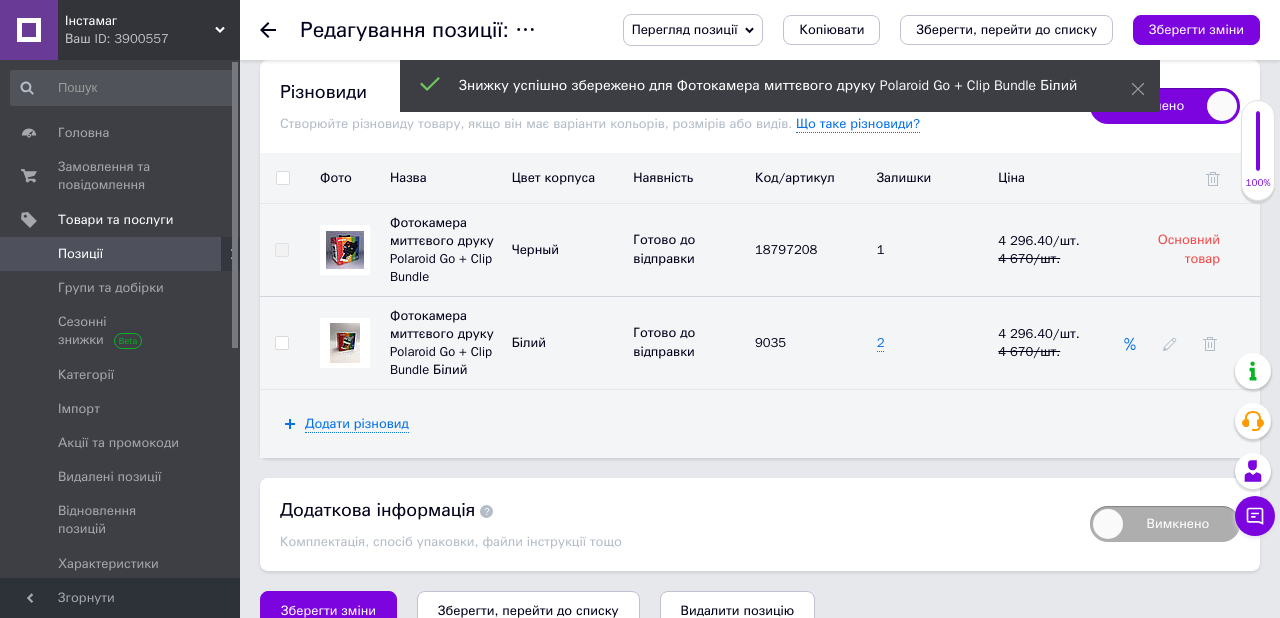 click 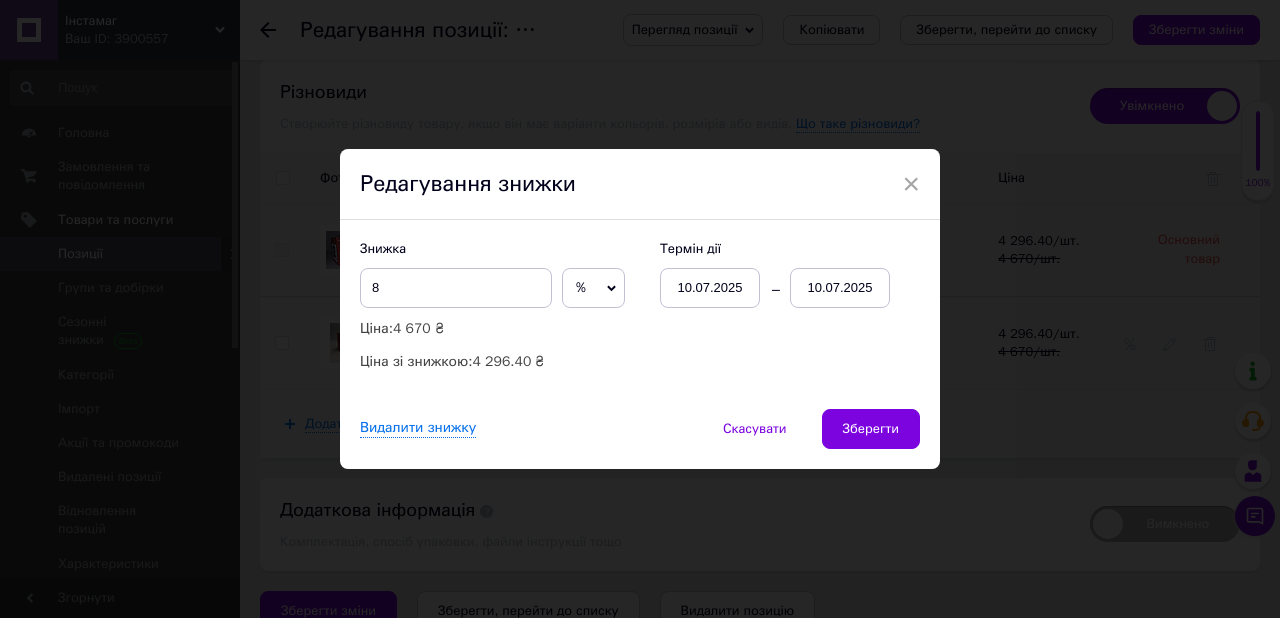 click on "10.07.2025" at bounding box center (840, 288) 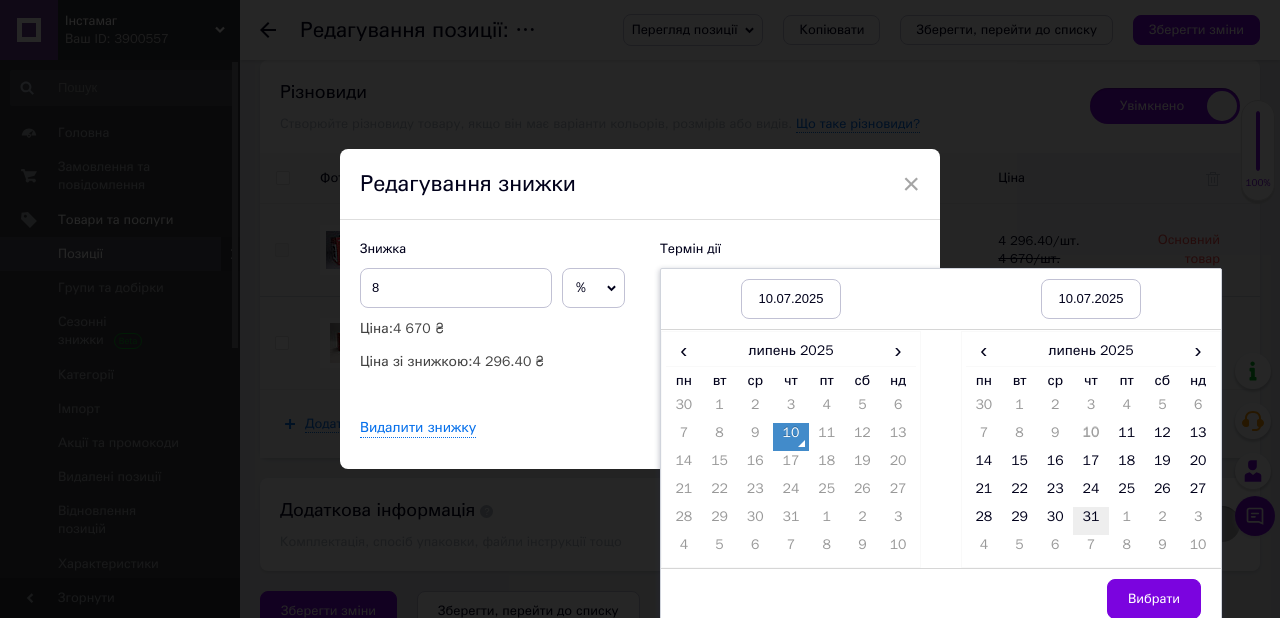 click on "31" at bounding box center (1091, 521) 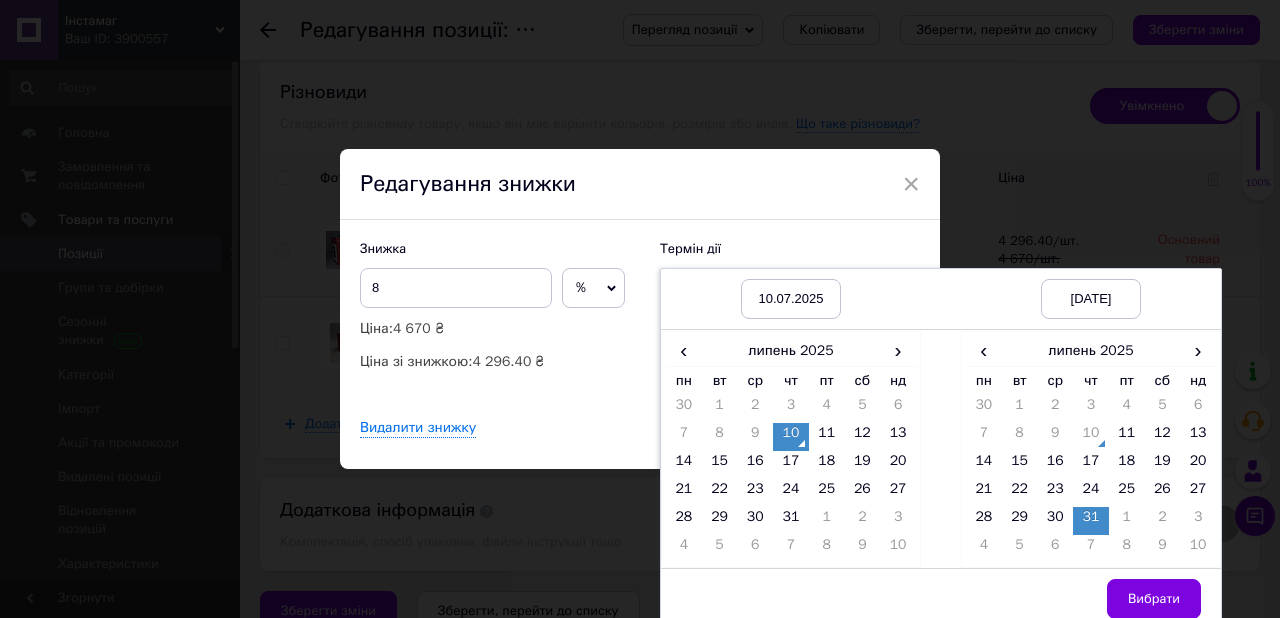 click on "Вибрати" at bounding box center (1154, 599) 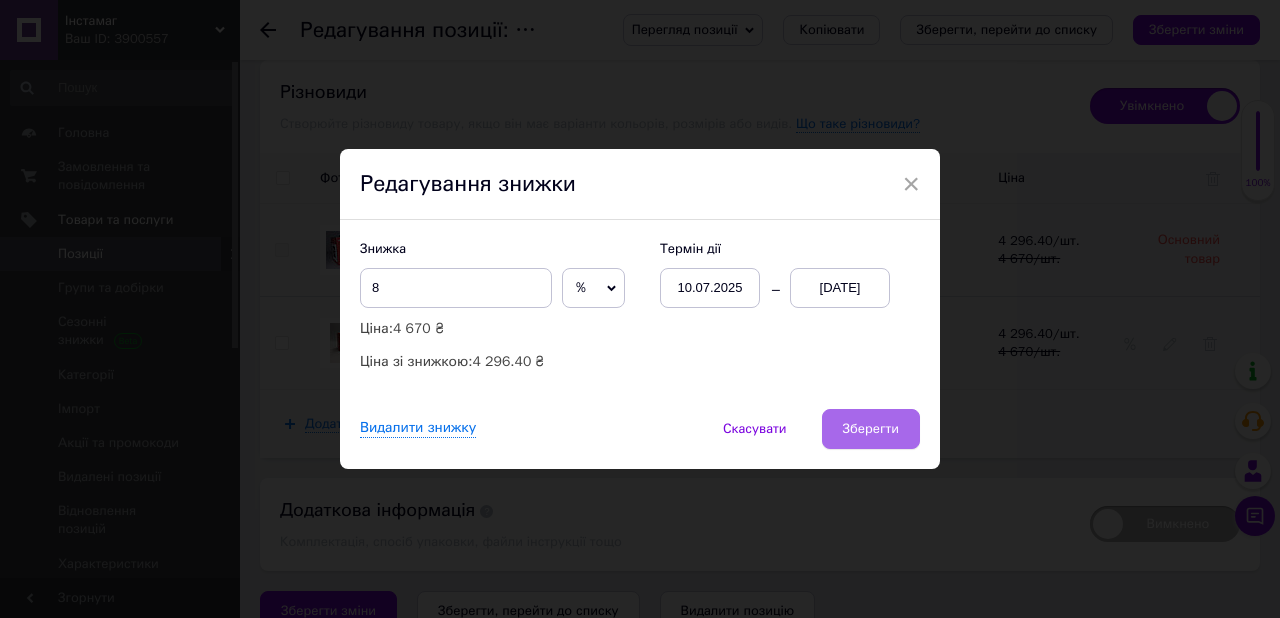 click on "Зберегти" at bounding box center [871, 429] 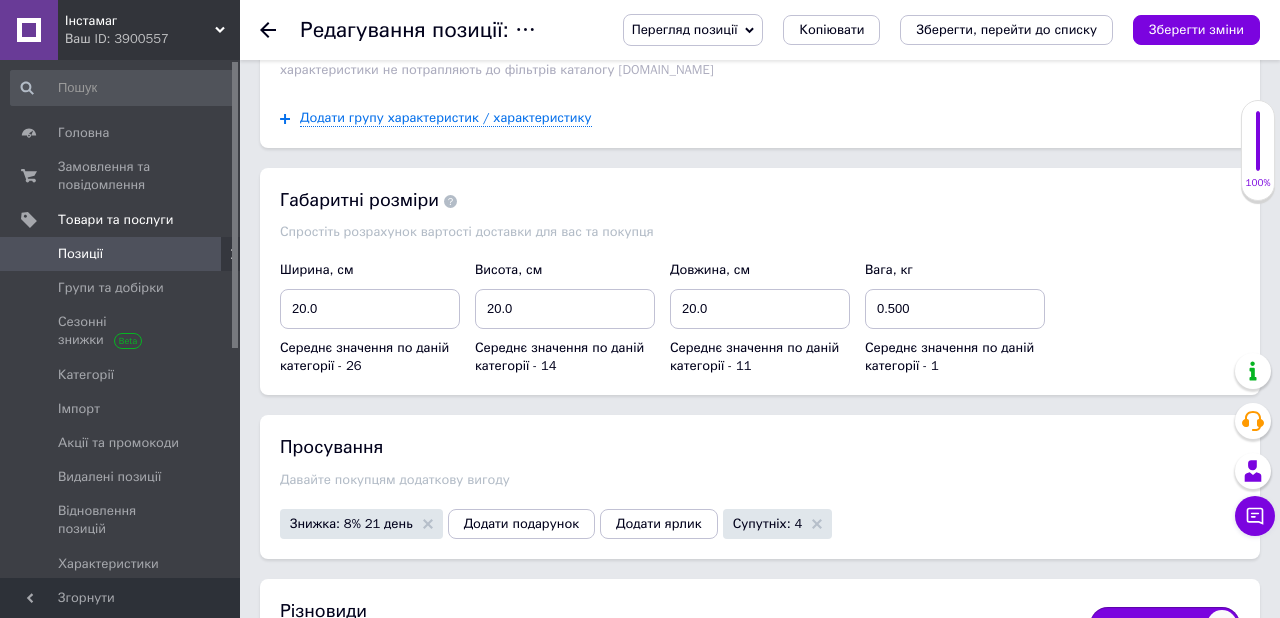 scroll, scrollTop: 3955, scrollLeft: 0, axis: vertical 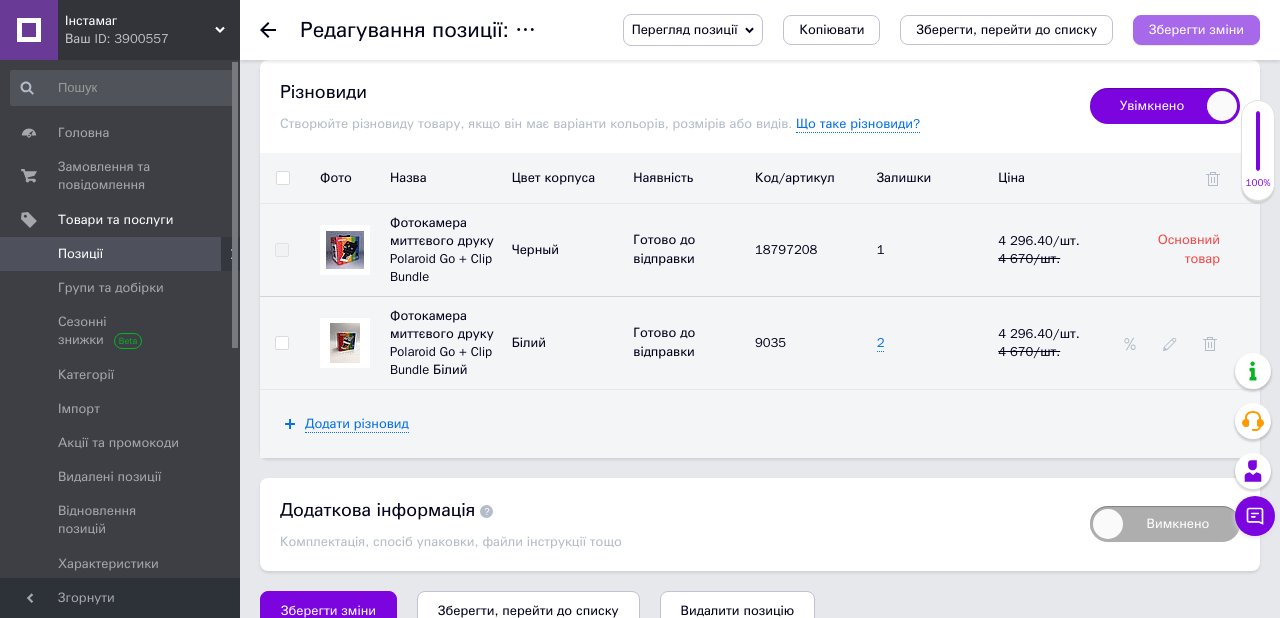 click on "Зберегти зміни" at bounding box center (1196, 29) 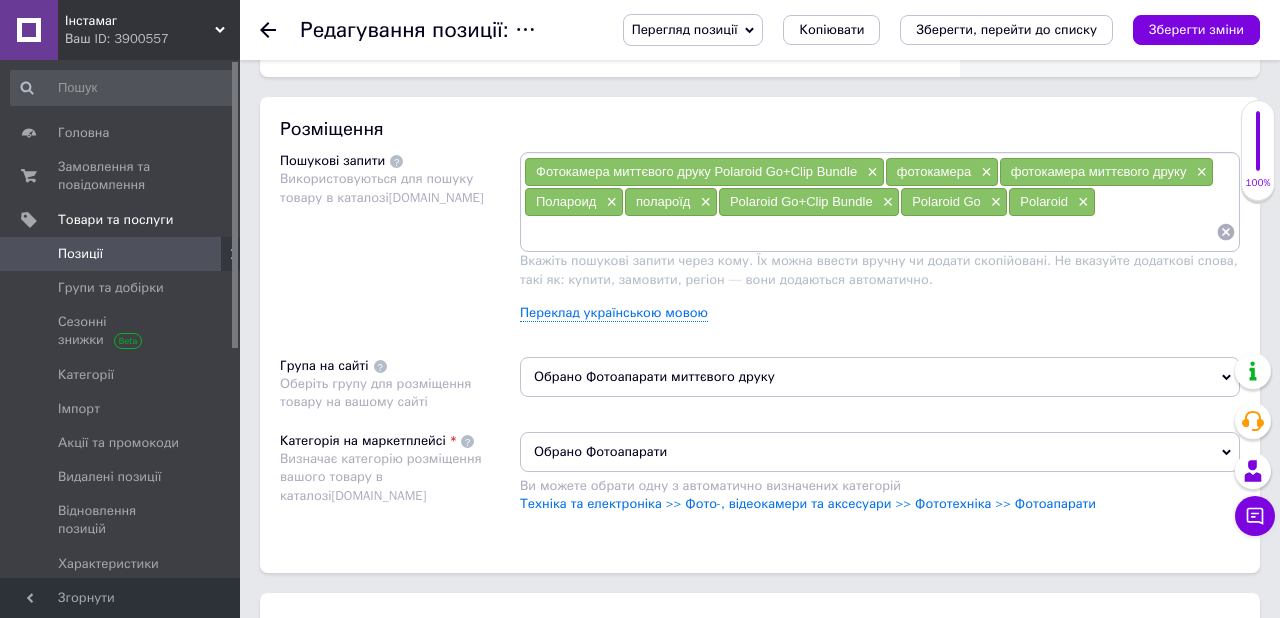 scroll, scrollTop: 847, scrollLeft: 0, axis: vertical 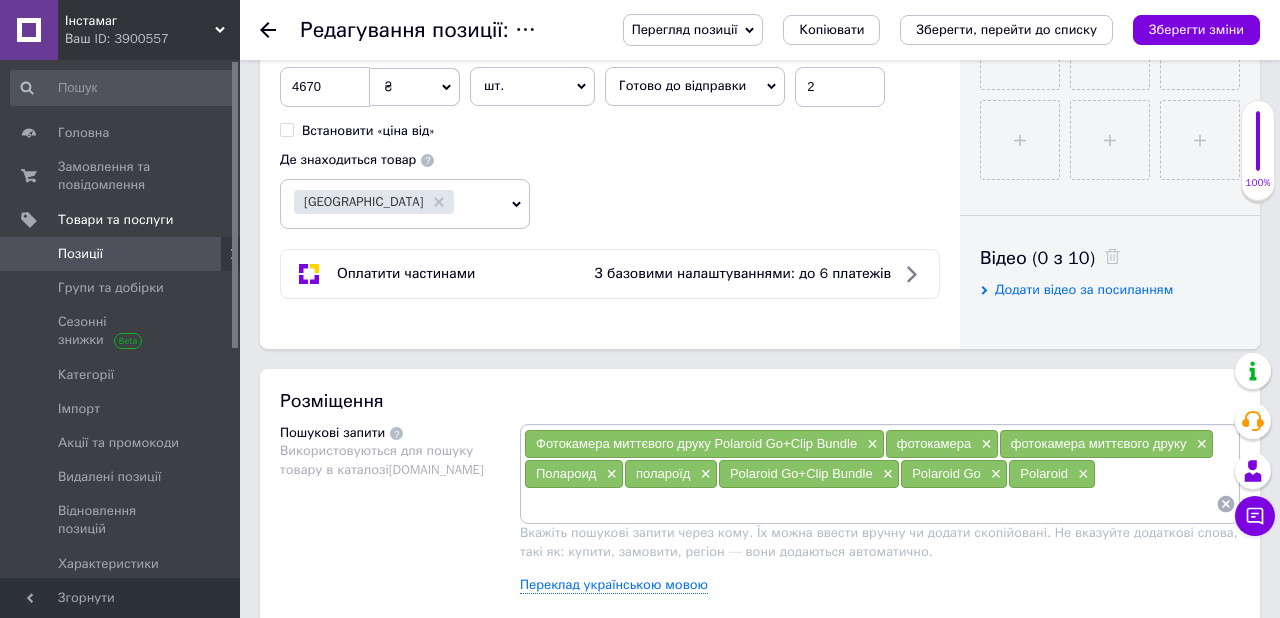click on "Зберегти, перейти до списку" at bounding box center [1006, 29] 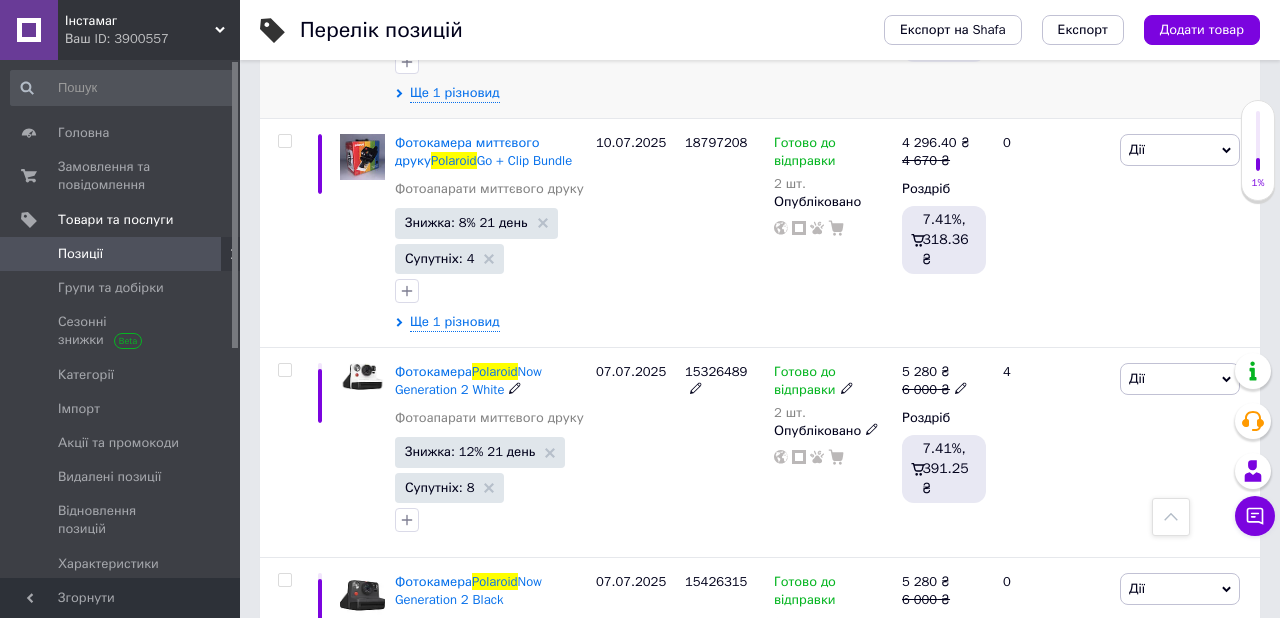 scroll, scrollTop: 541, scrollLeft: 0, axis: vertical 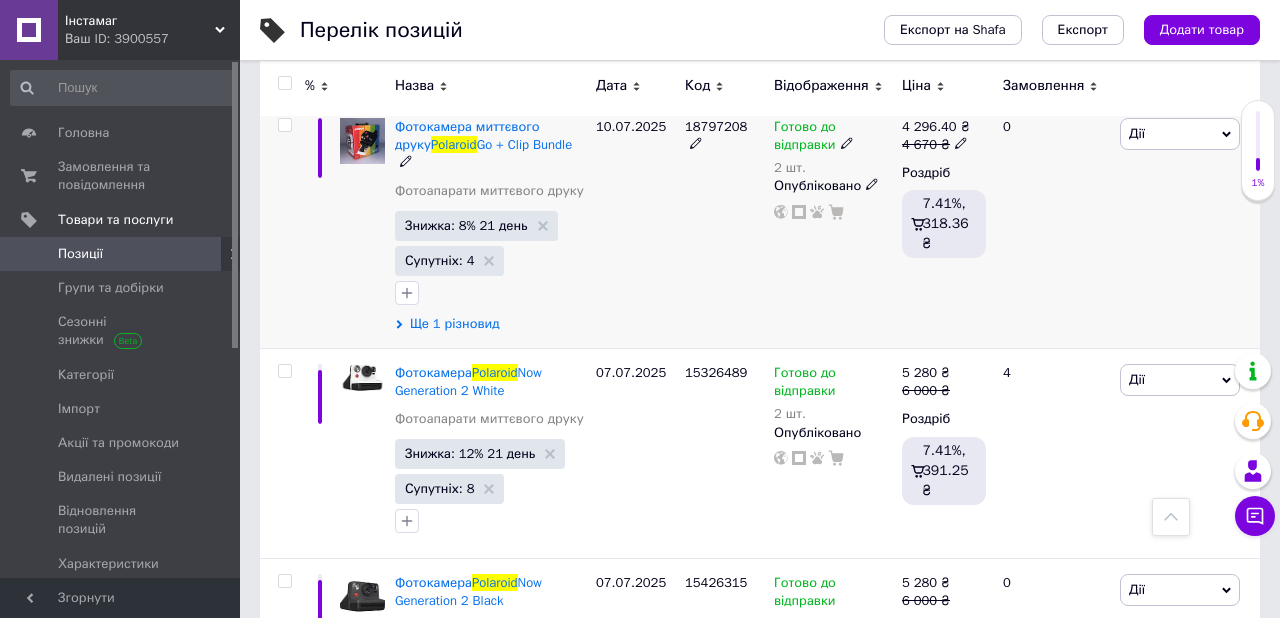 click on "Ще 1 різновид" at bounding box center [455, 324] 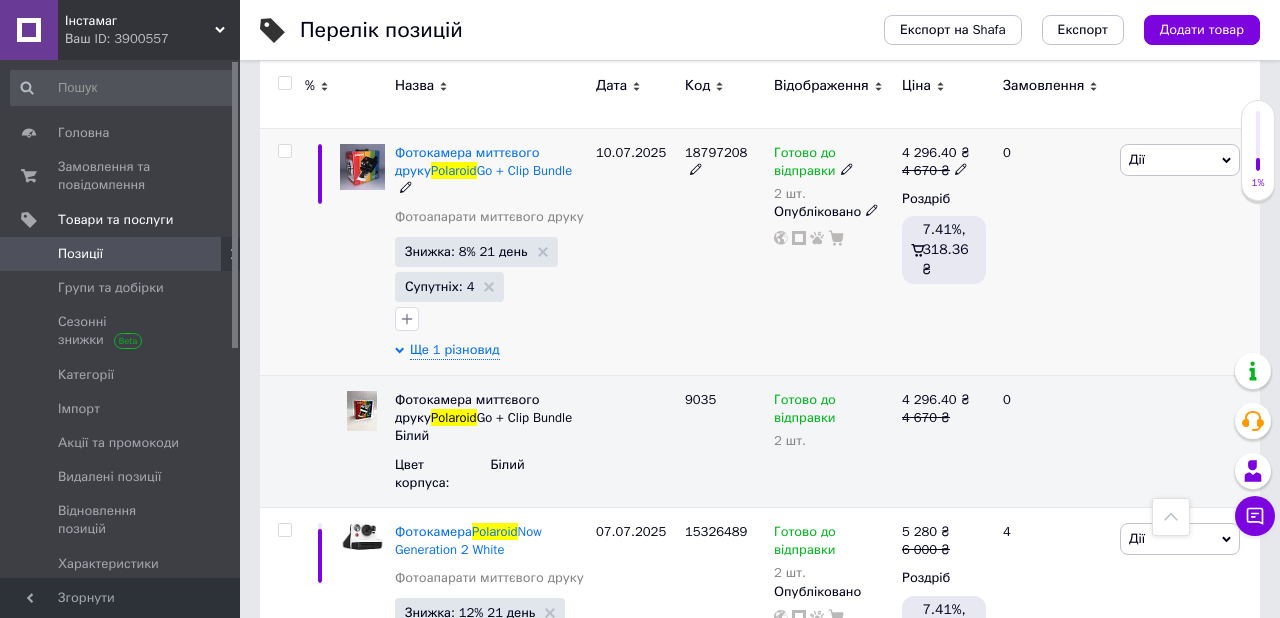 scroll, scrollTop: 492, scrollLeft: 0, axis: vertical 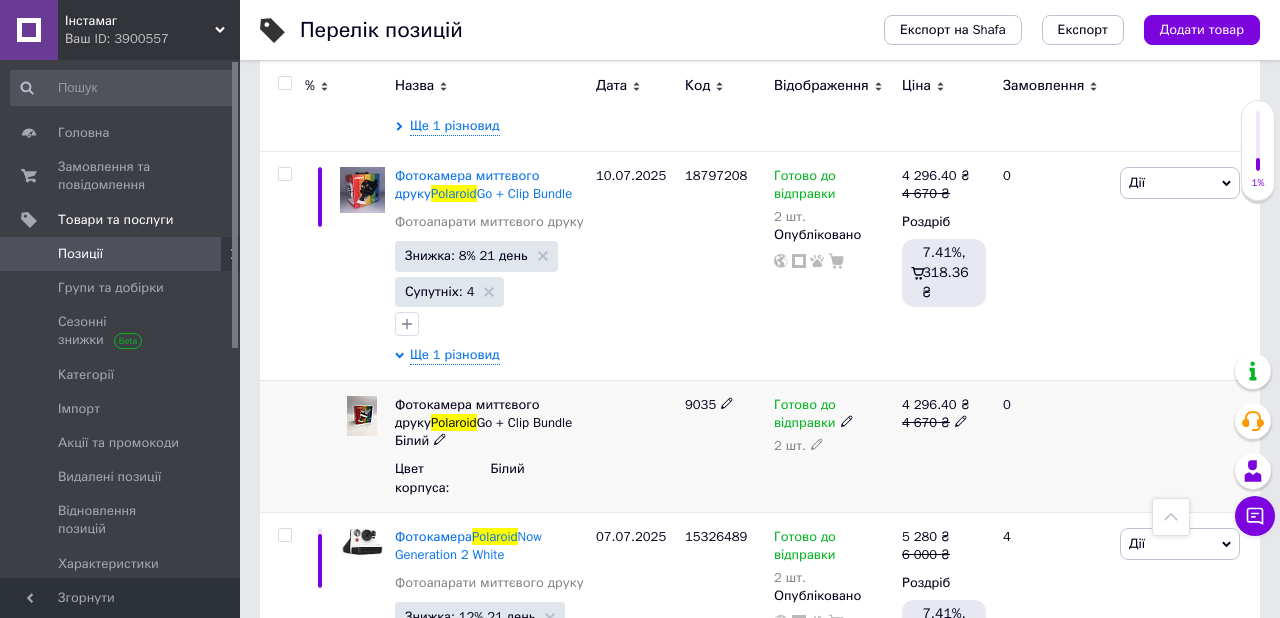 click 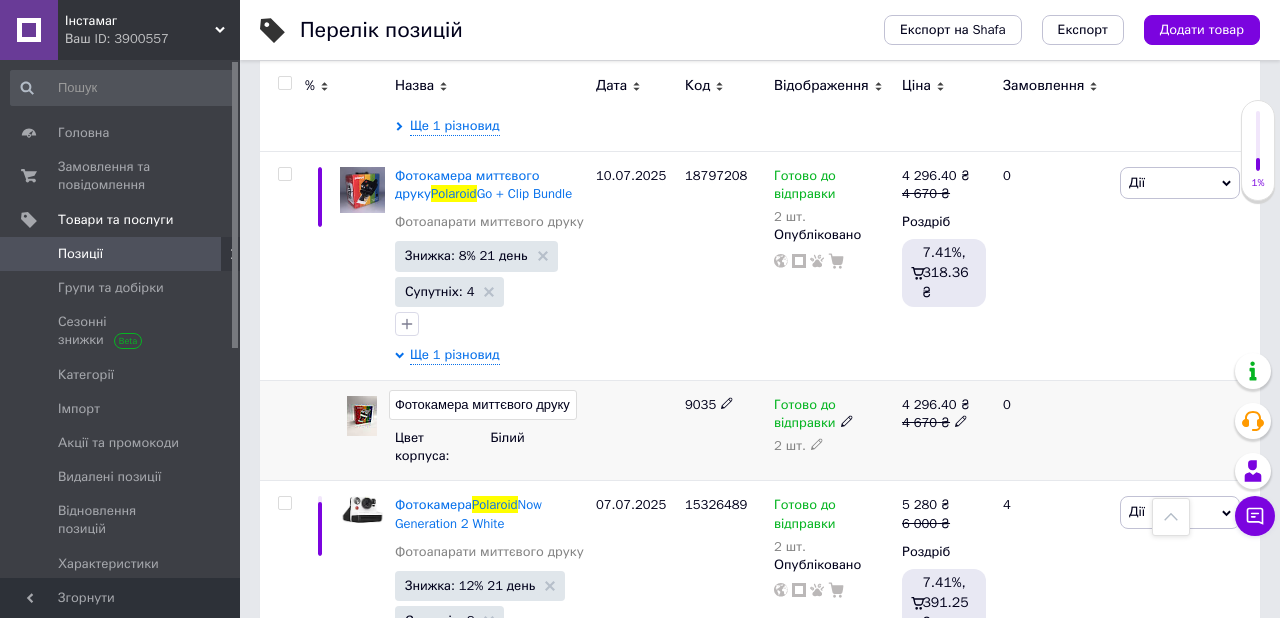 scroll, scrollTop: 0, scrollLeft: 189, axis: horizontal 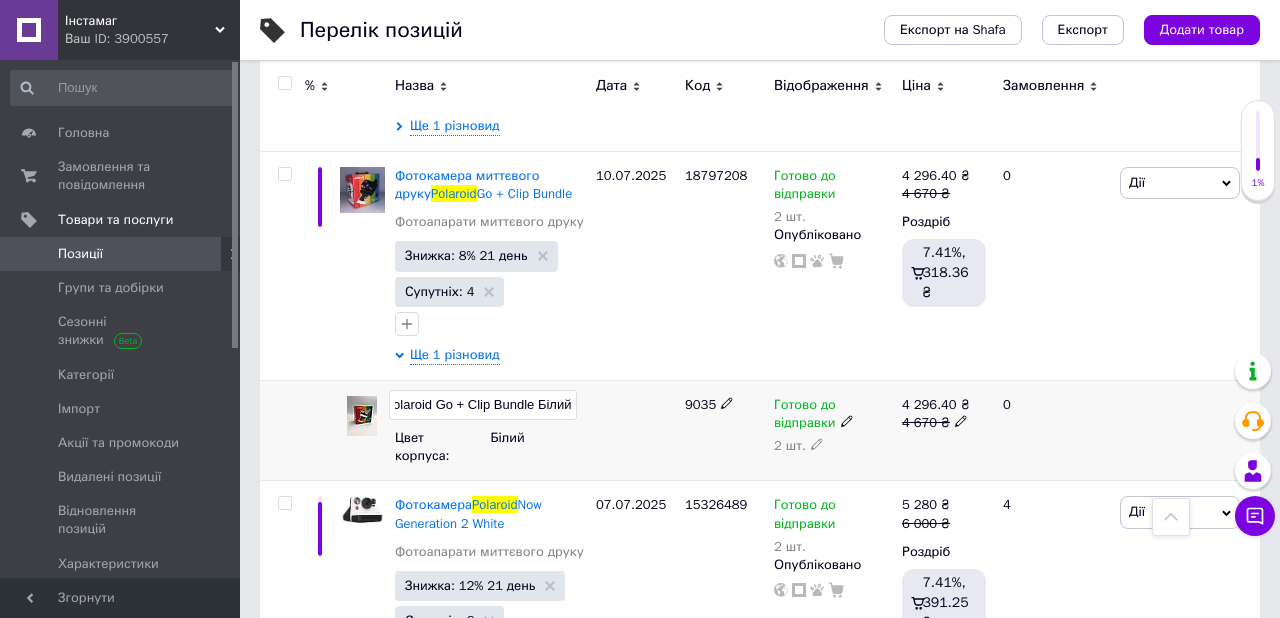 click on "Фотокамера миттєвого друку Polaroid Go + Clip Bundle Білий" at bounding box center (483, 405) 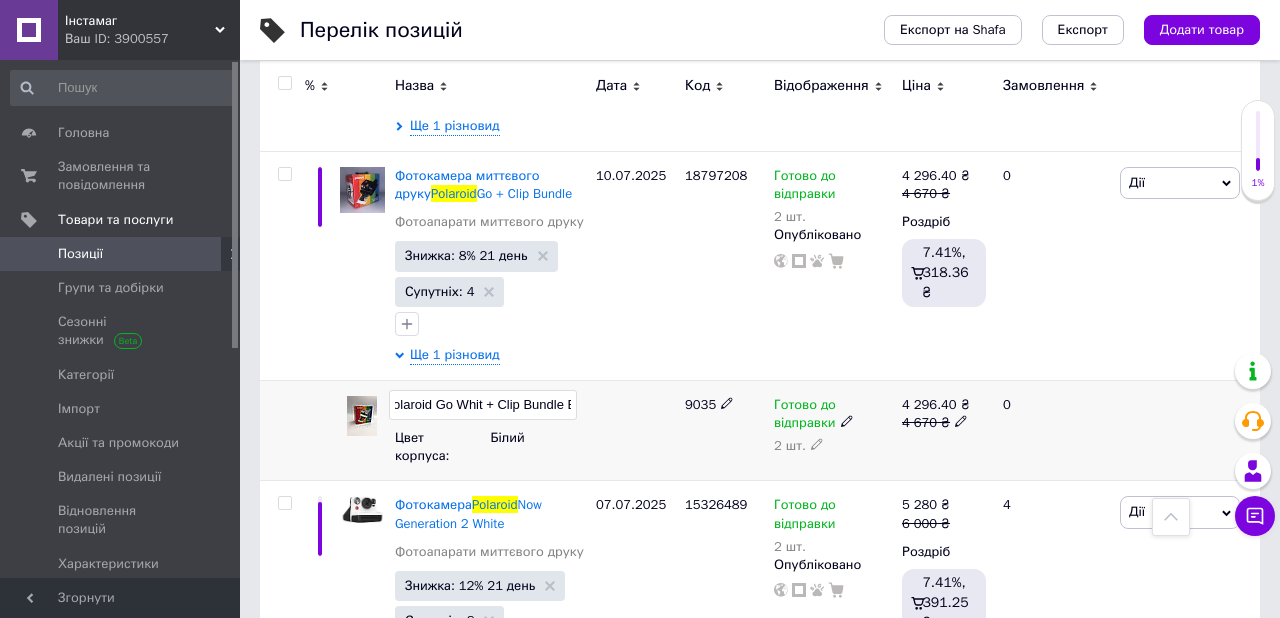 type on "Фотокамера миттєвого друку Polaroid Go White + Clip Bundle Білий" 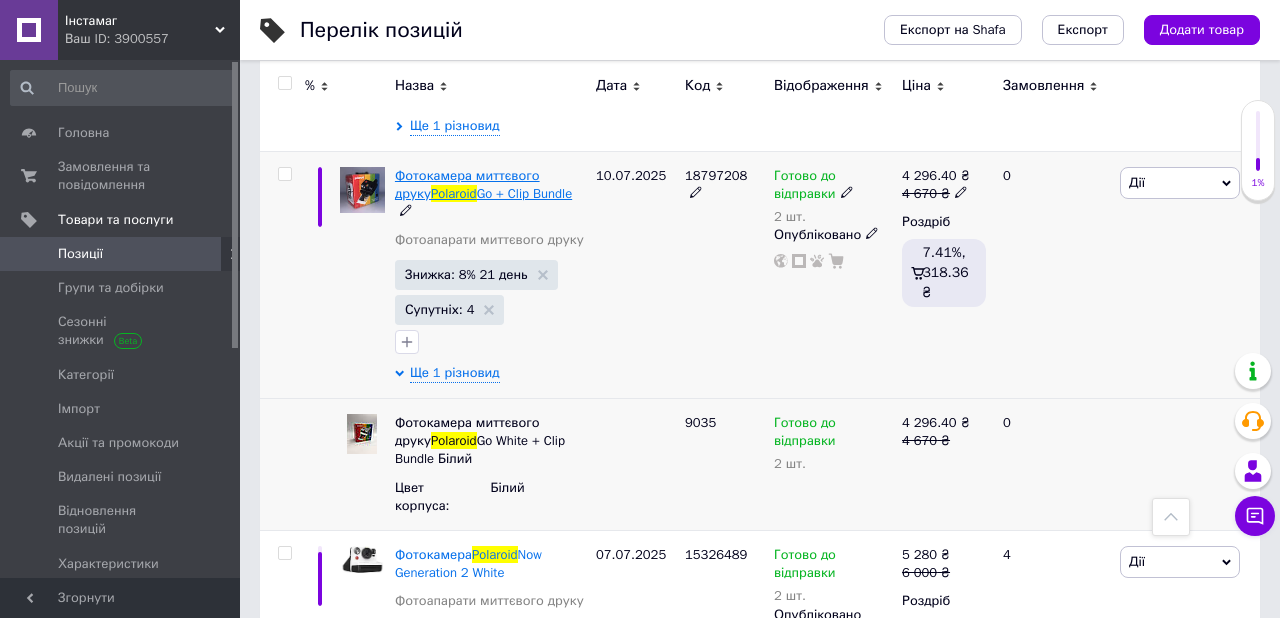 click on "Go + Clip Bundle" at bounding box center [525, 193] 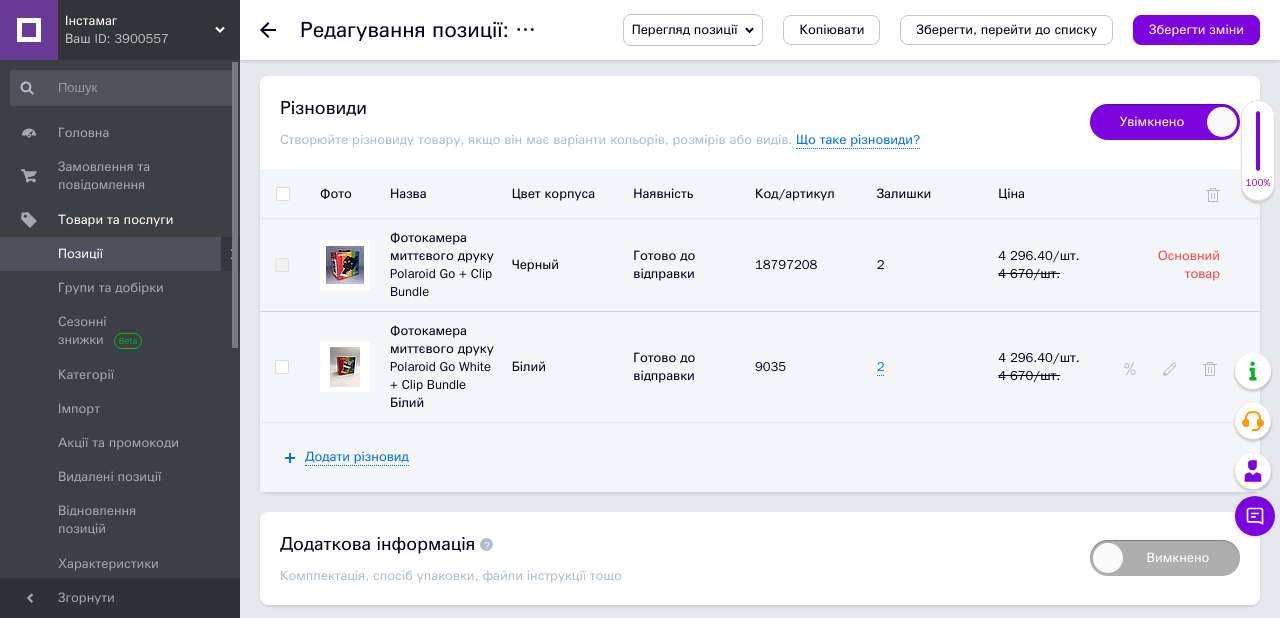scroll, scrollTop: 2741, scrollLeft: 0, axis: vertical 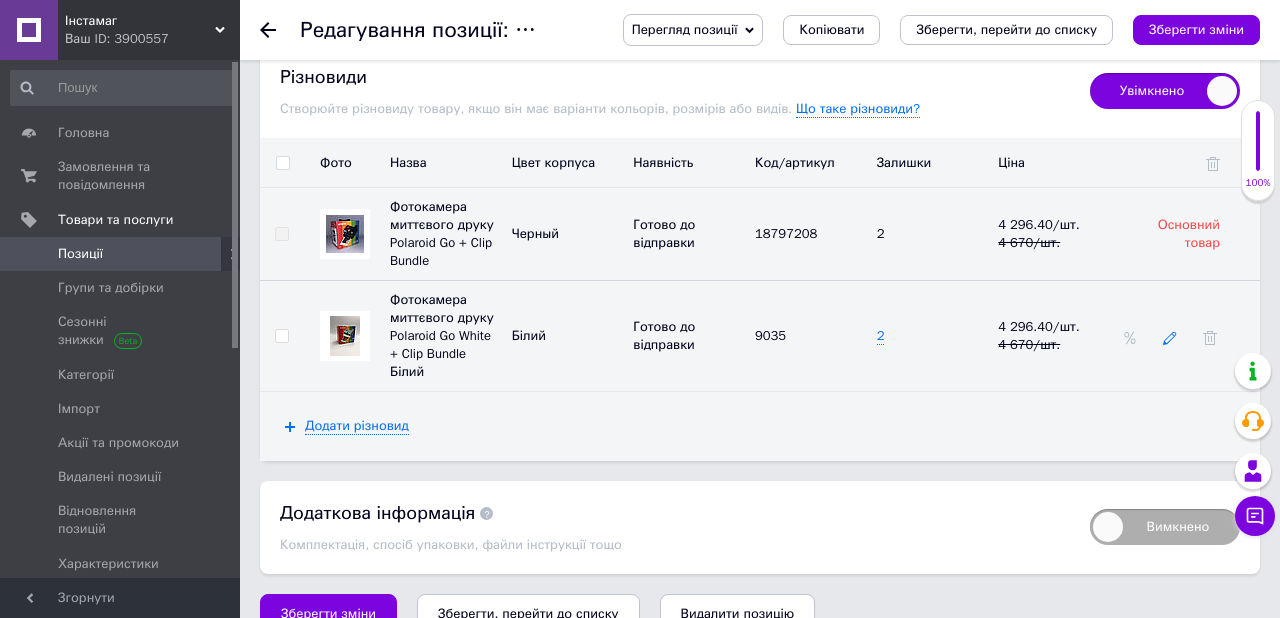 click 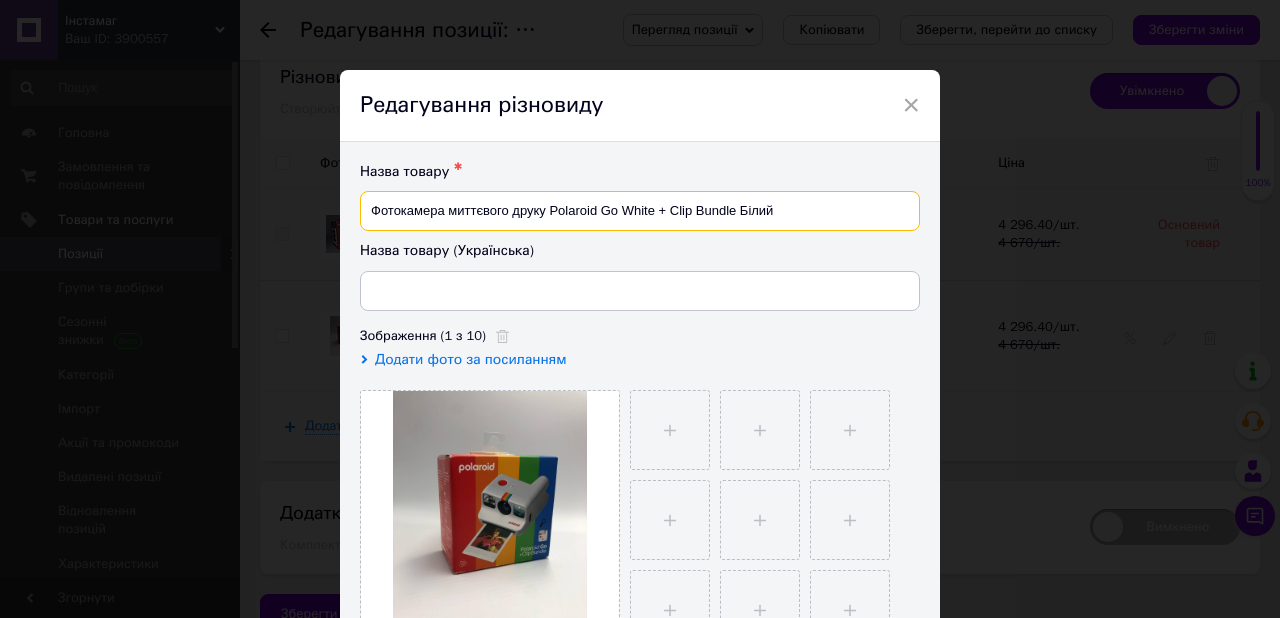drag, startPoint x: 783, startPoint y: 214, endPoint x: 739, endPoint y: 211, distance: 44.102154 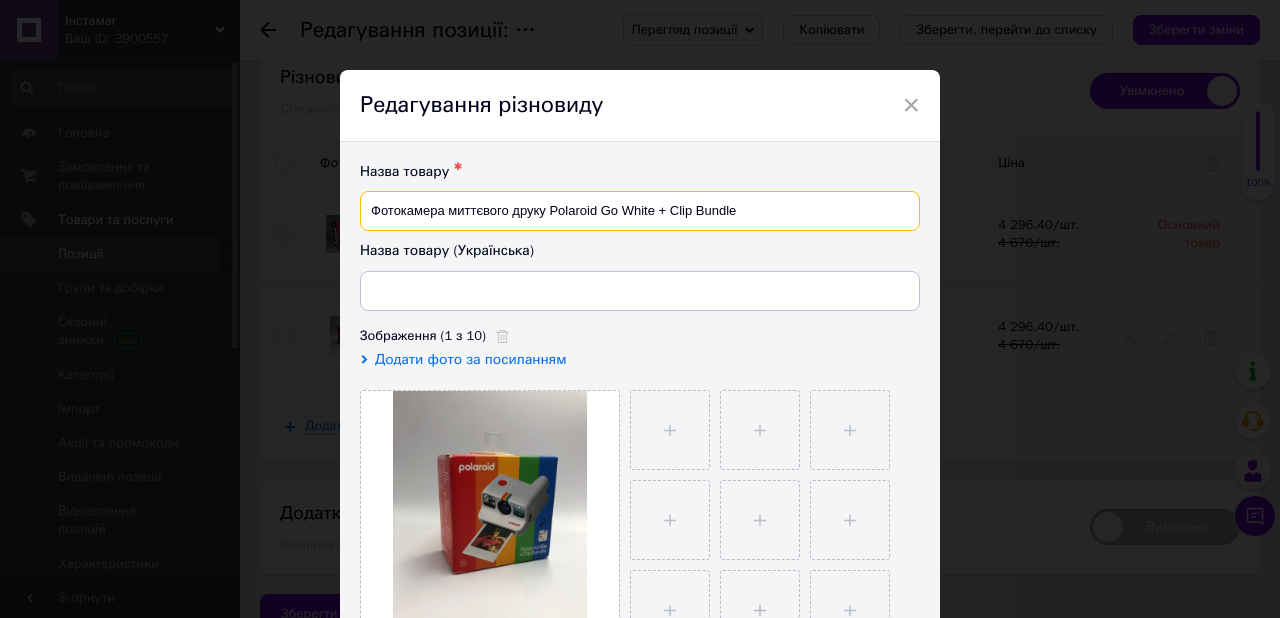 drag, startPoint x: 739, startPoint y: 211, endPoint x: 451, endPoint y: 197, distance: 288.3401 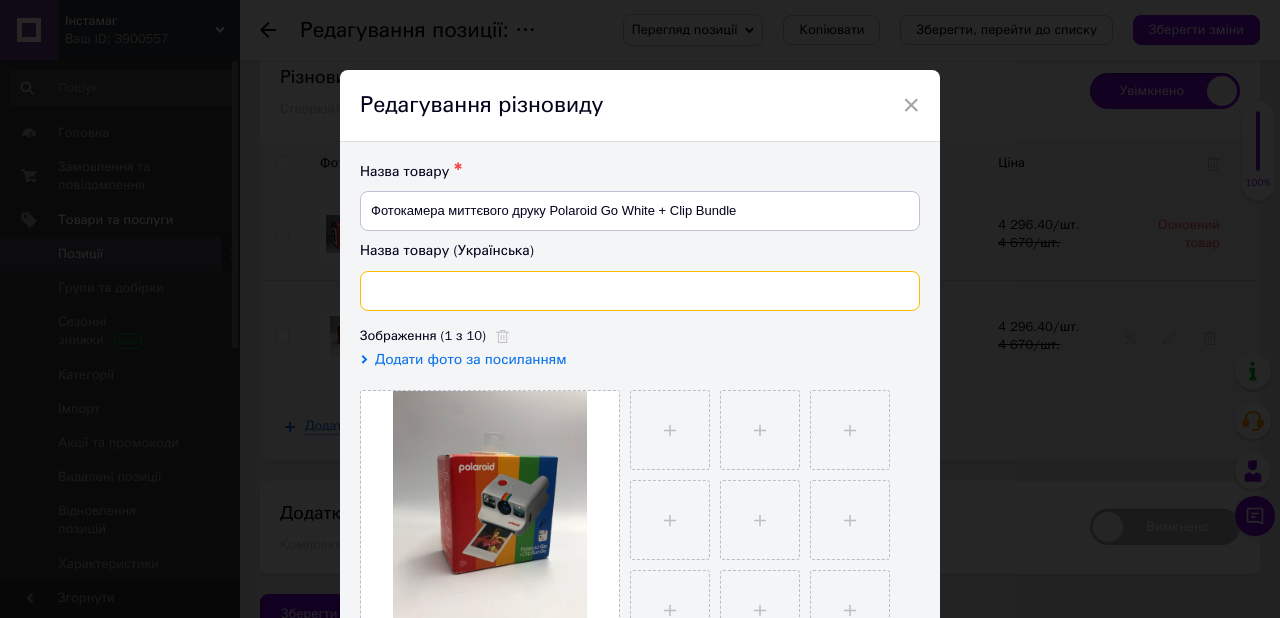click at bounding box center [640, 291] 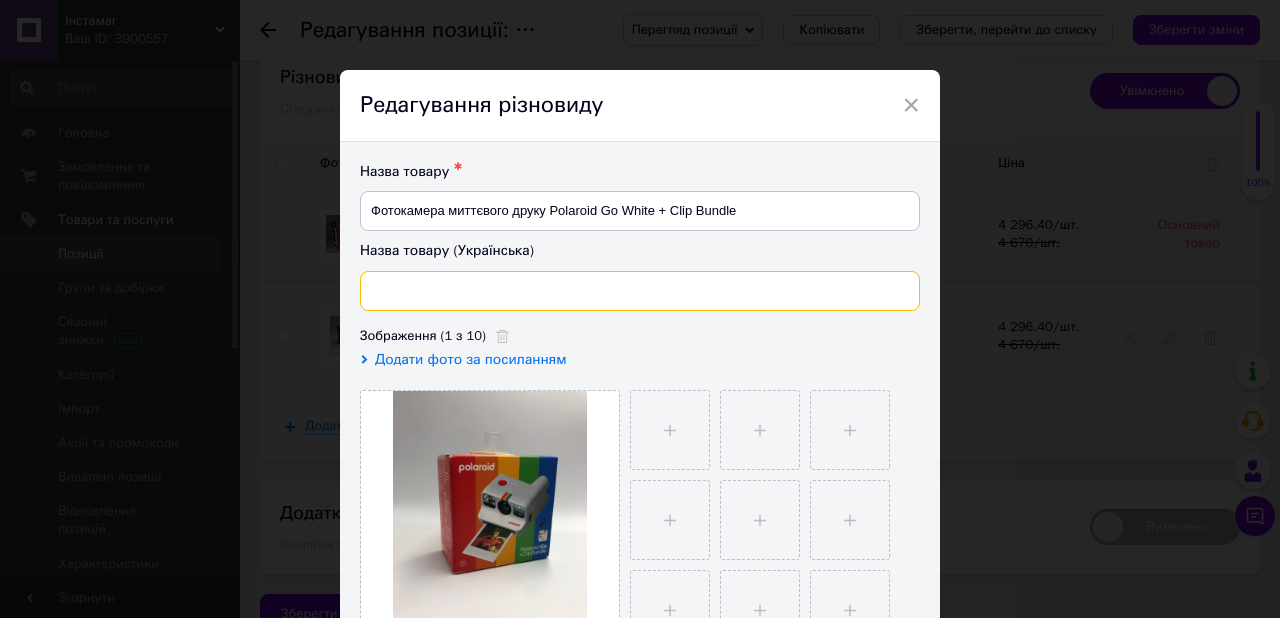 paste on "Фотокамера миттєвого друку Polaroid Go White + Clip Bundle" 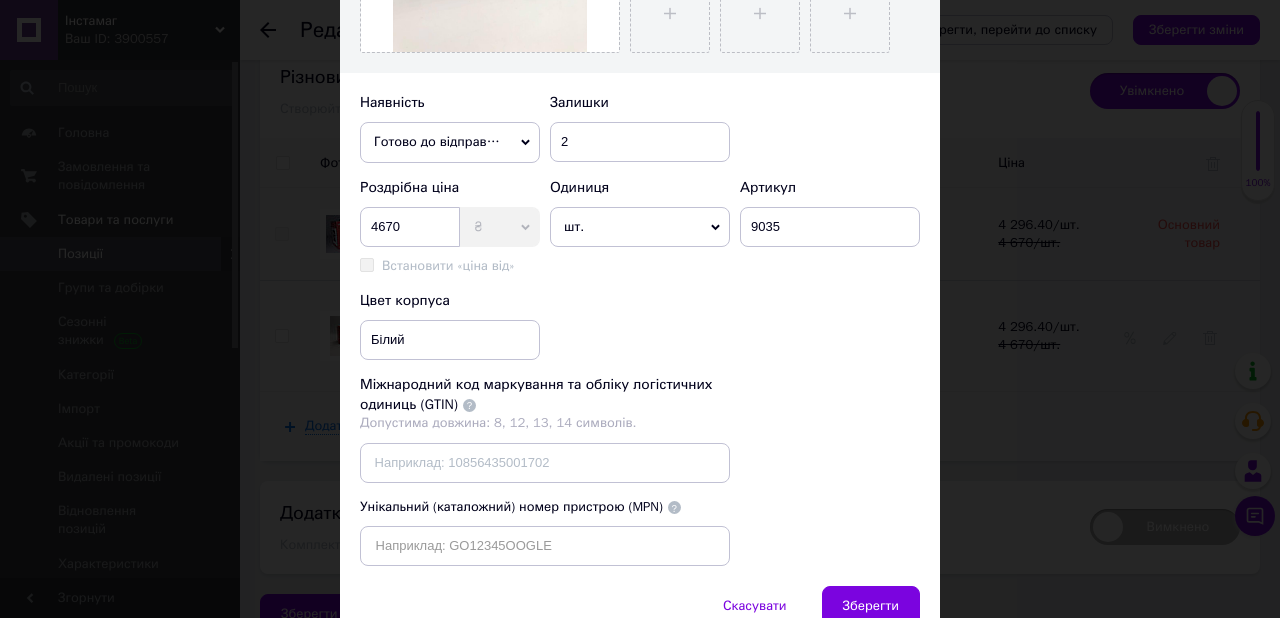 scroll, scrollTop: 600, scrollLeft: 0, axis: vertical 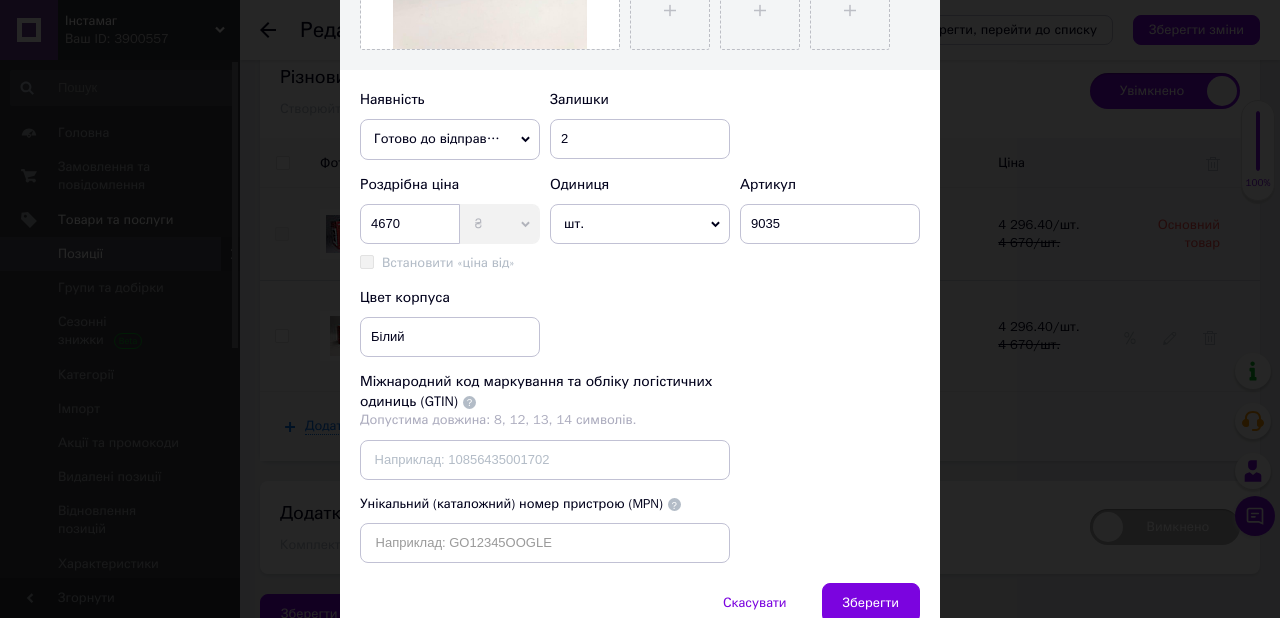 type on "Фотокамера миттєвого друку Polaroid Go White + Clip Bundle" 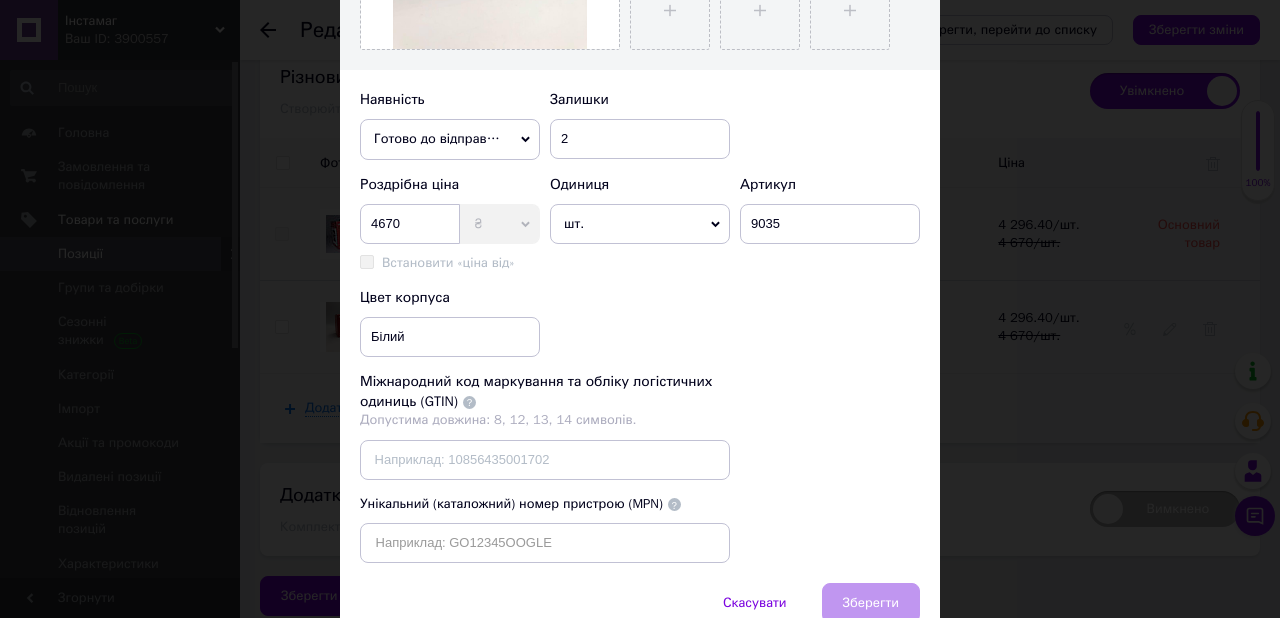 scroll, scrollTop: 2726, scrollLeft: 0, axis: vertical 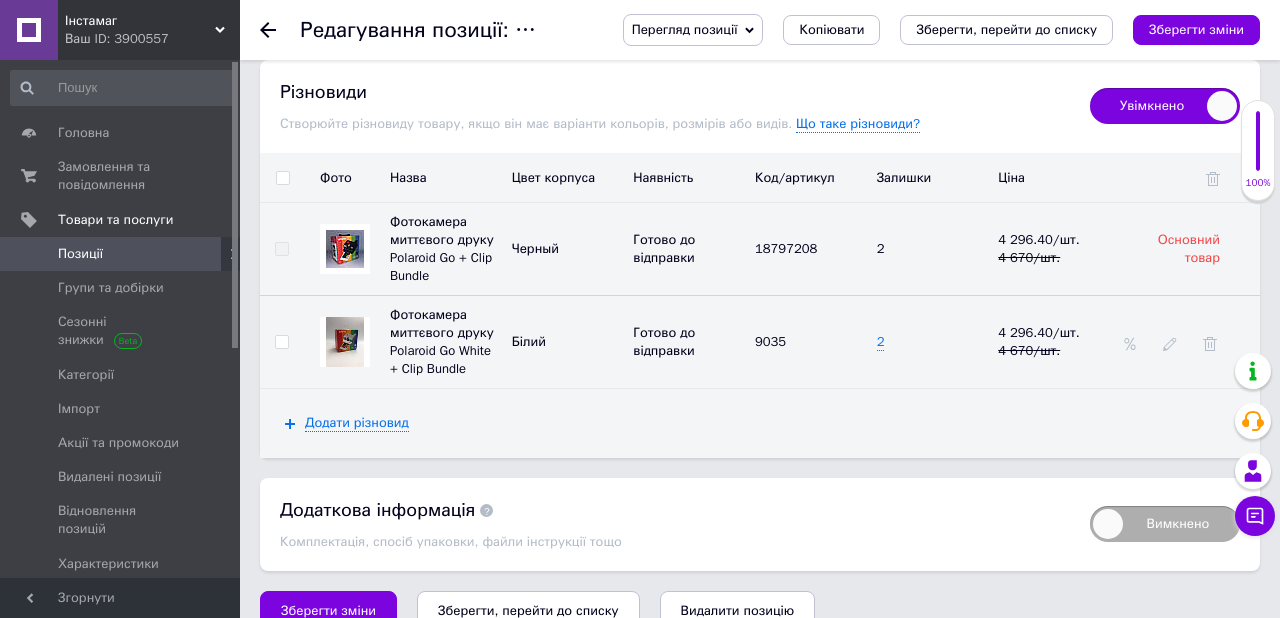 click on "Додати різновид" at bounding box center (760, 423) 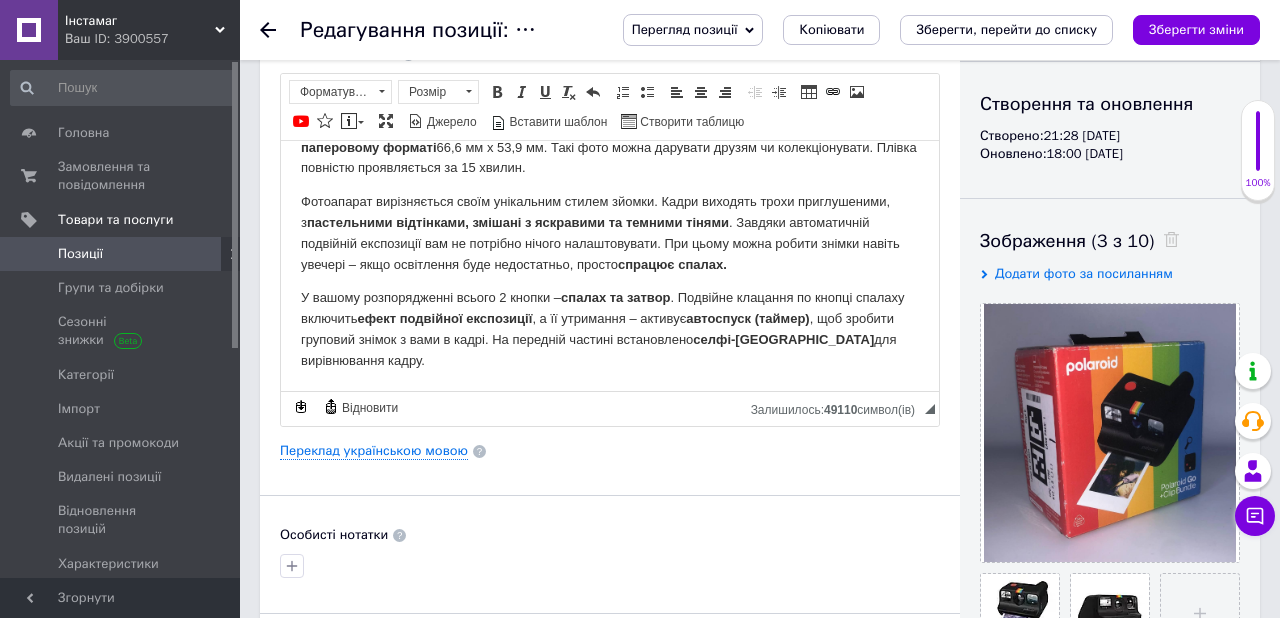 scroll, scrollTop: 0, scrollLeft: 0, axis: both 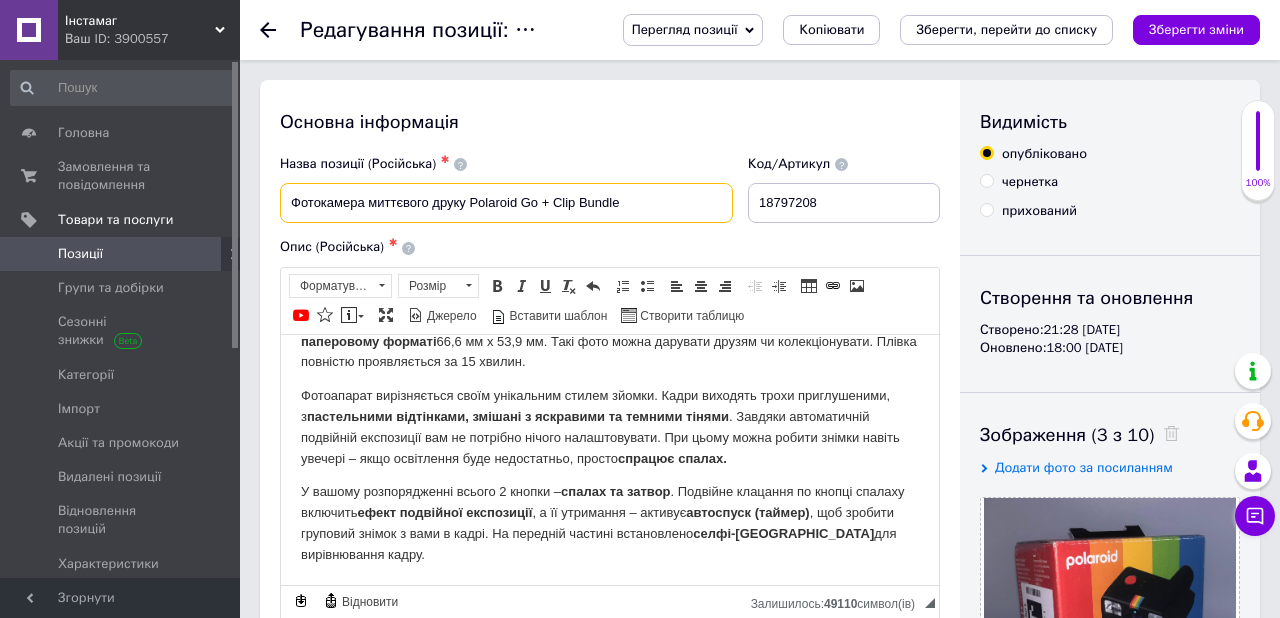 click on "Фотокамера миттєвого друку Polaroid Go + Clip Bundle" at bounding box center (506, 203) 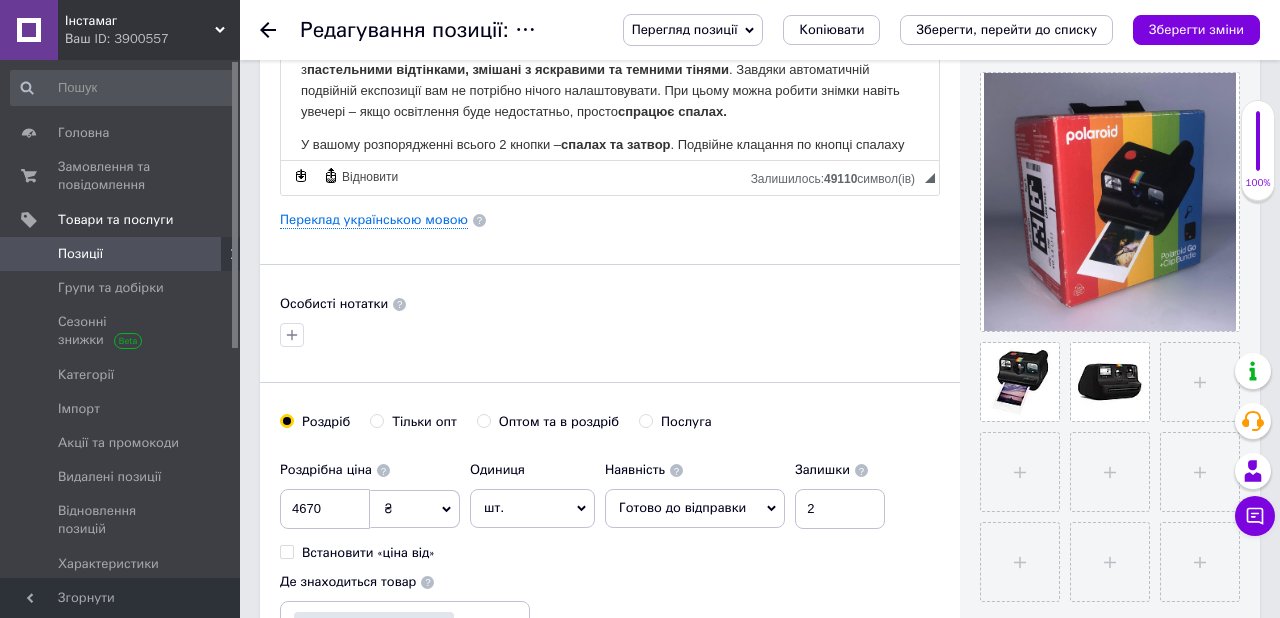 scroll, scrollTop: 439, scrollLeft: 0, axis: vertical 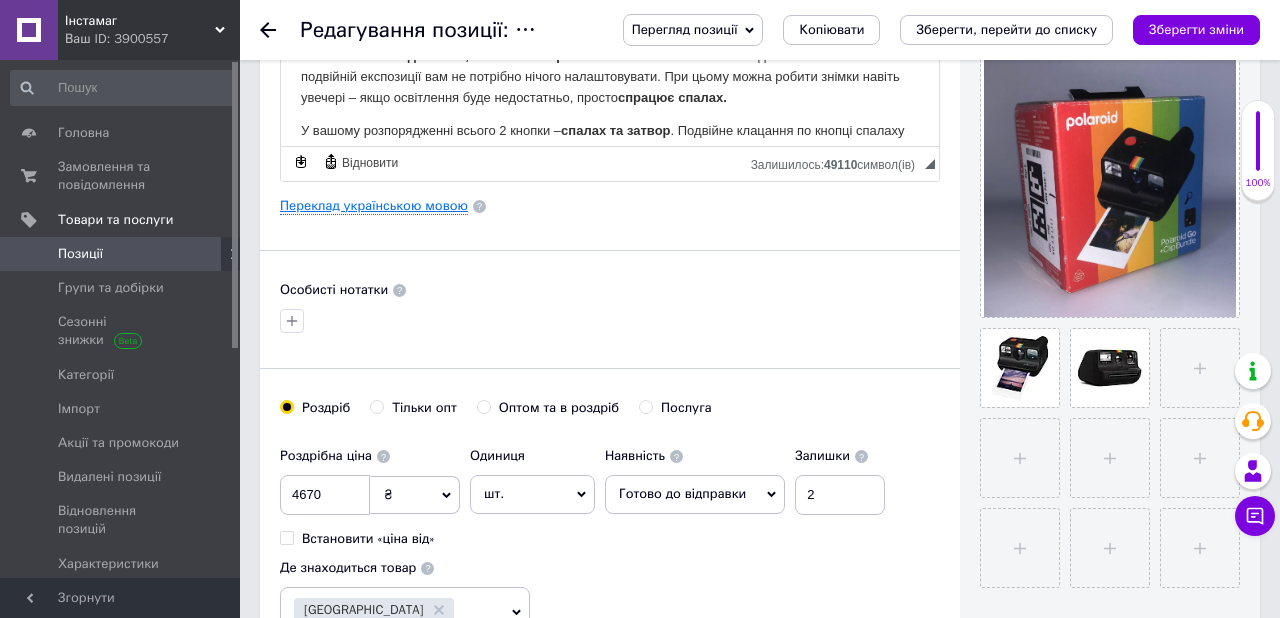 type on "Фотокамера миттєвого друку Polaroid Go Black + Clip Bundle" 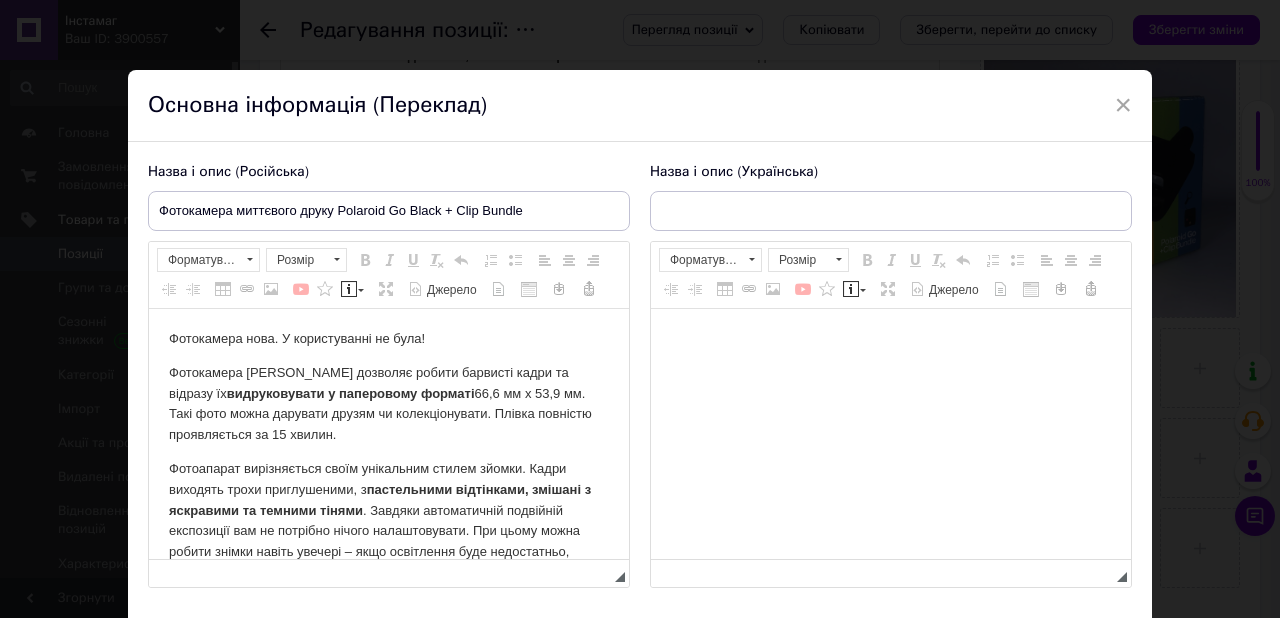 scroll, scrollTop: 0, scrollLeft: 0, axis: both 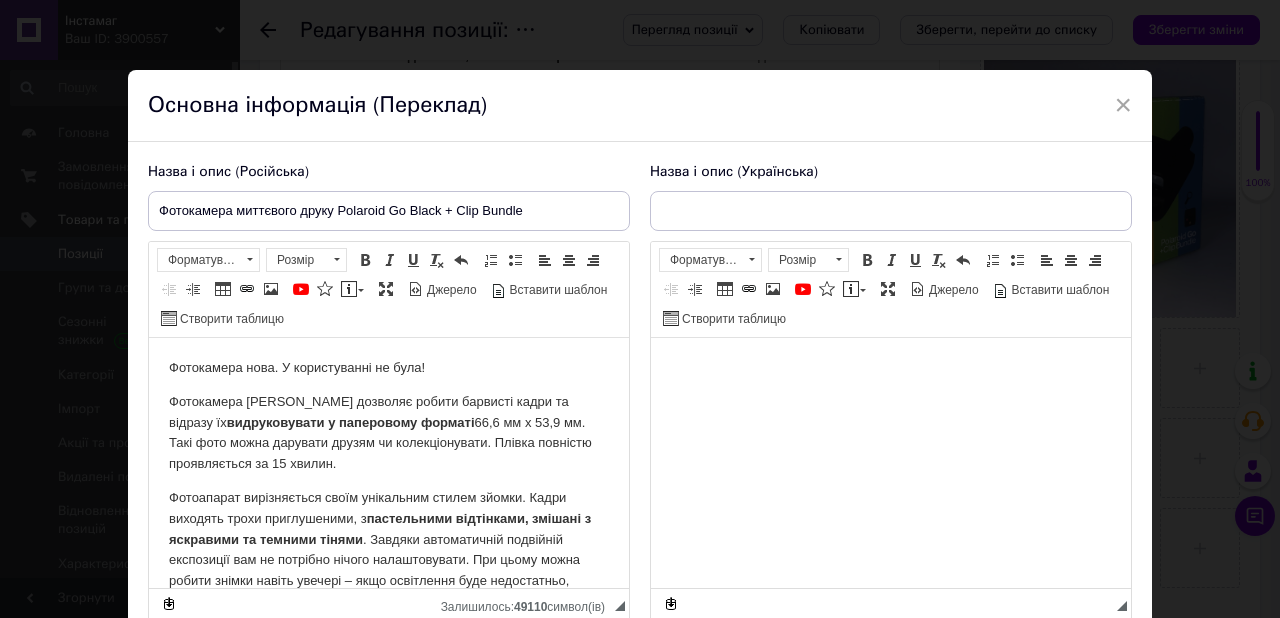type on "Фотокамера миттєвого друку Polaroid Go Black + Clip Bundle" 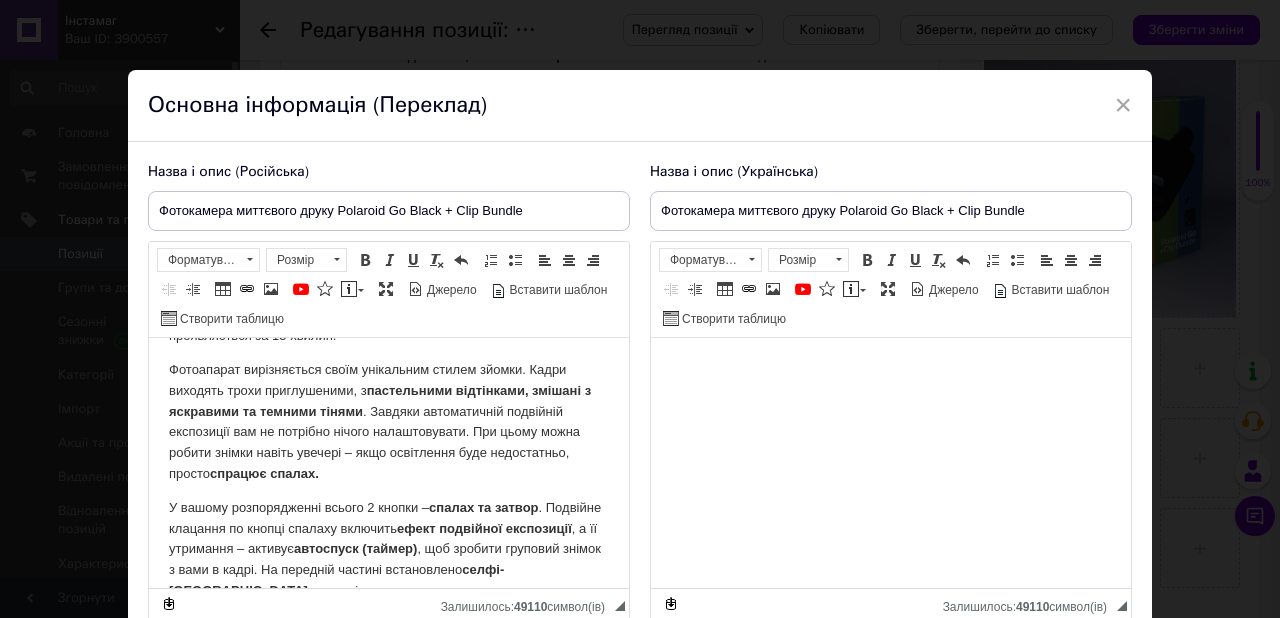 scroll, scrollTop: 0, scrollLeft: 0, axis: both 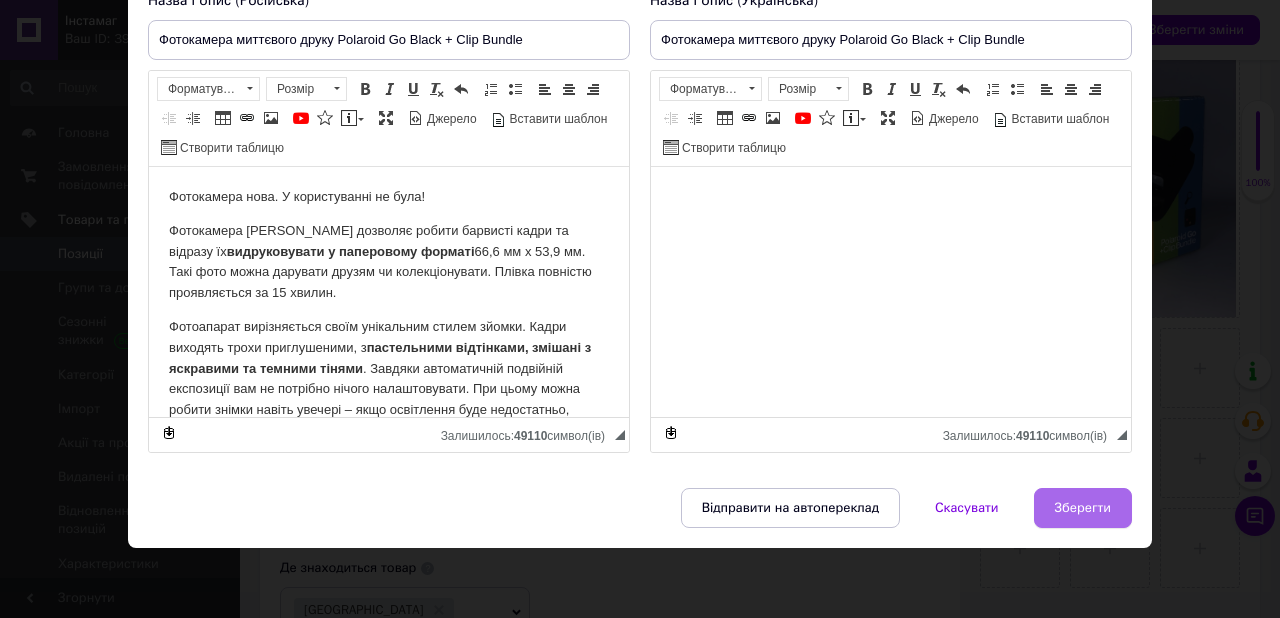 click on "Зберегти" at bounding box center (1083, 508) 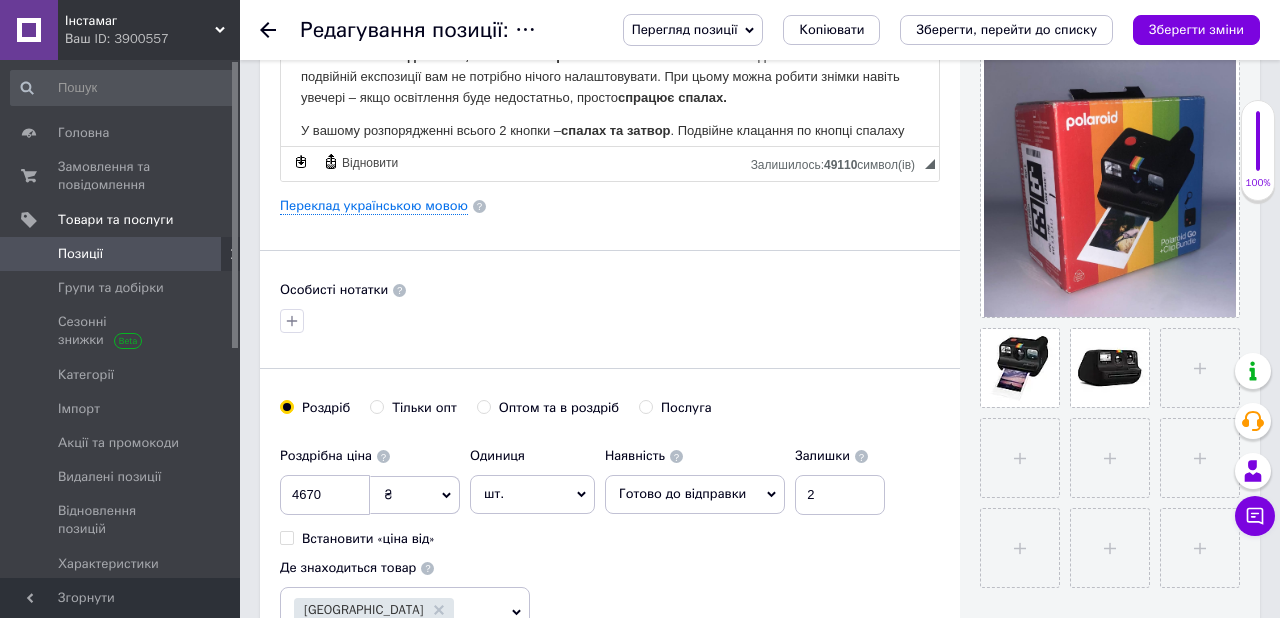 scroll, scrollTop: 0, scrollLeft: 0, axis: both 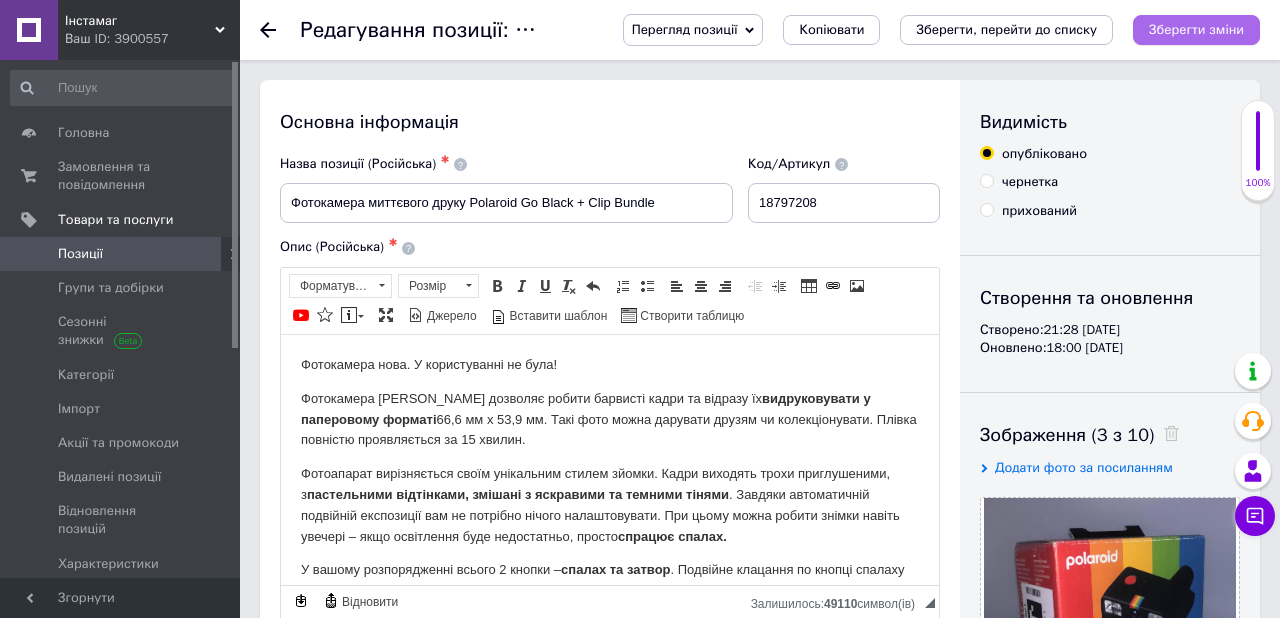 click on "Зберегти зміни" at bounding box center [1196, 30] 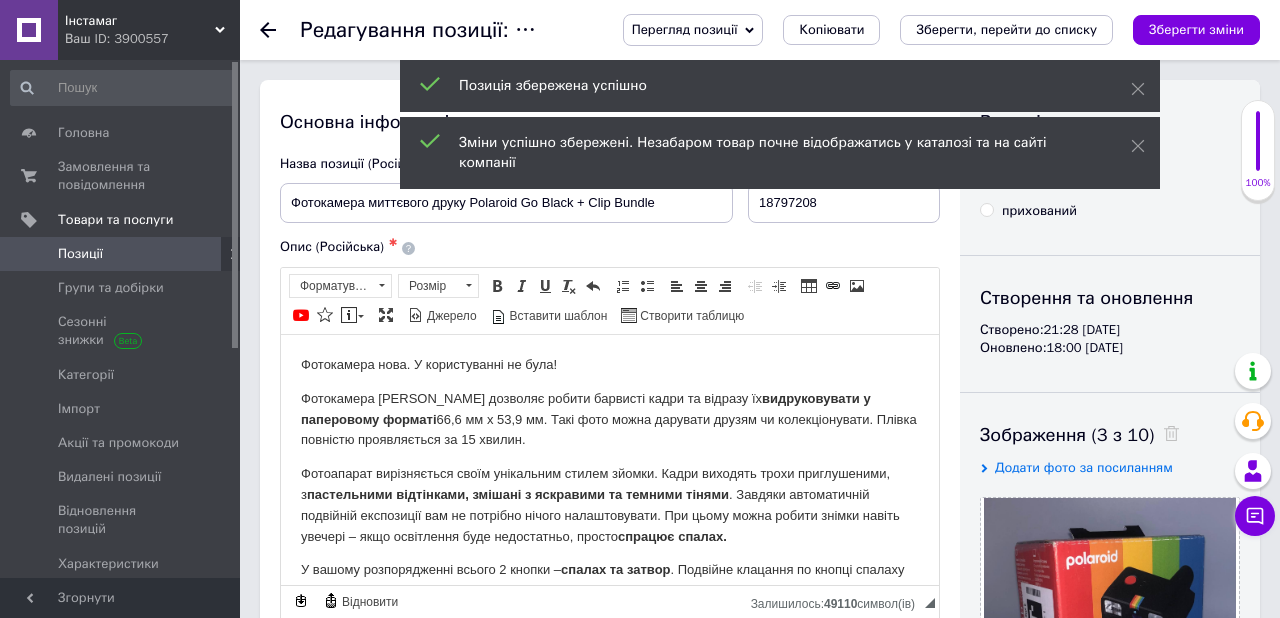 click on "Позиція збережена успішно" at bounding box center (780, 86) 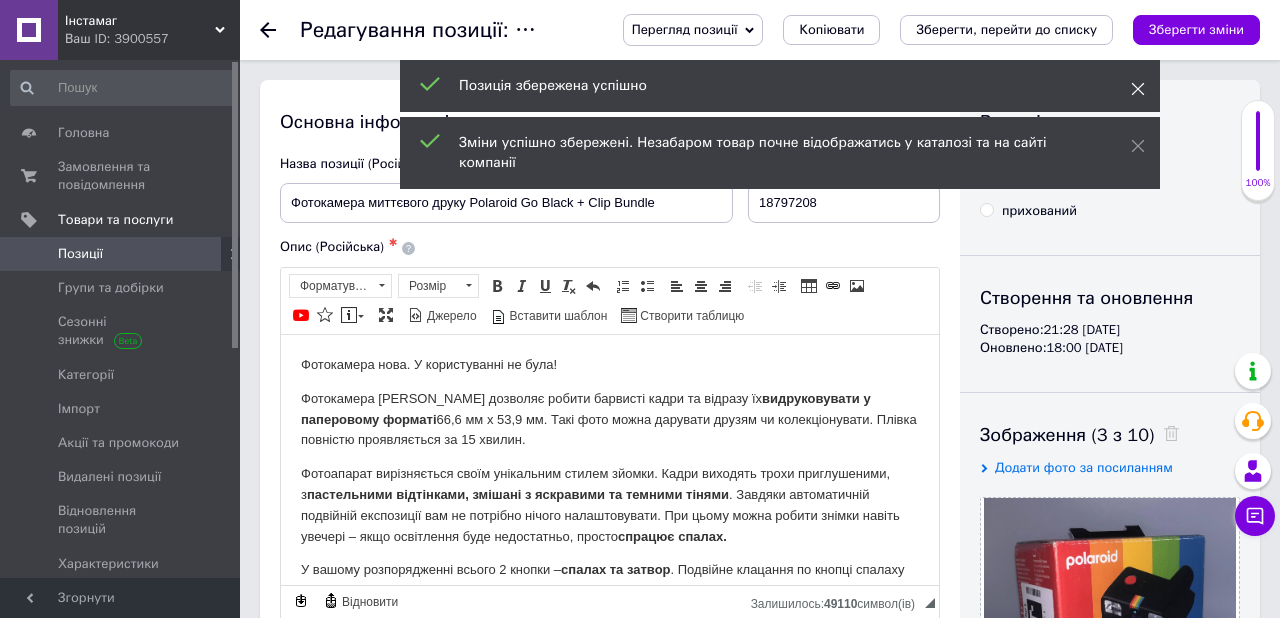 click 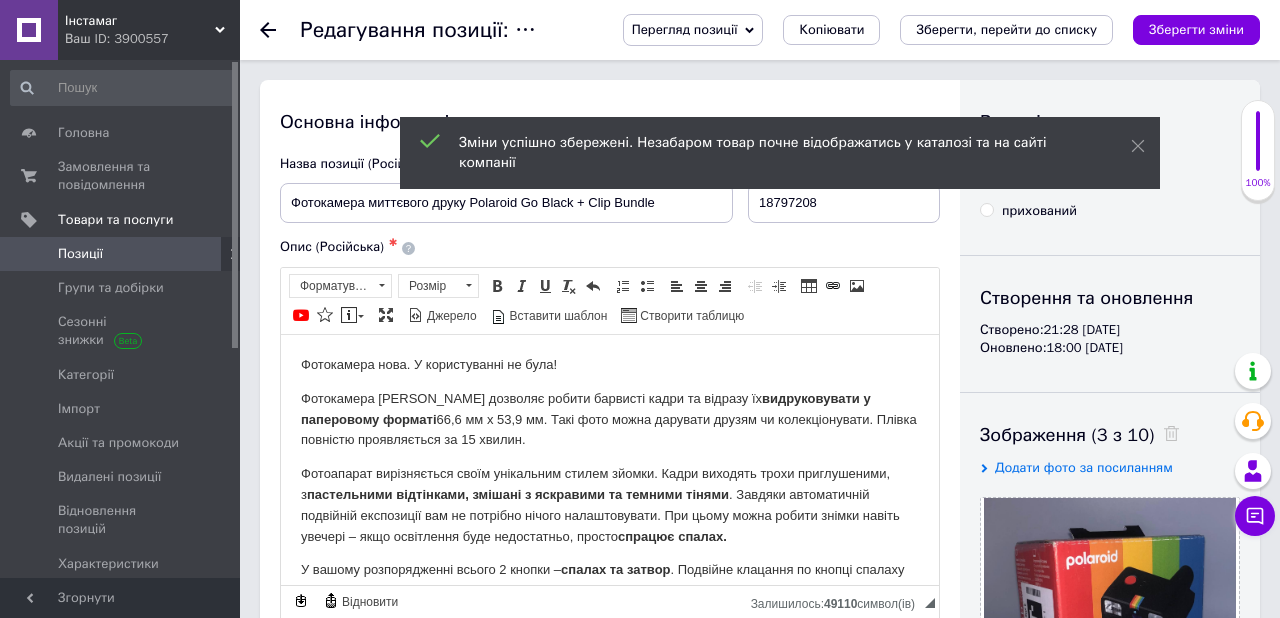 click on "опубліковано" at bounding box center (1110, 154) 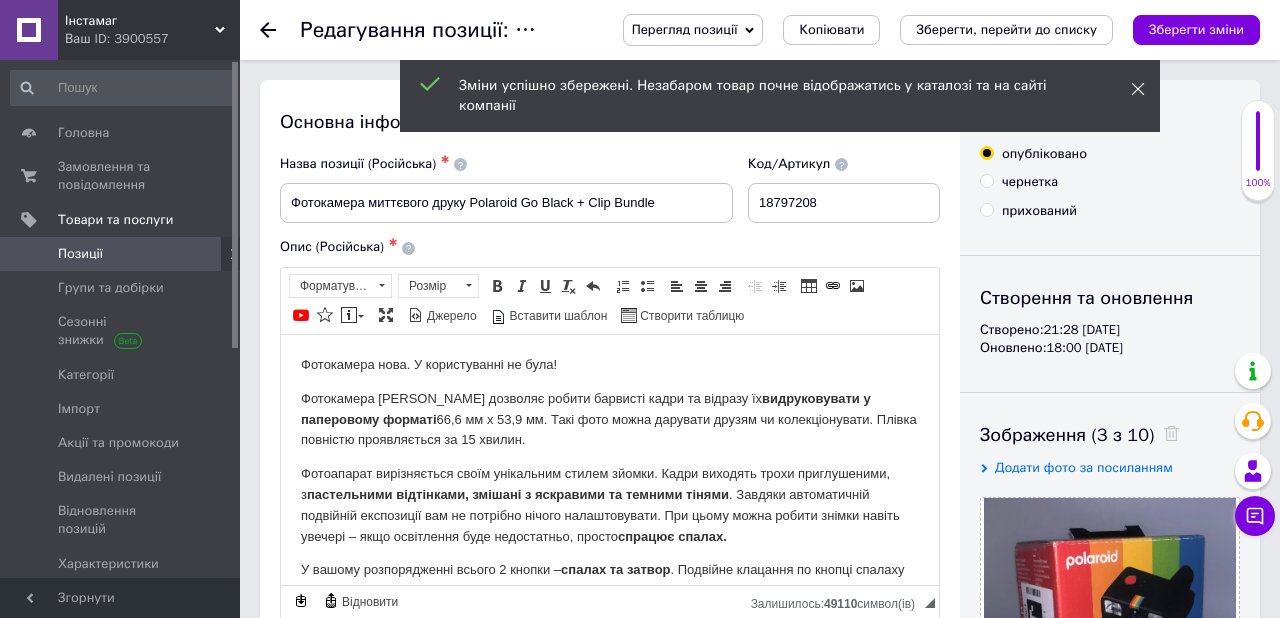 click 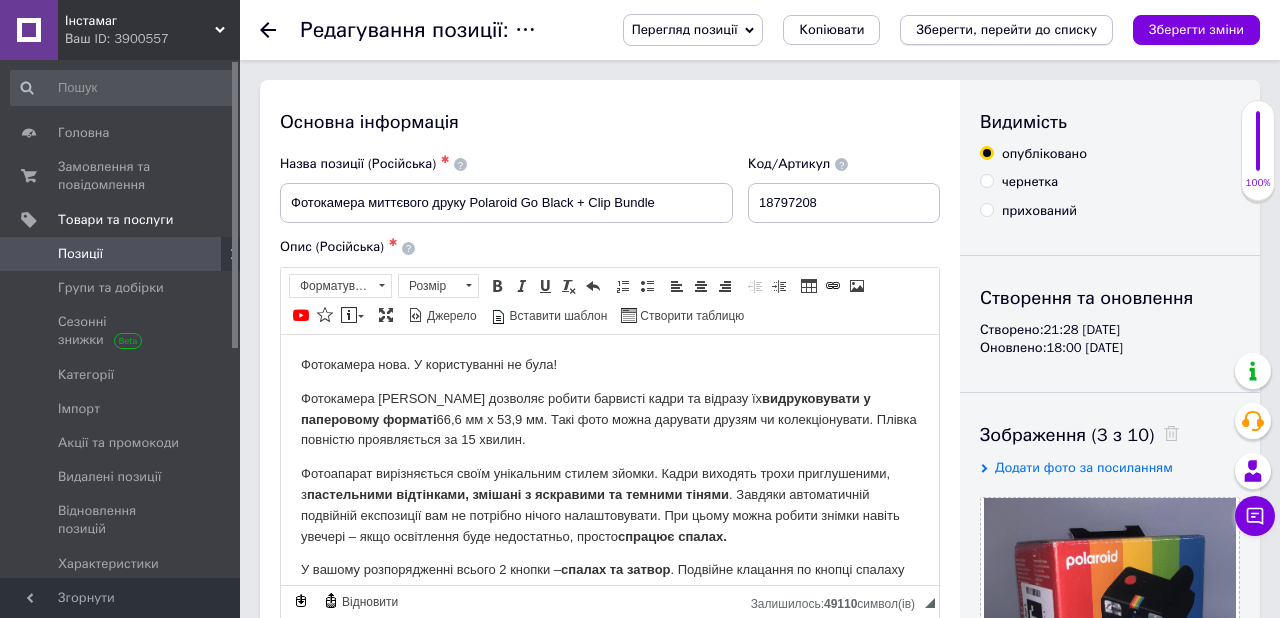 click on "Зберегти, перейти до списку" at bounding box center (1006, 29) 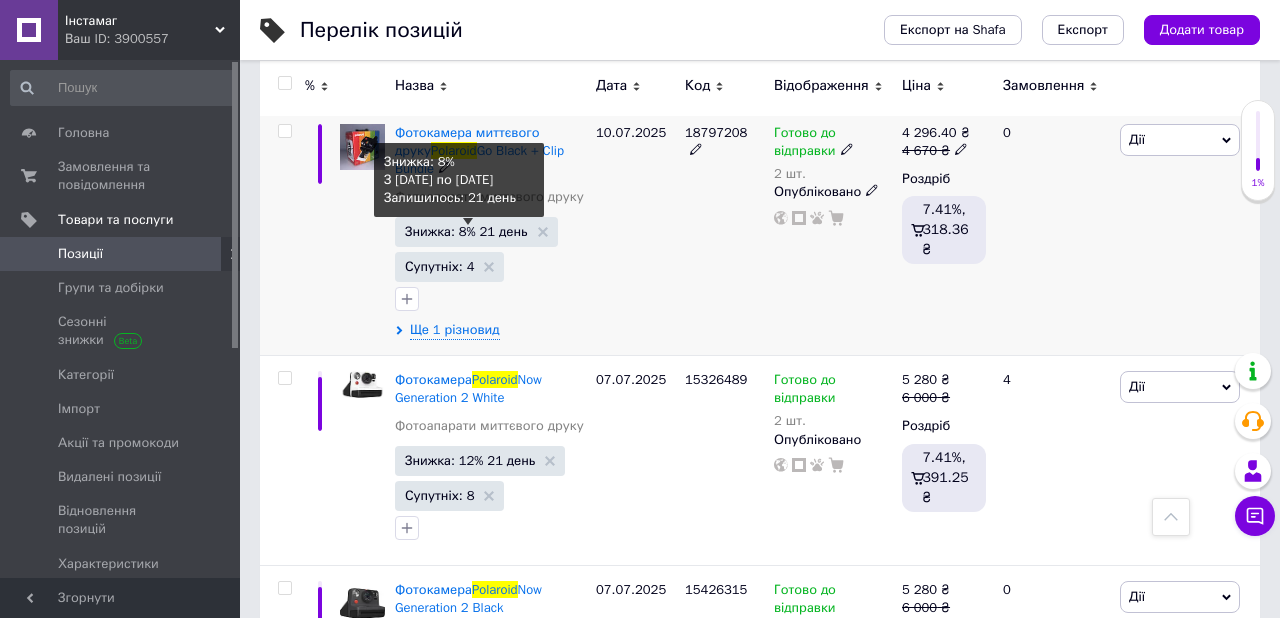 scroll, scrollTop: 554, scrollLeft: 0, axis: vertical 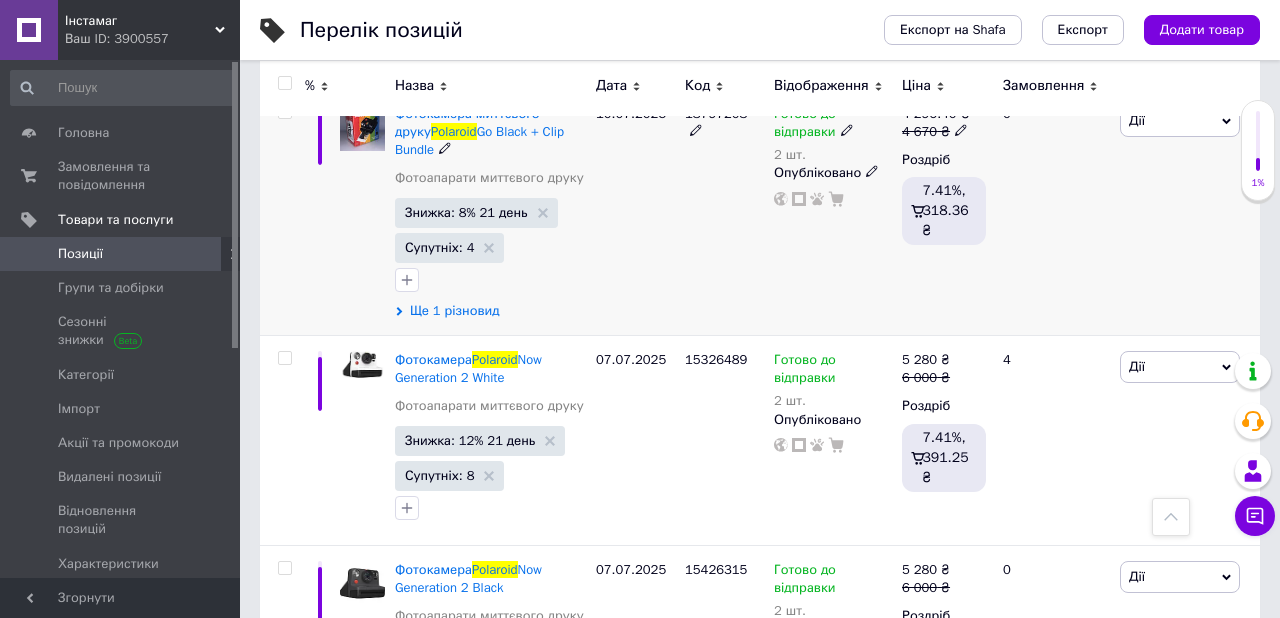click on "Ще 1 різновид" at bounding box center [455, 311] 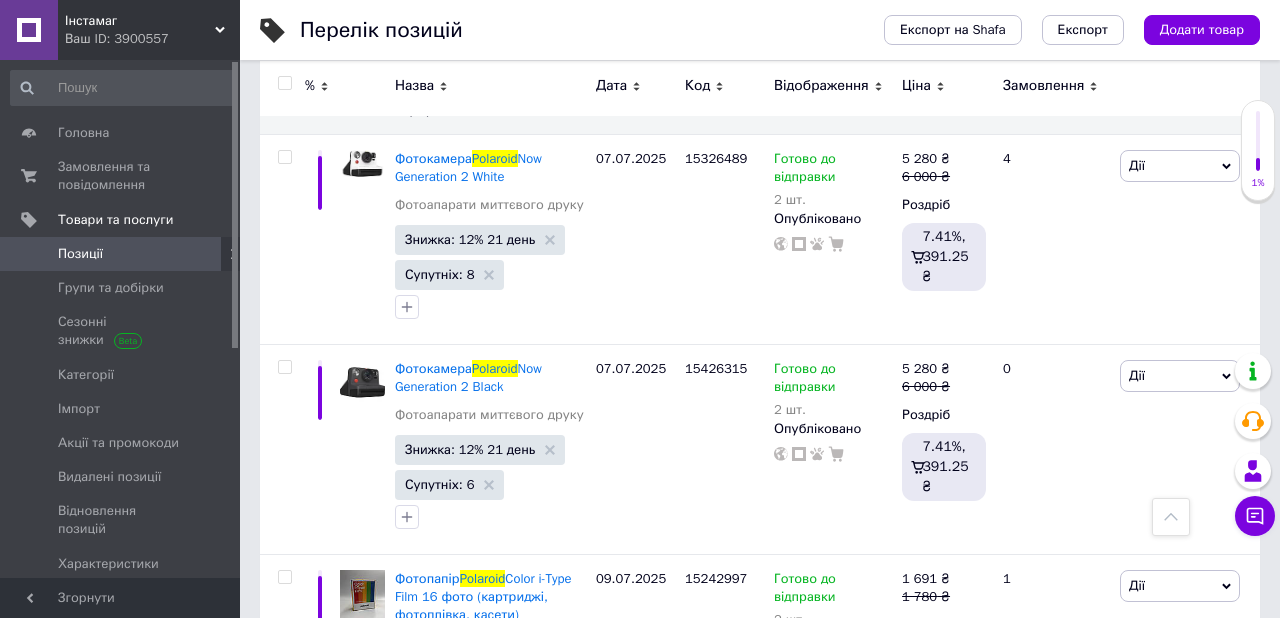 scroll, scrollTop: 0, scrollLeft: 0, axis: both 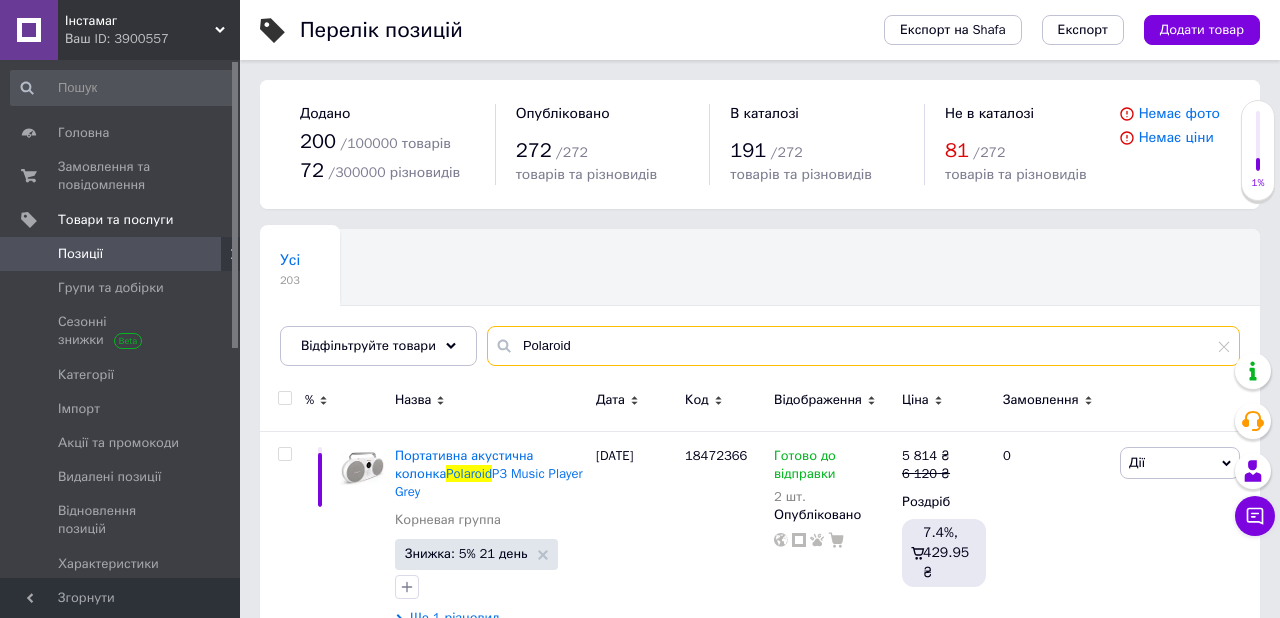 drag, startPoint x: 635, startPoint y: 345, endPoint x: 507, endPoint y: 328, distance: 129.12398 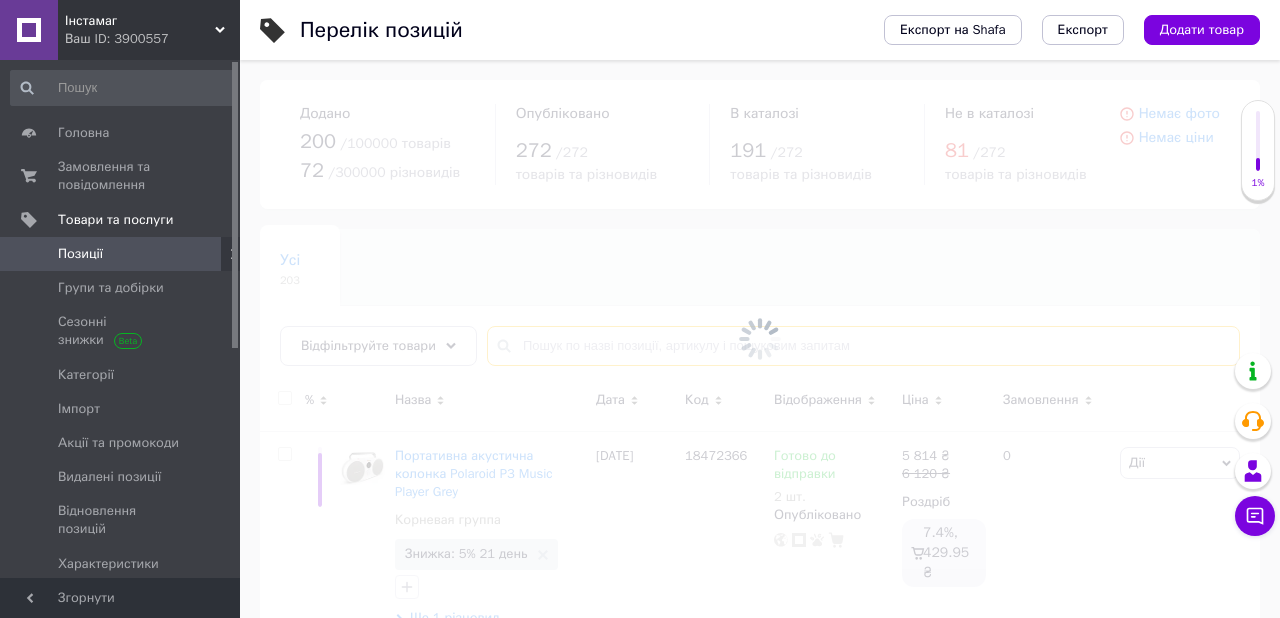 type on "Ь" 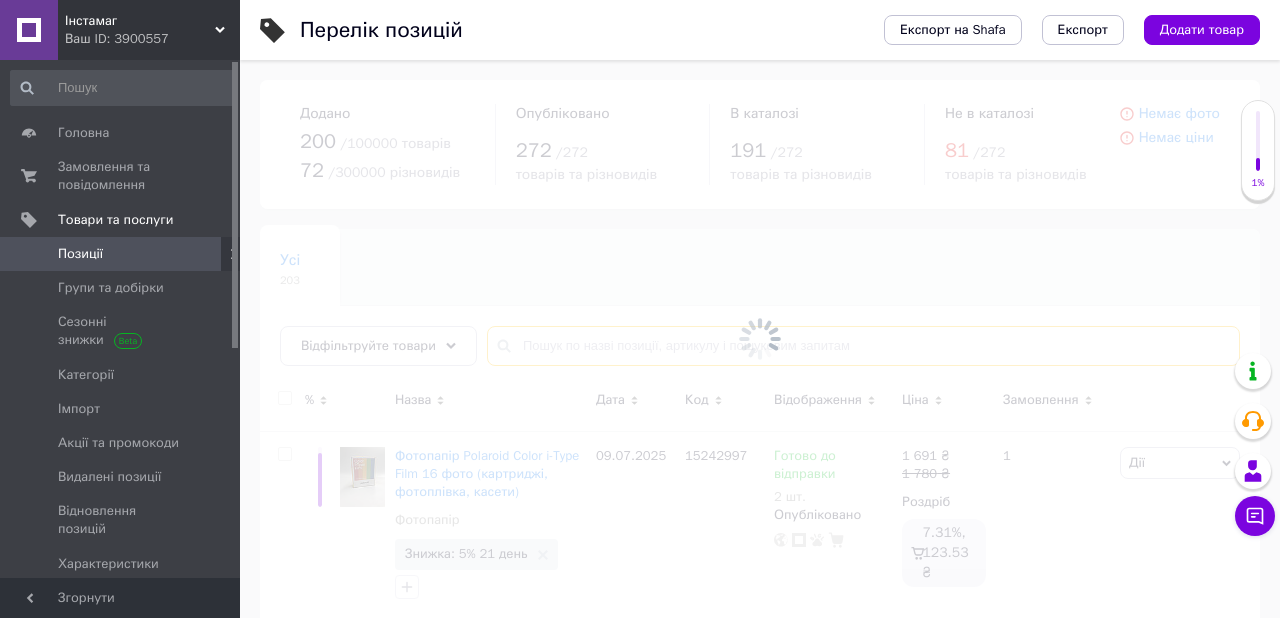 type on "M" 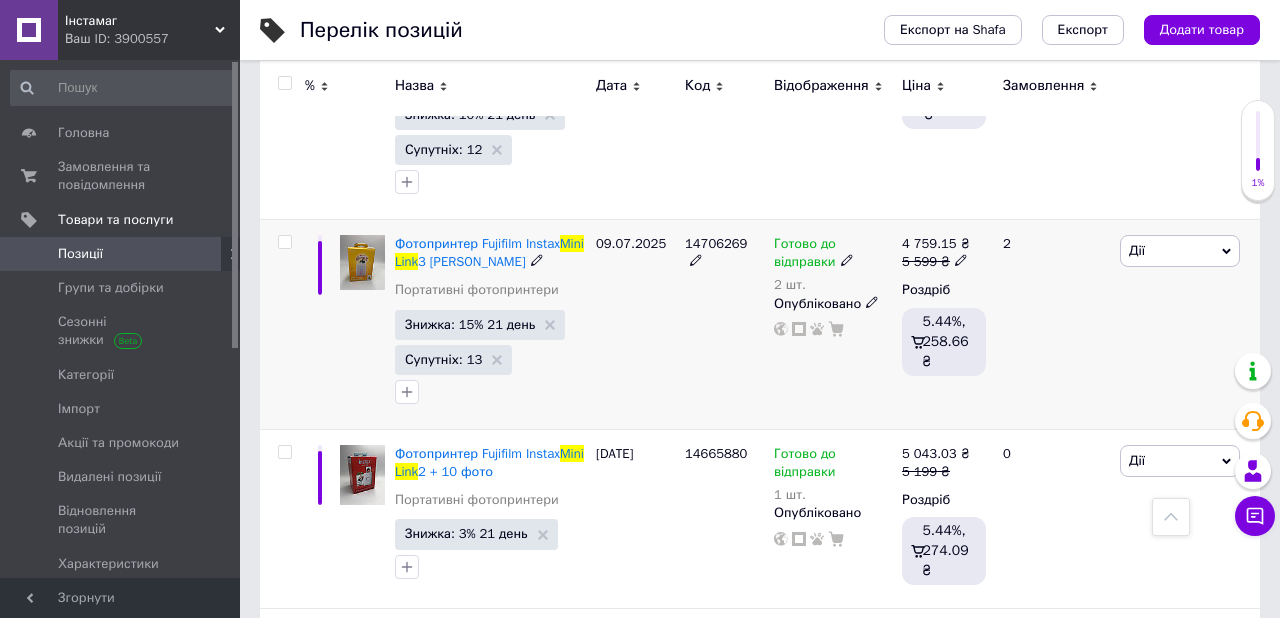 scroll, scrollTop: 455, scrollLeft: 0, axis: vertical 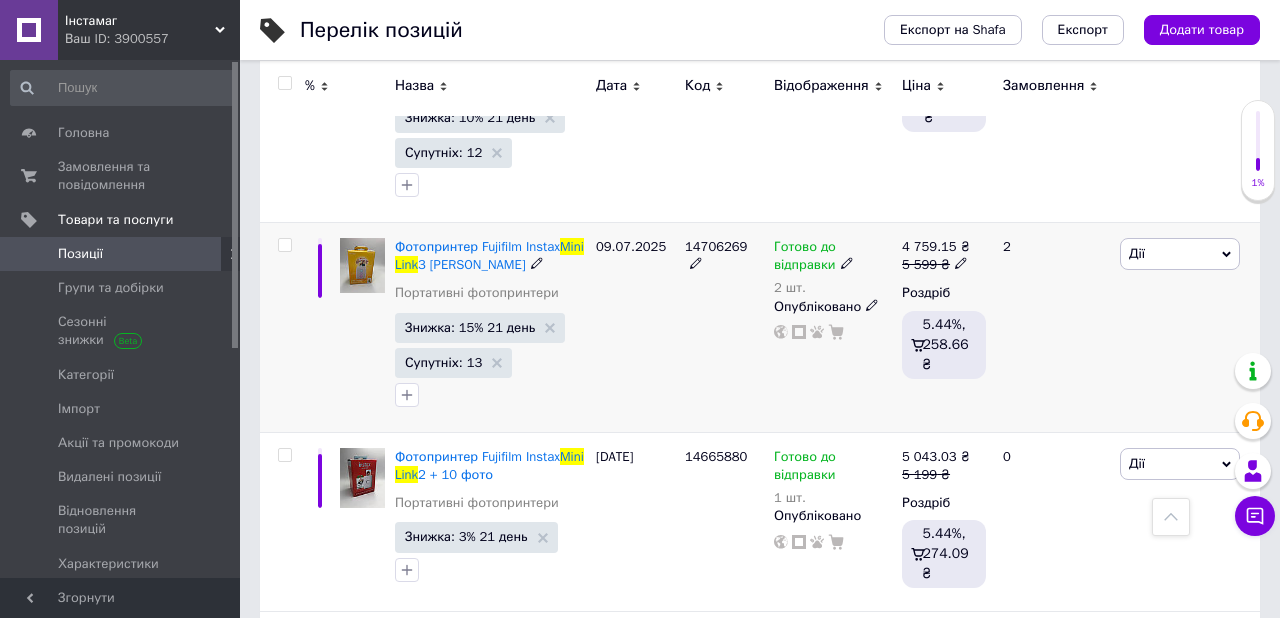 type on "mini link" 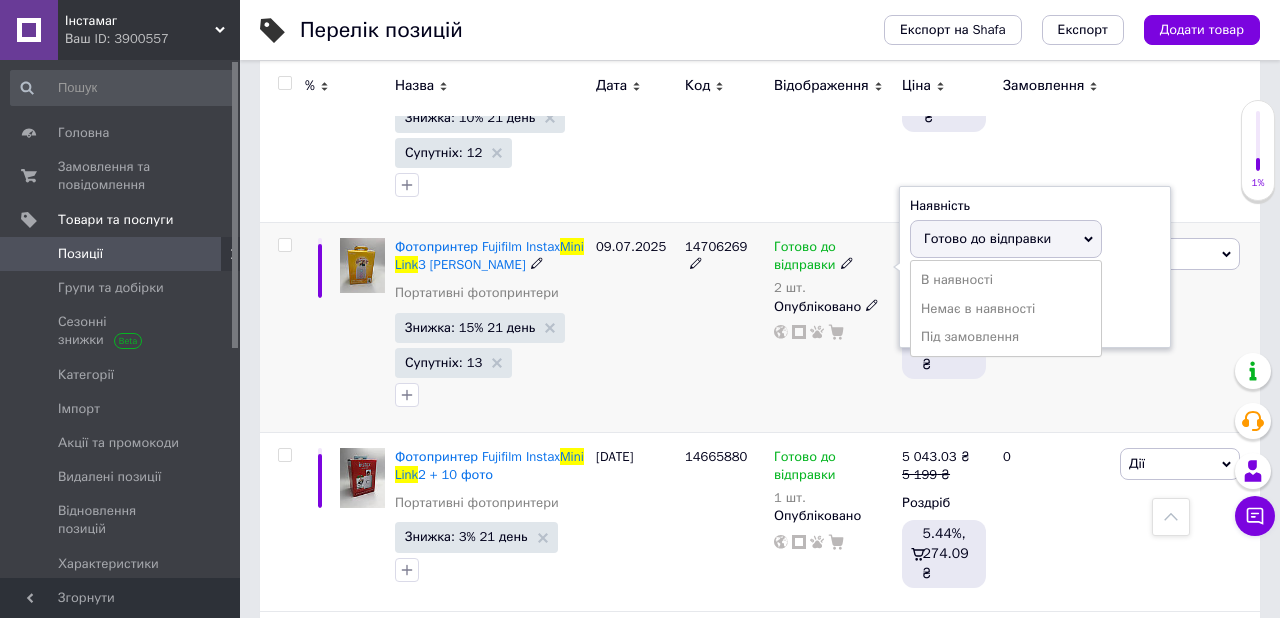 click on "Наявність [PERSON_NAME] до відправки В наявності Немає в наявності Під замовлення Залишки 2 шт." at bounding box center [1035, 267] 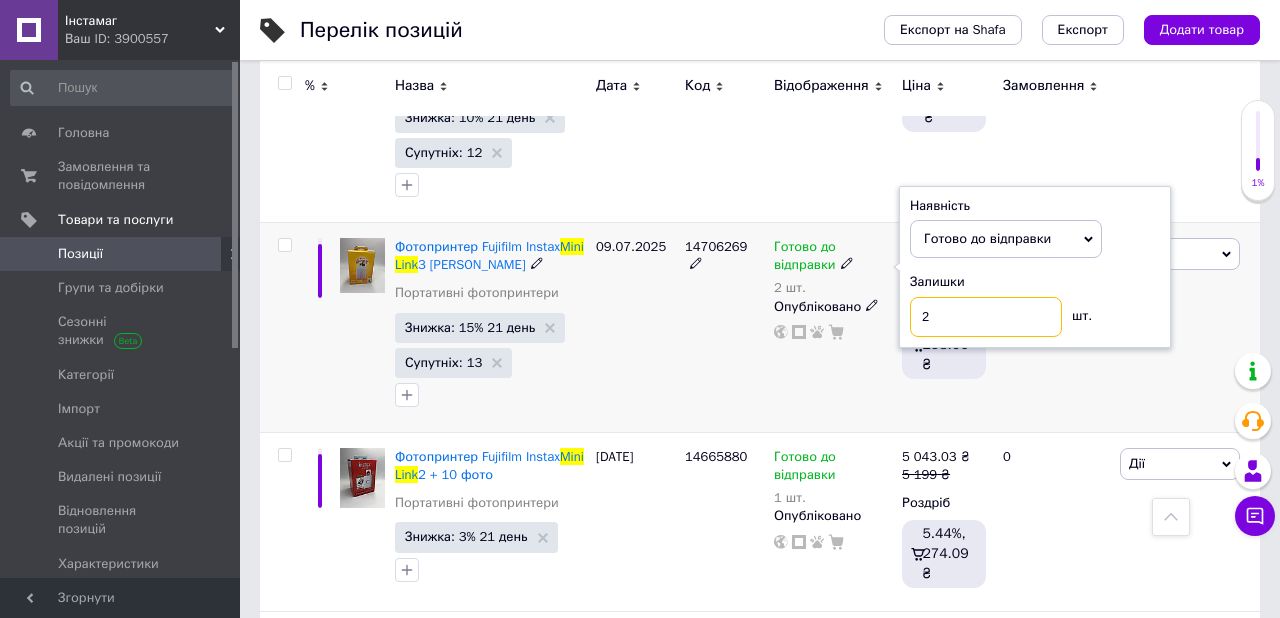 drag, startPoint x: 937, startPoint y: 335, endPoint x: 902, endPoint y: 335, distance: 35 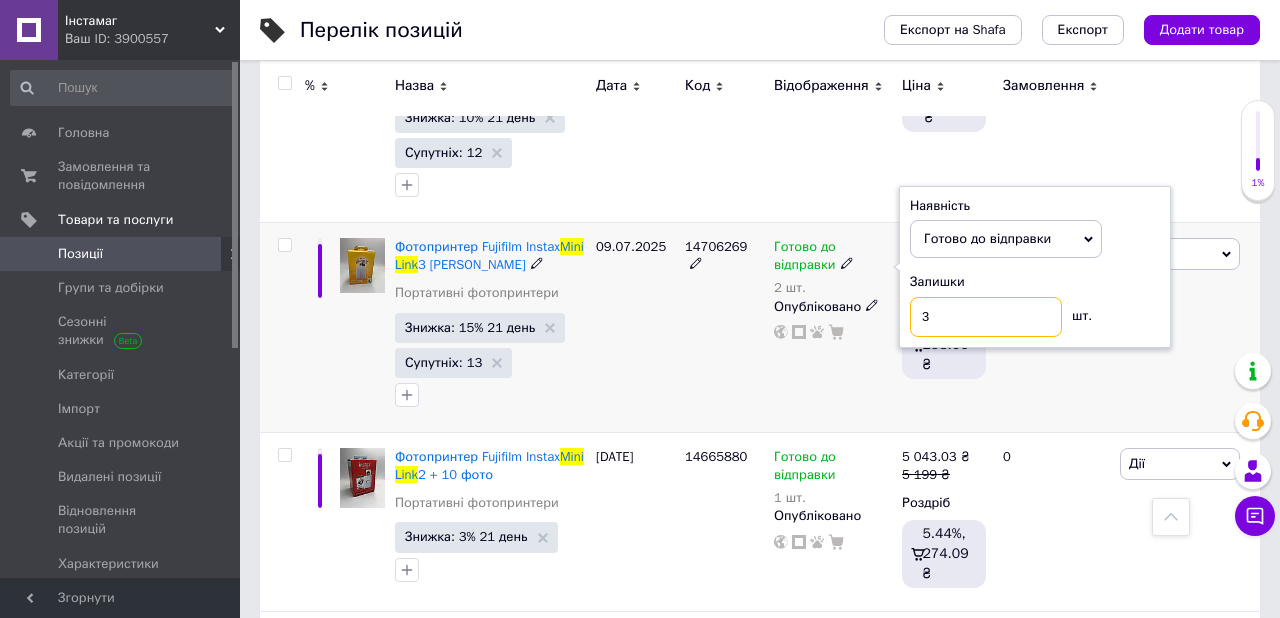 type on "3" 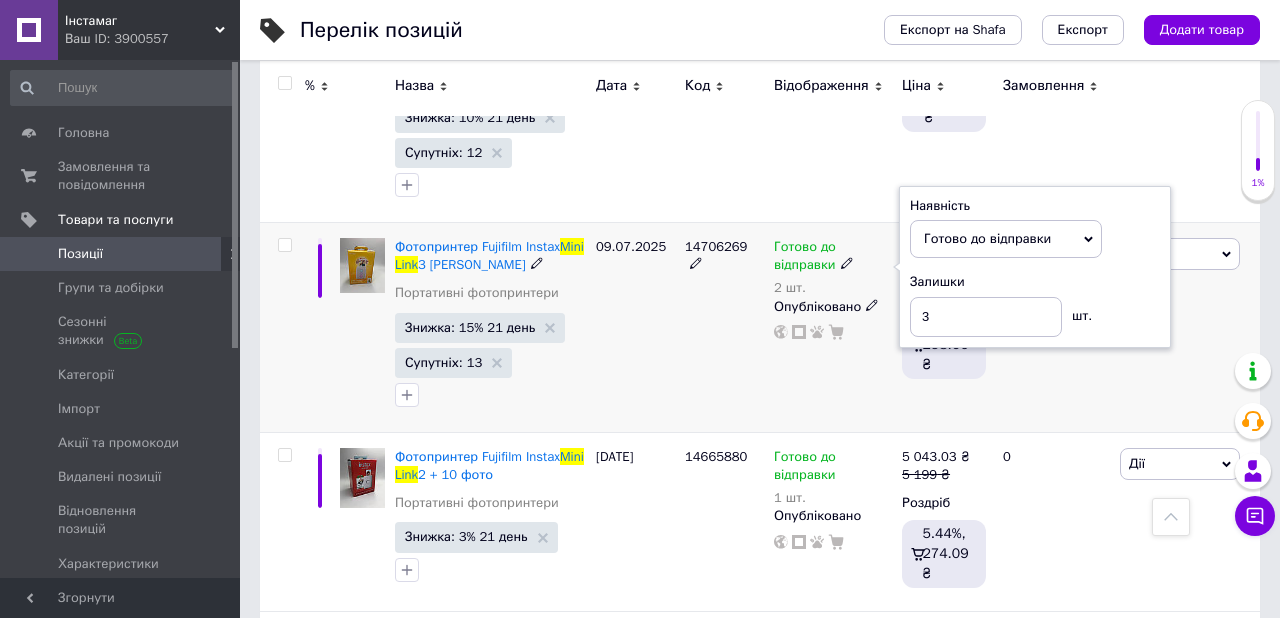click on "14706269" at bounding box center (724, 327) 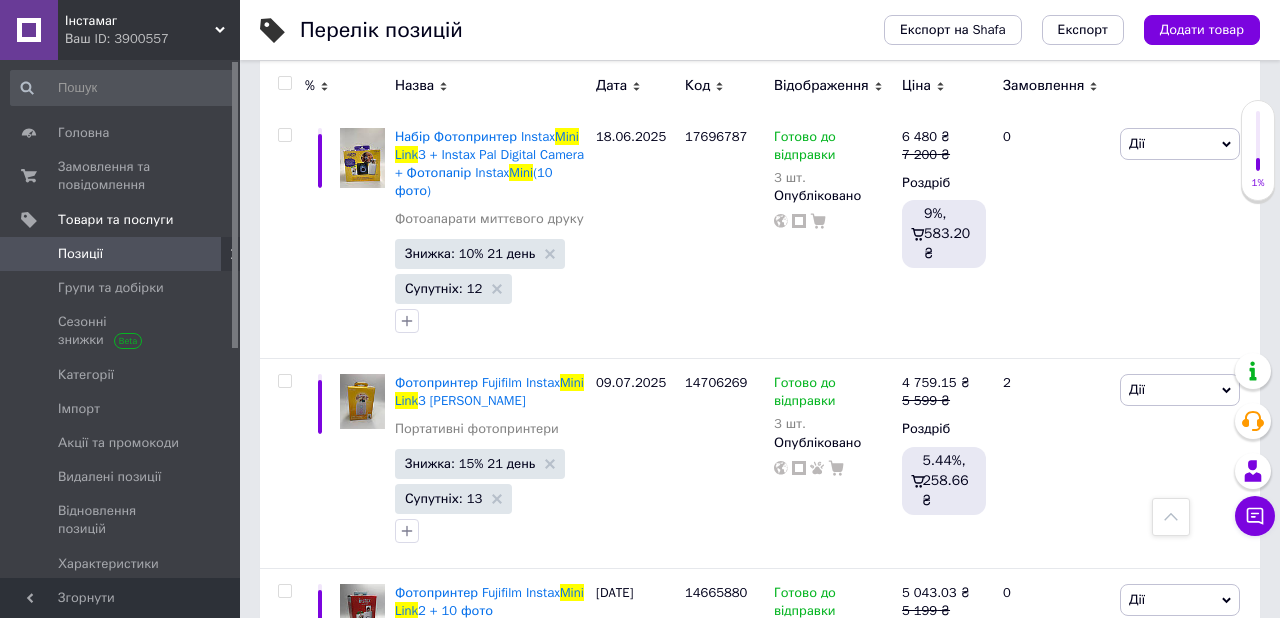 scroll, scrollTop: 0, scrollLeft: 0, axis: both 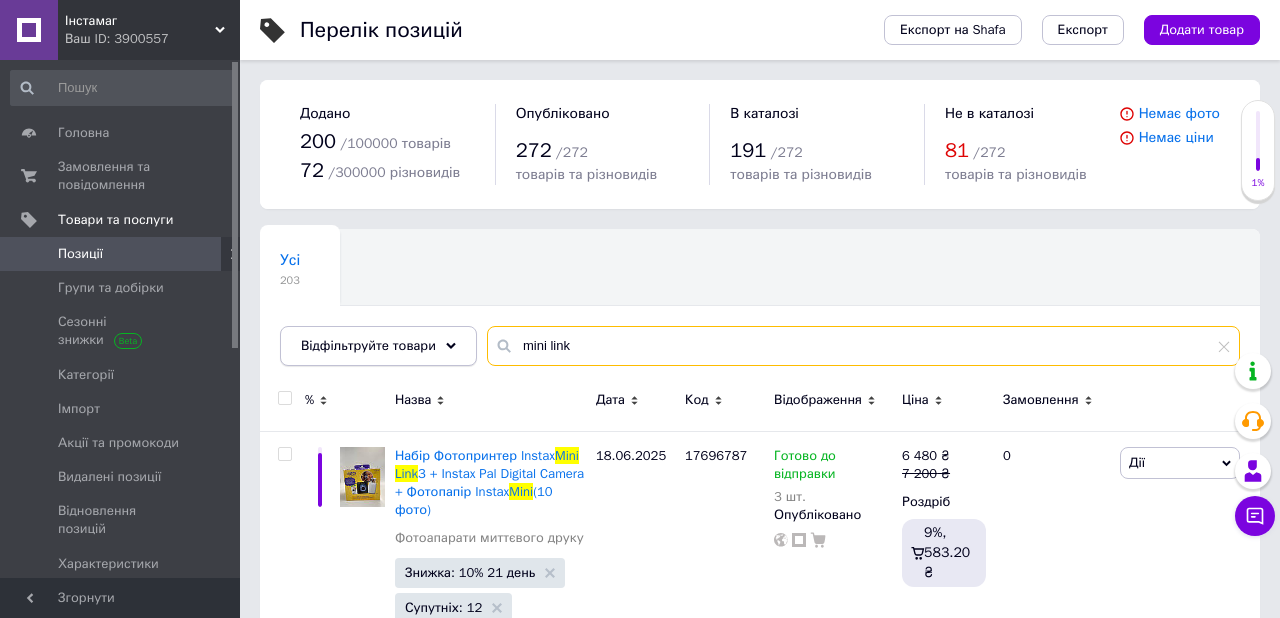 drag, startPoint x: 657, startPoint y: 353, endPoint x: 462, endPoint y: 339, distance: 195.50192 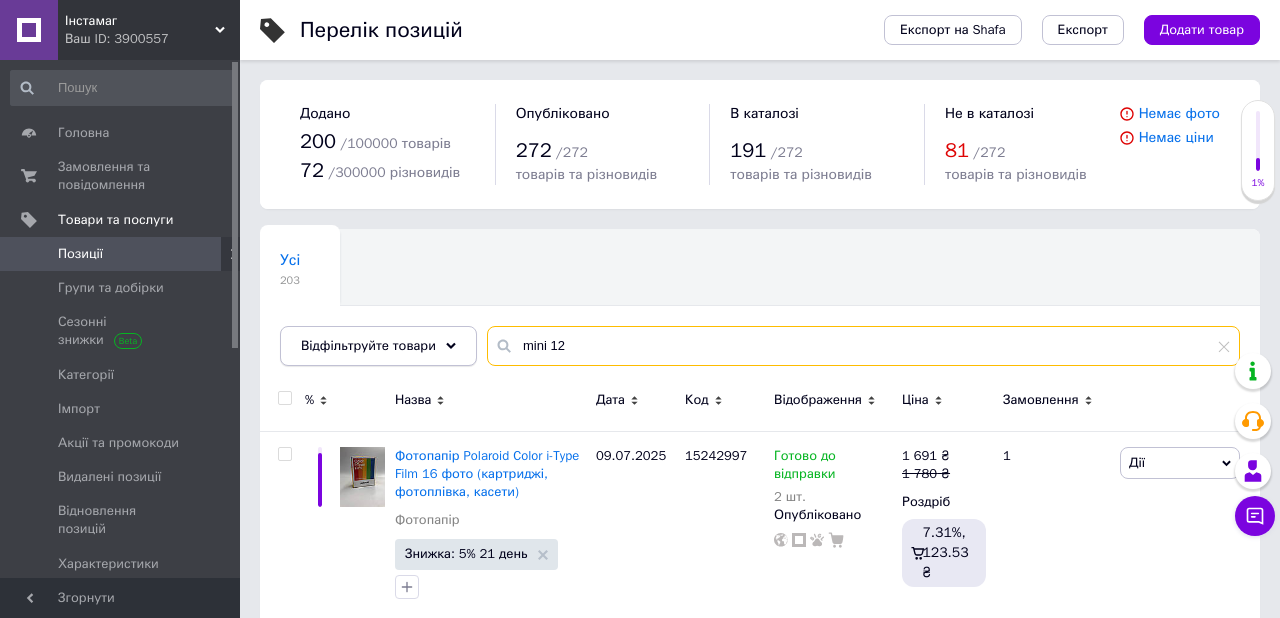 type on "mini 12" 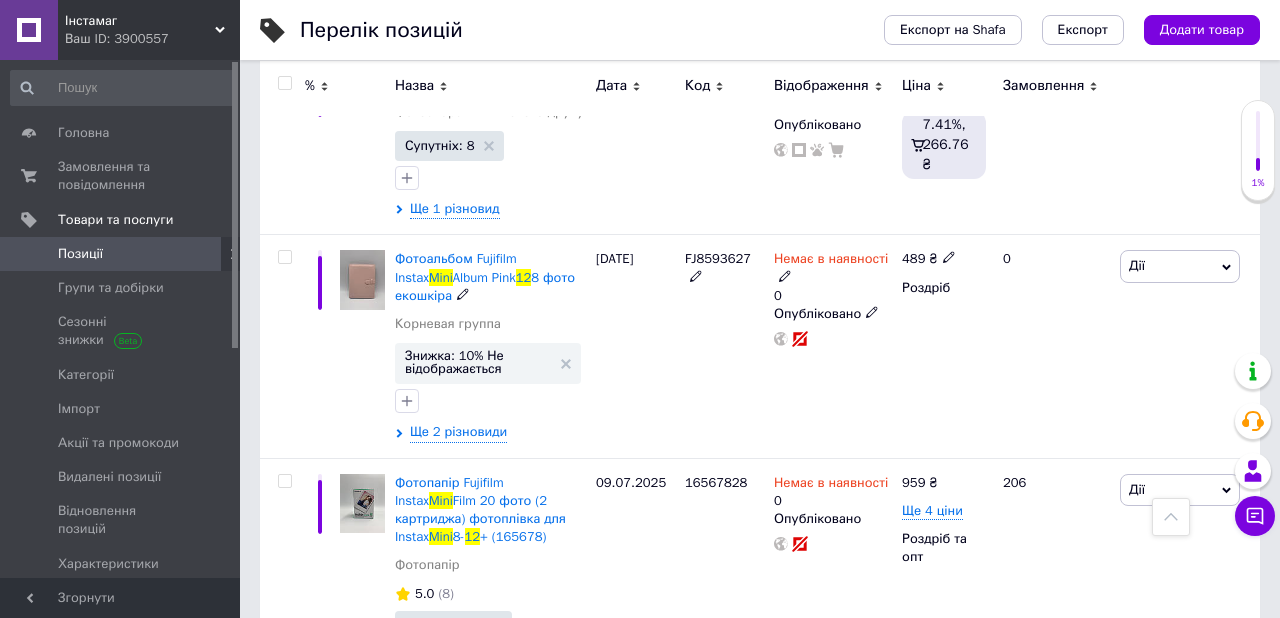 scroll, scrollTop: 555, scrollLeft: 0, axis: vertical 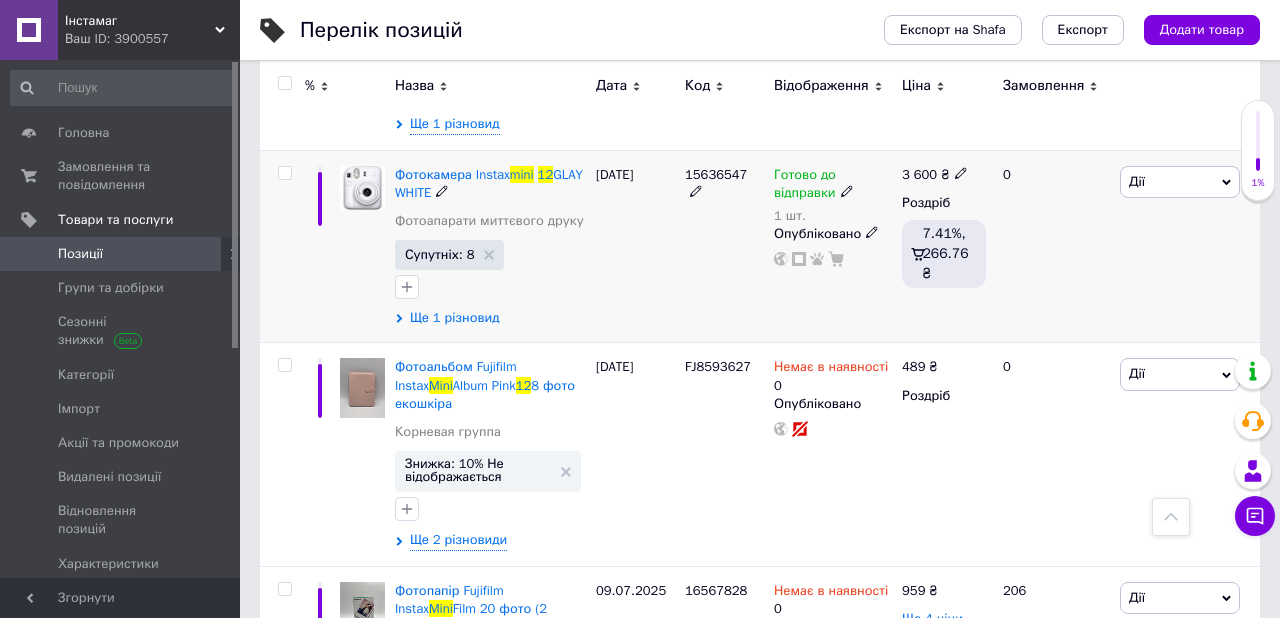 click on "Ще 1 різновид" at bounding box center (455, 318) 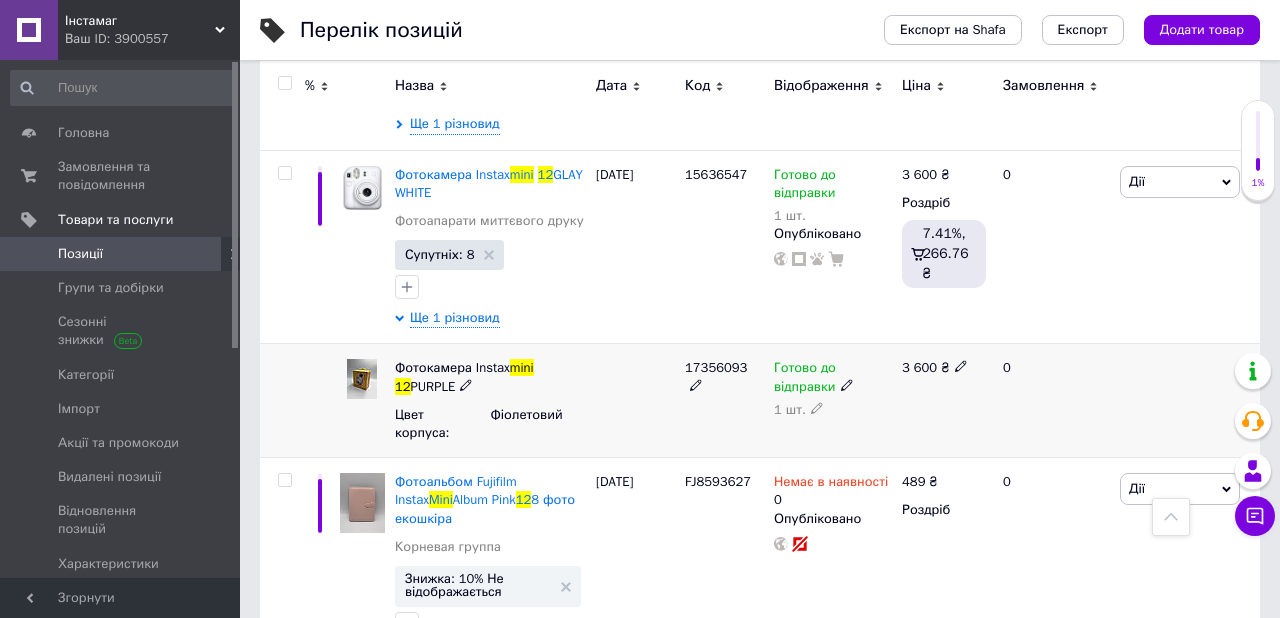 click on "1 шт." at bounding box center (833, 410) 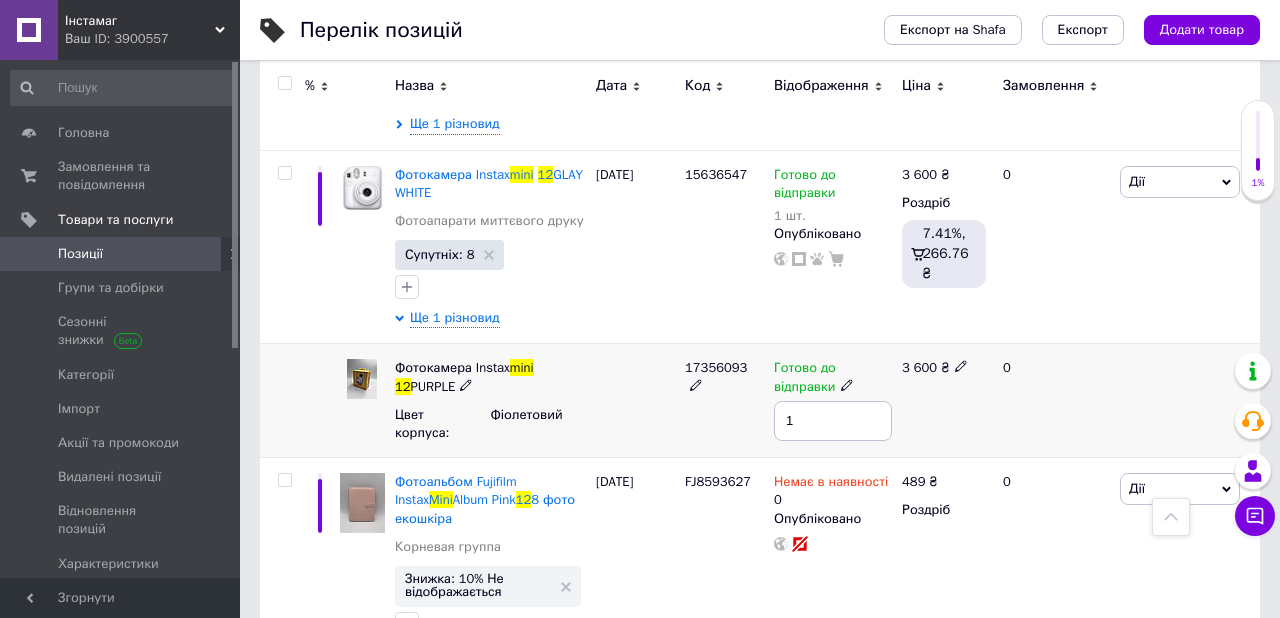 drag, startPoint x: 806, startPoint y: 435, endPoint x: 785, endPoint y: 435, distance: 21 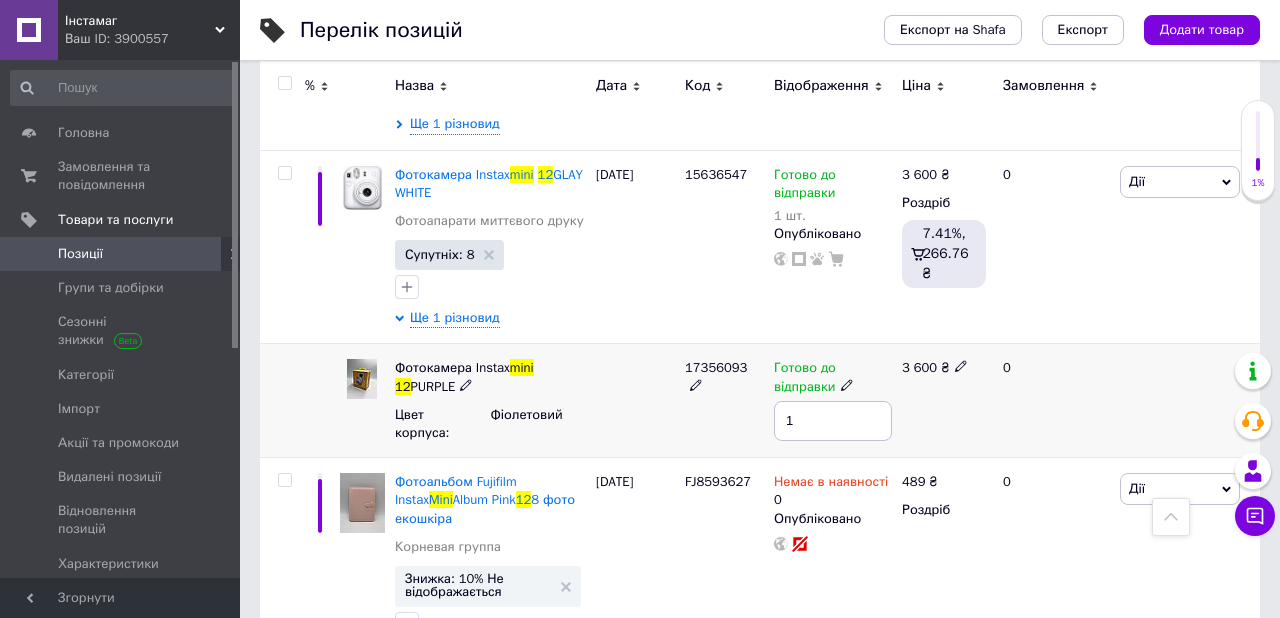 type on "2" 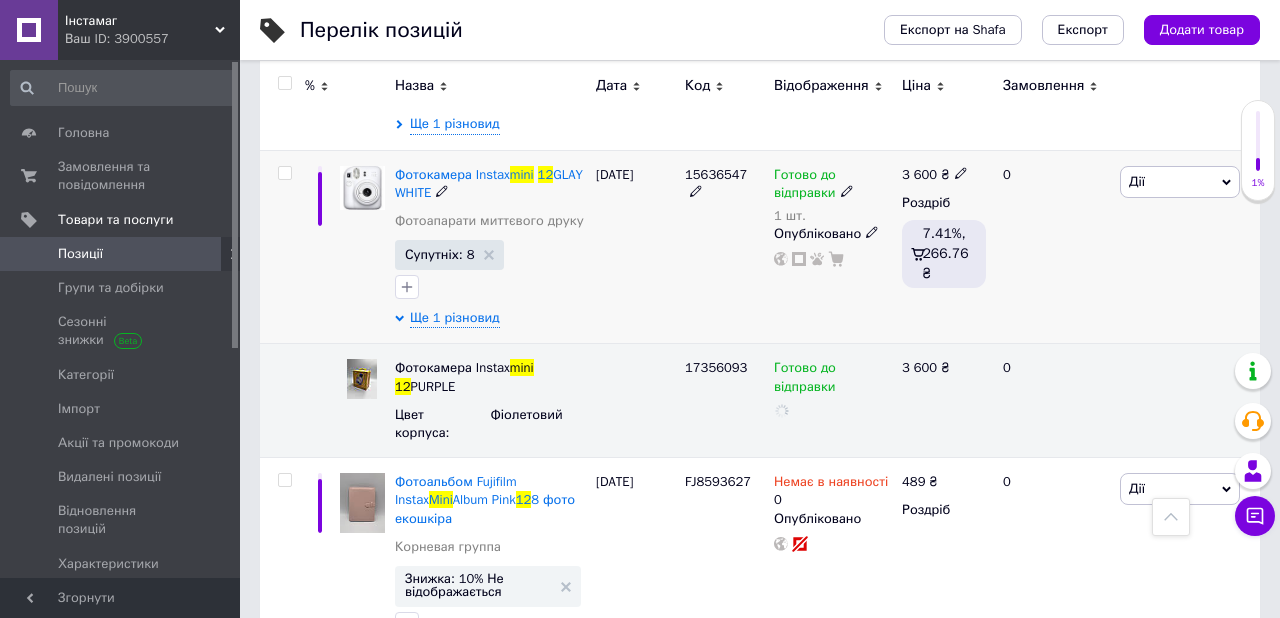 click on "15636547" at bounding box center [724, 247] 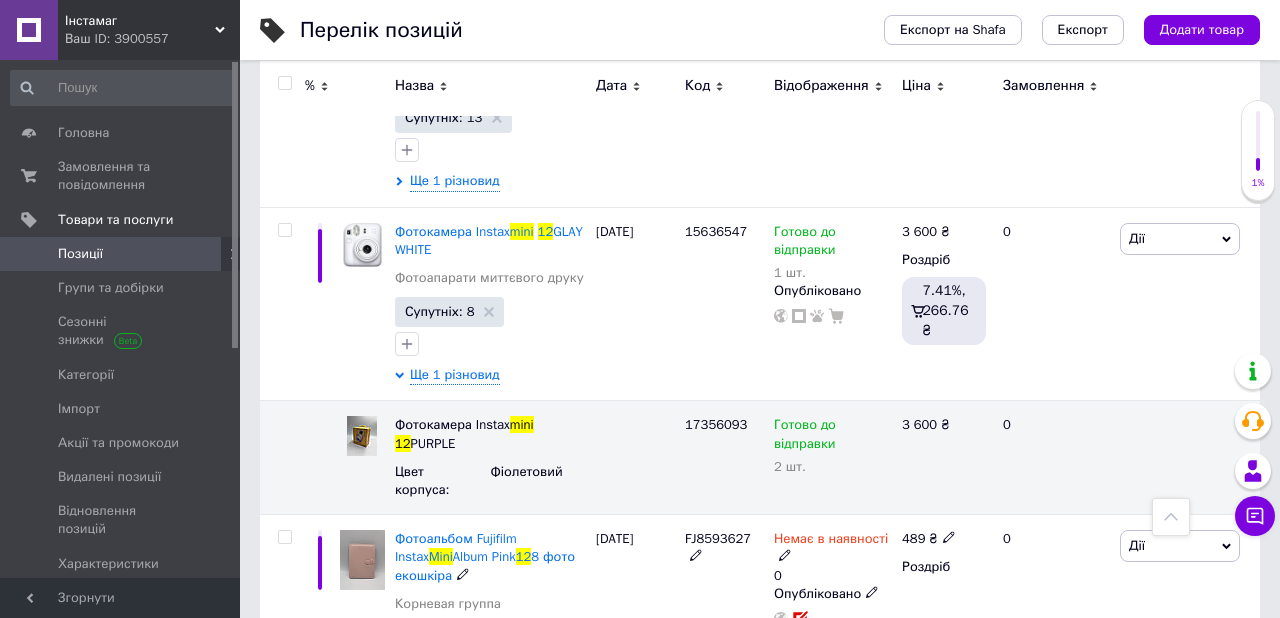 scroll, scrollTop: 0, scrollLeft: 0, axis: both 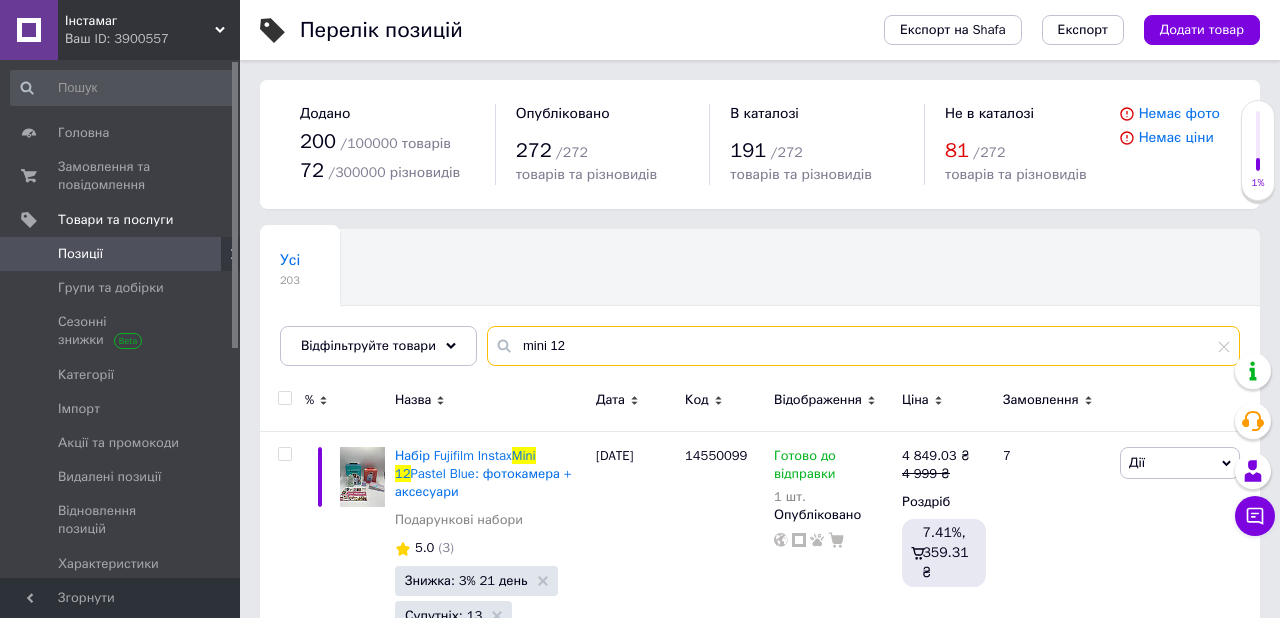 drag, startPoint x: 606, startPoint y: 358, endPoint x: 518, endPoint y: 334, distance: 91.214035 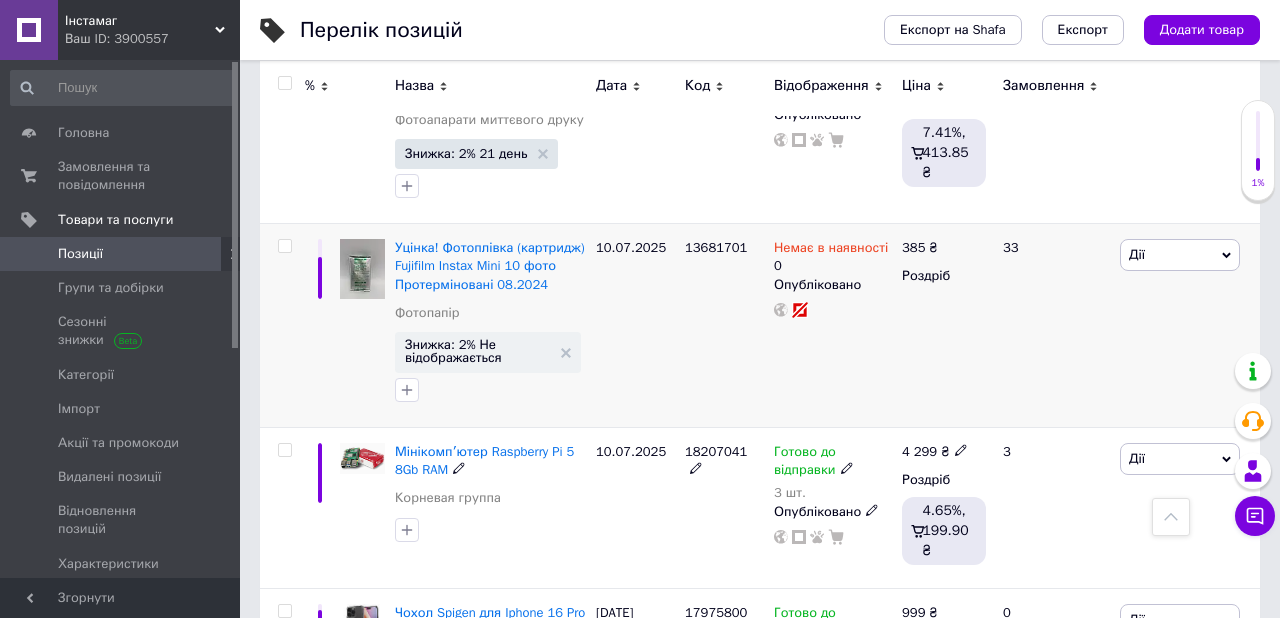 scroll, scrollTop: 2583, scrollLeft: 0, axis: vertical 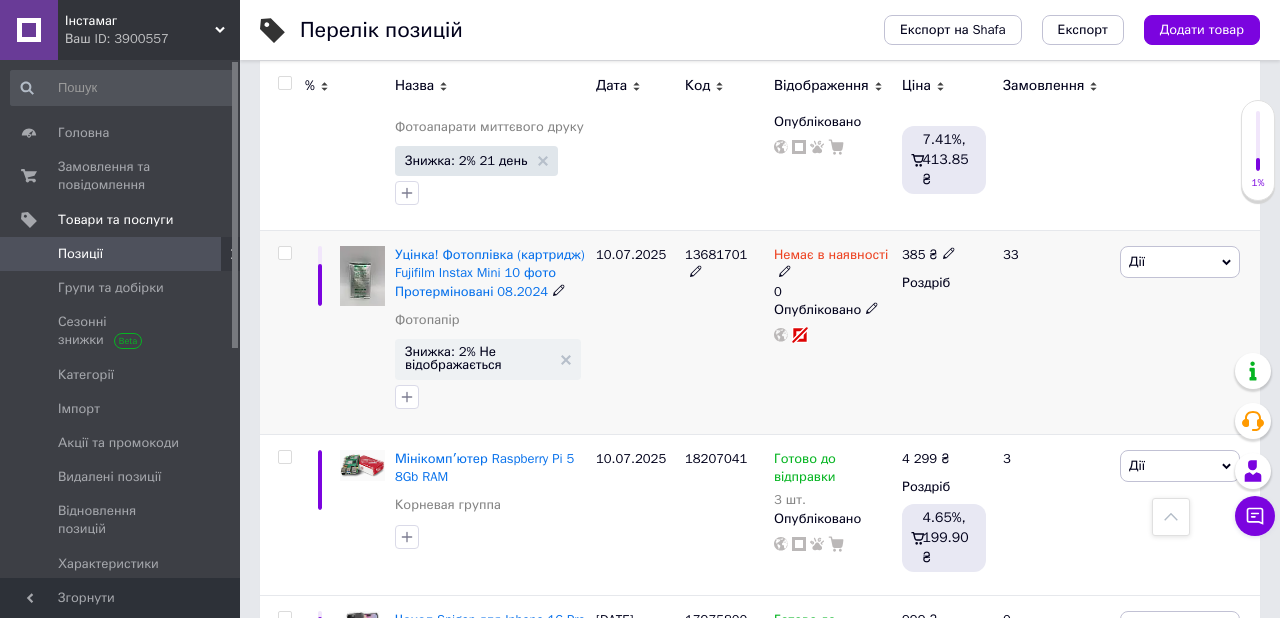 type 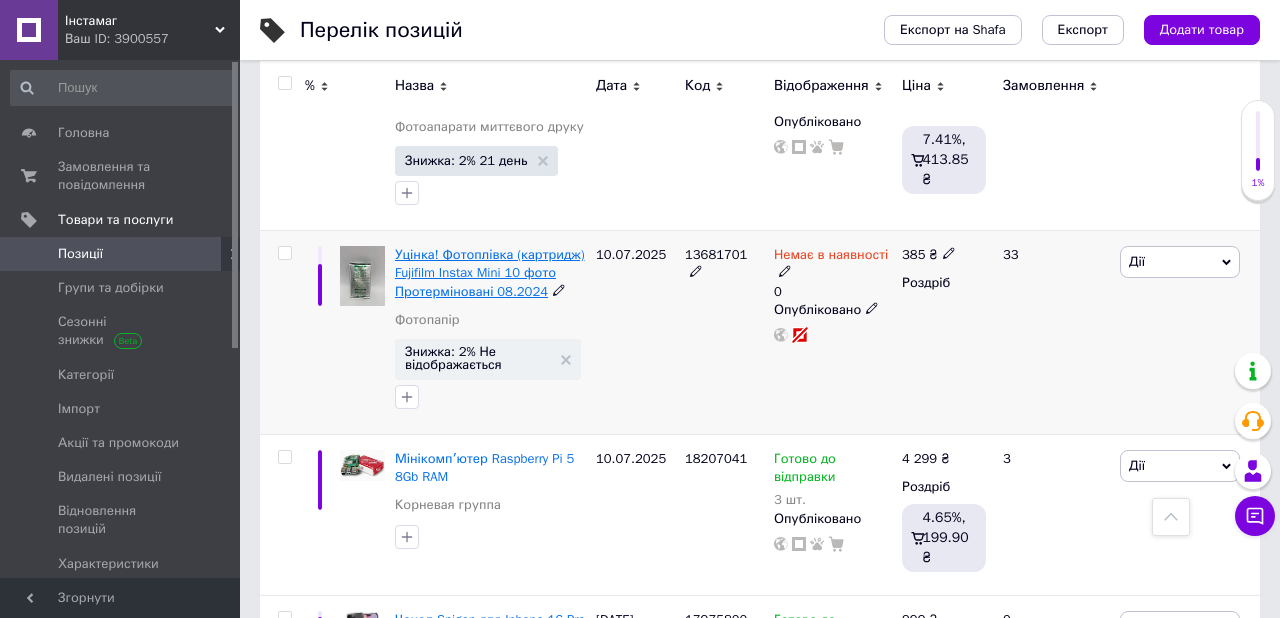 click on "Уцінка! Фотоплівка (картридж) Fujifilm Instax Mini 10 фото Протерміновані 08.2024" at bounding box center [490, 272] 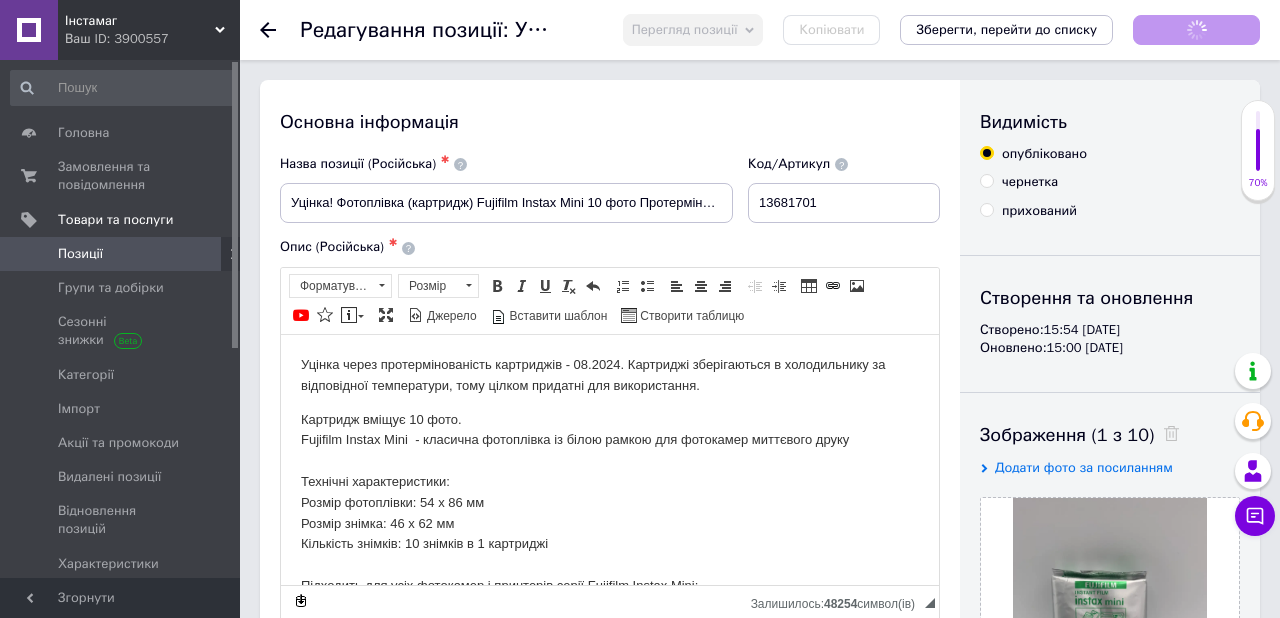 scroll, scrollTop: 0, scrollLeft: 0, axis: both 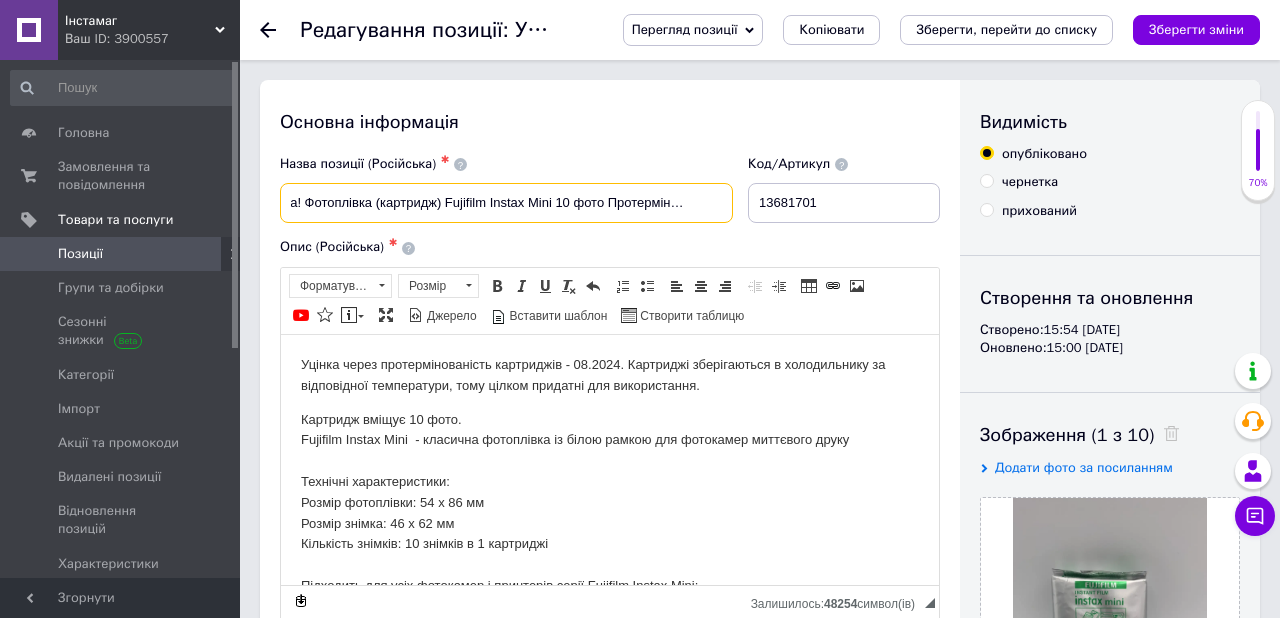 click on "Уцінка! Фотоплівка (картридж) Fujifilm Instax Mini 10 фото Протерміновані 08.2024" at bounding box center (506, 203) 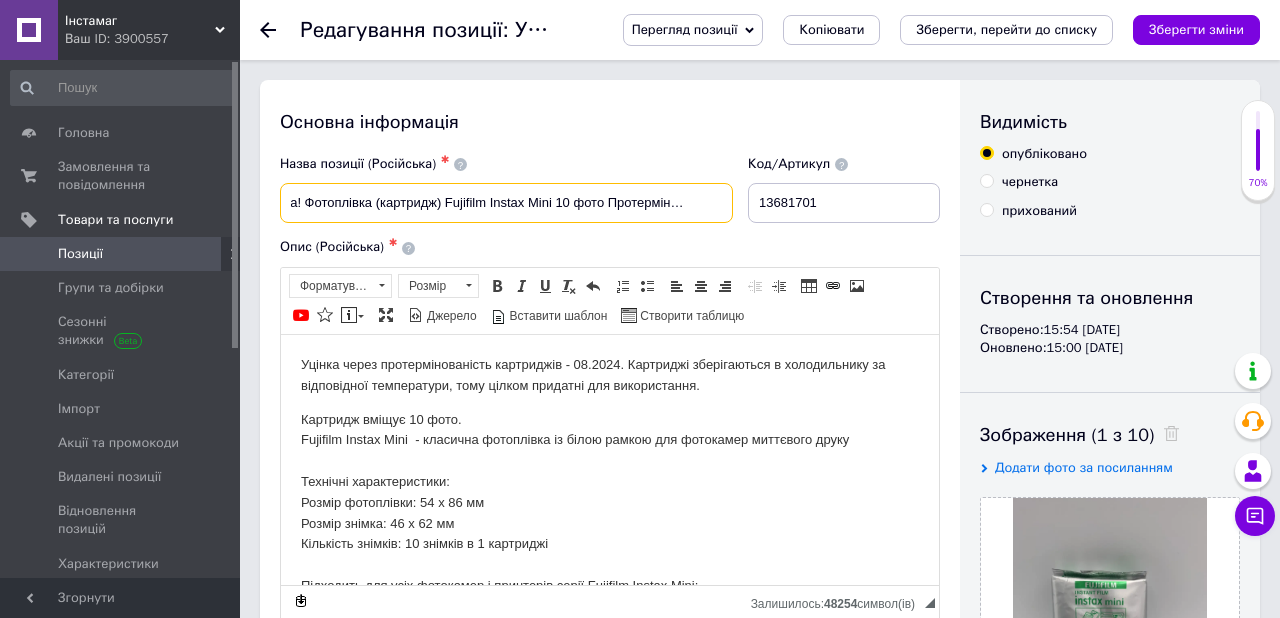 click on "Уцінка! Фотоплівка (картридж) Fujifilm Instax Mini 10 фото Протерміновані 08.2024" at bounding box center (506, 203) 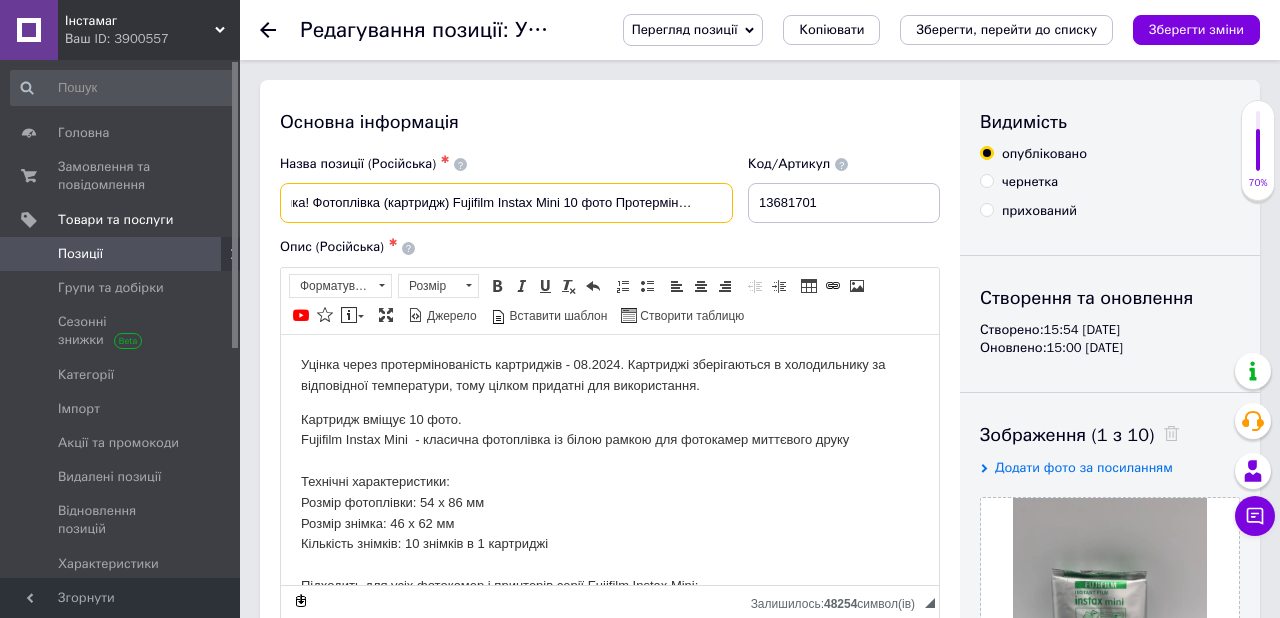 scroll, scrollTop: 0, scrollLeft: 31, axis: horizontal 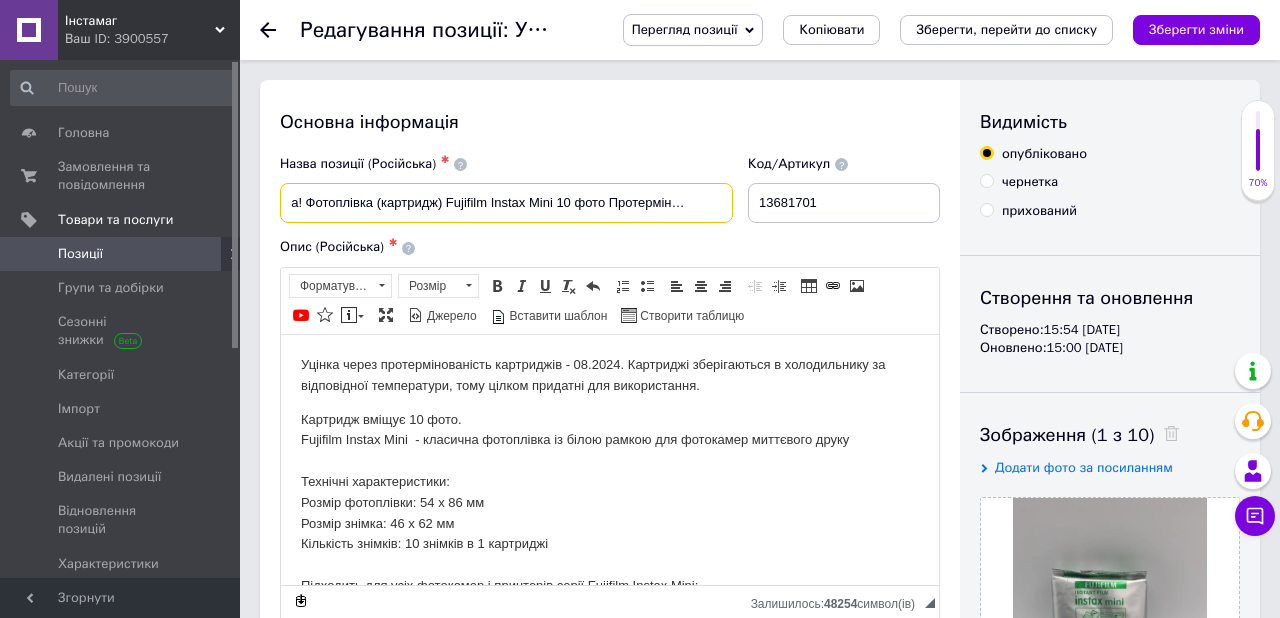 click on "Уцінка! Фотоплівка (картридж) Fujifilm Instax Mini 10 фото Протерміновані 08.2025" at bounding box center (506, 203) 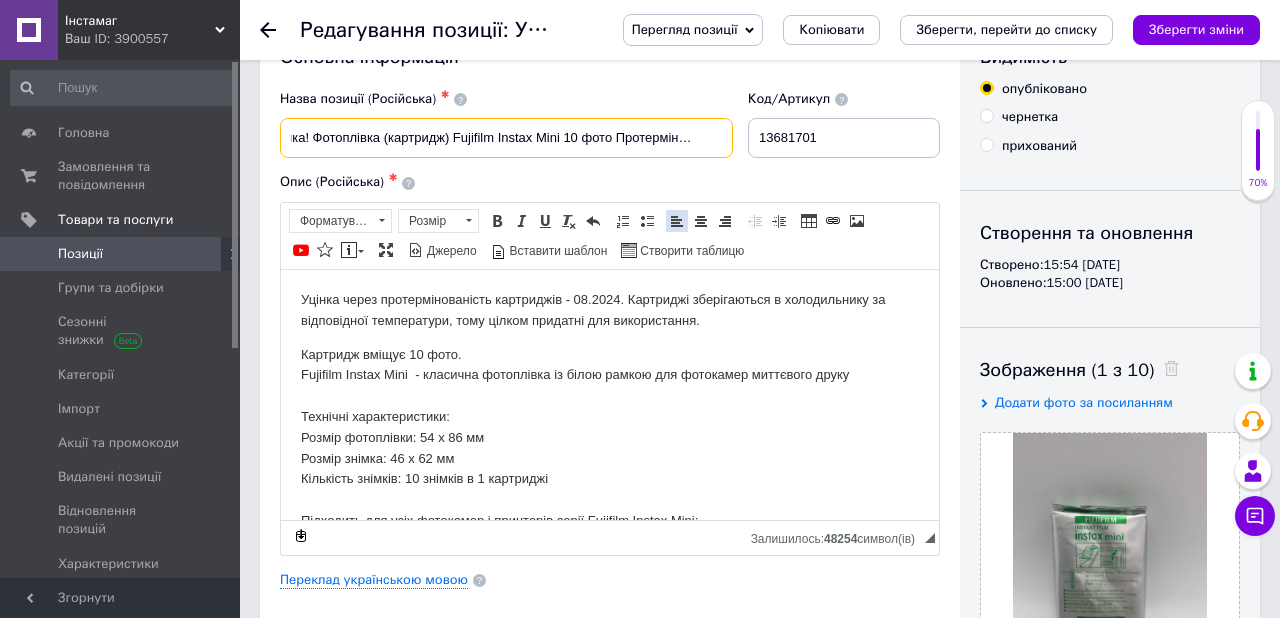 scroll, scrollTop: 67, scrollLeft: 0, axis: vertical 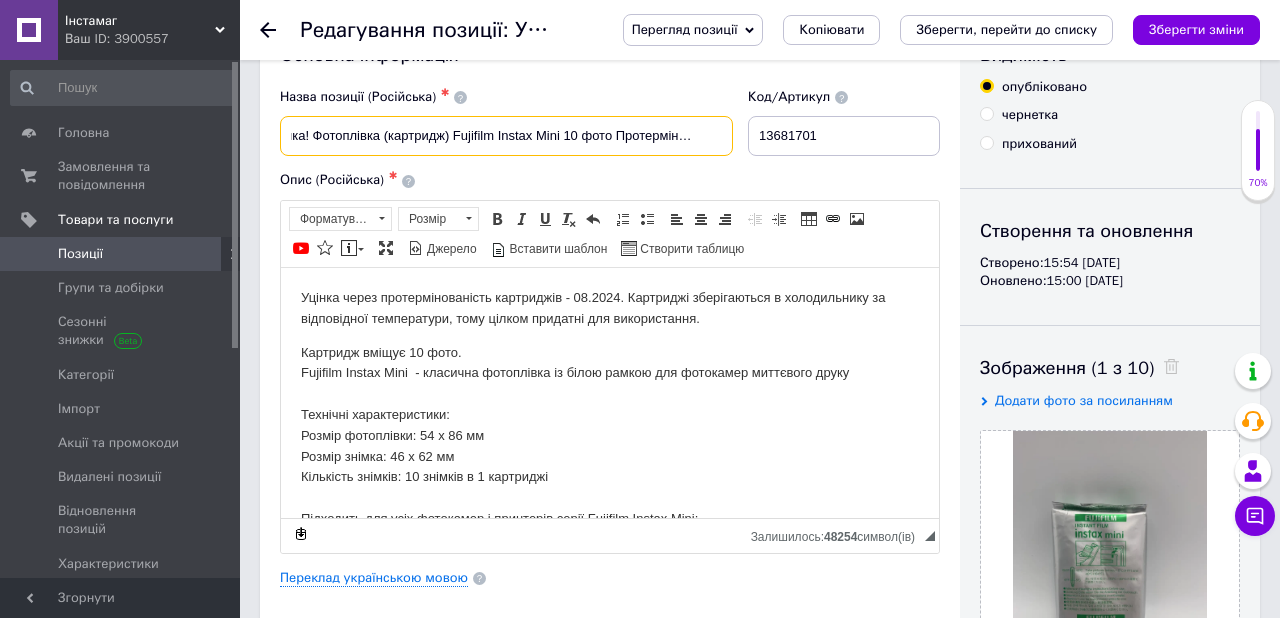 type on "Уцінка! Фотоплівка (картридж) Fujifilm Instax Mini 10 фото Протерміновані 01.2025" 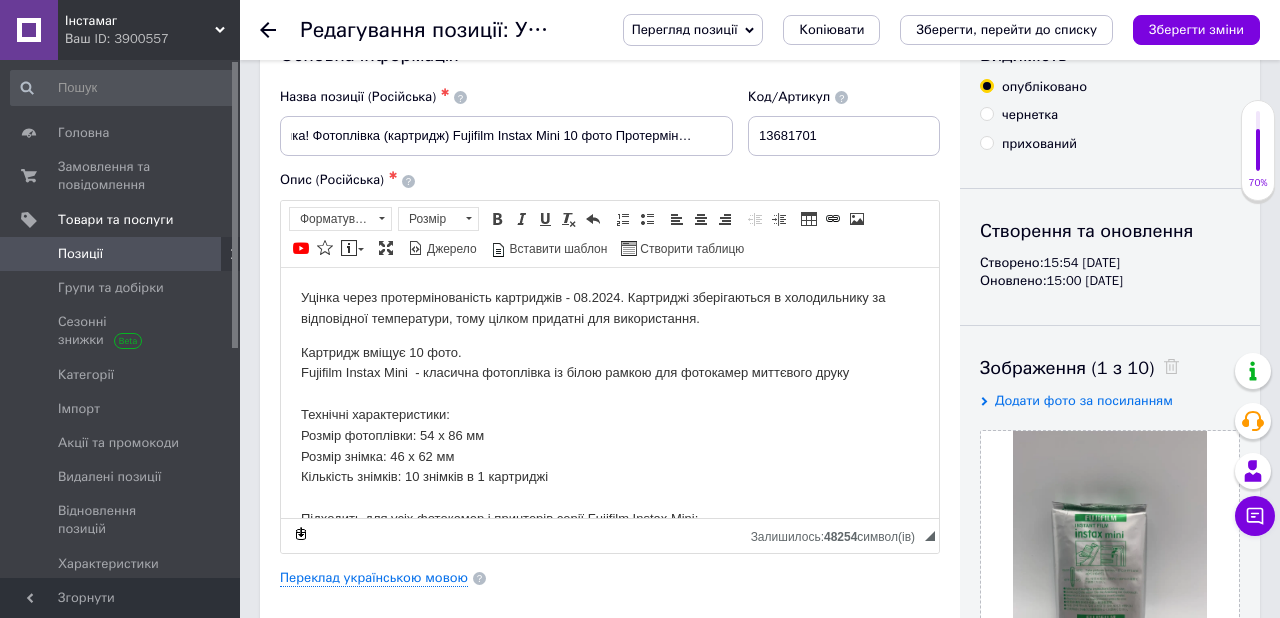 scroll, scrollTop: 0, scrollLeft: 0, axis: both 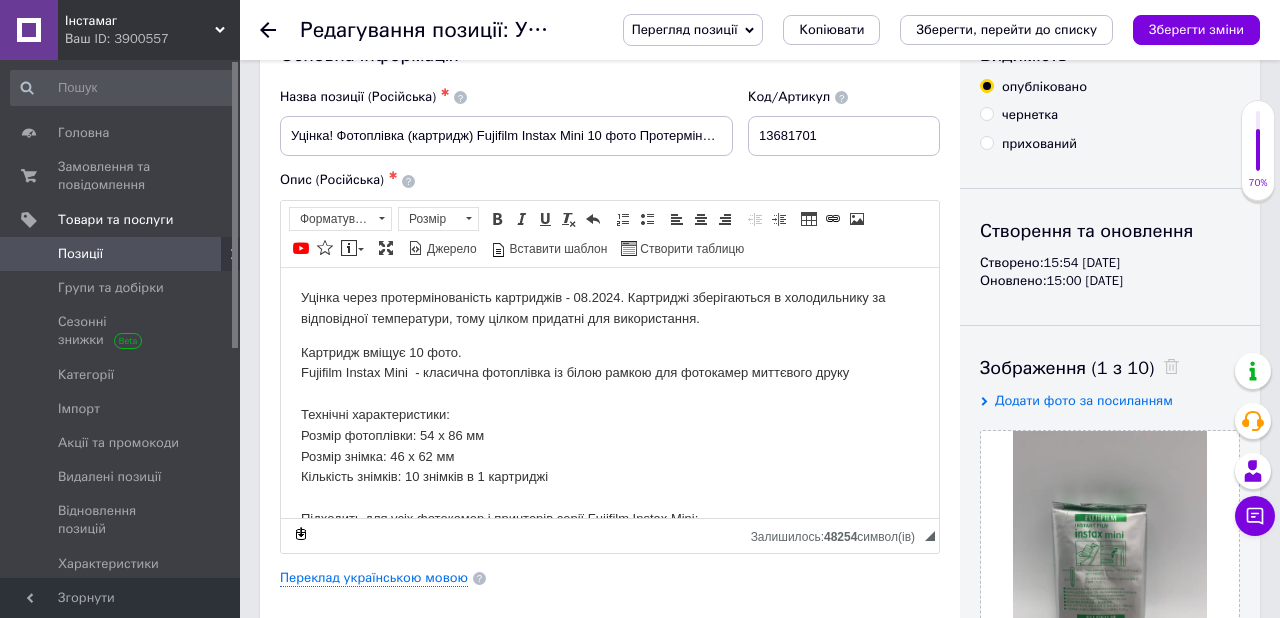 click on "Уцінка через протермінованість картриджів - 08.2024. Картриджі зберігаються в холодильнику за відповідної температури, тому цілком придатні для використання." at bounding box center [610, 308] 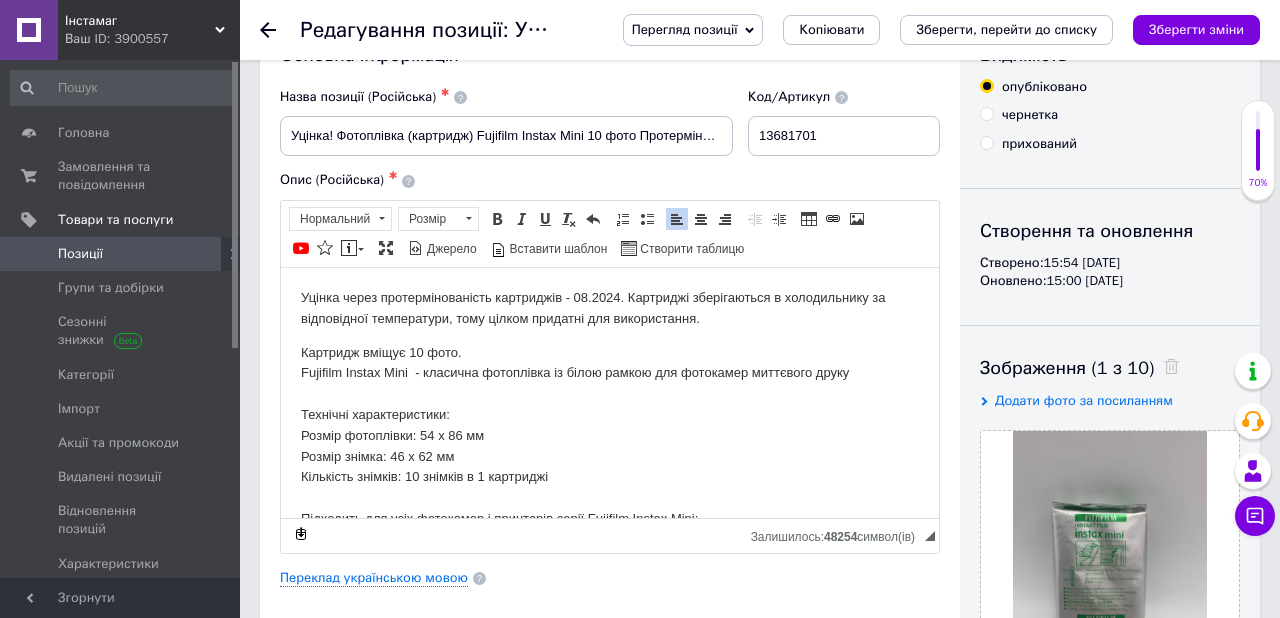 type 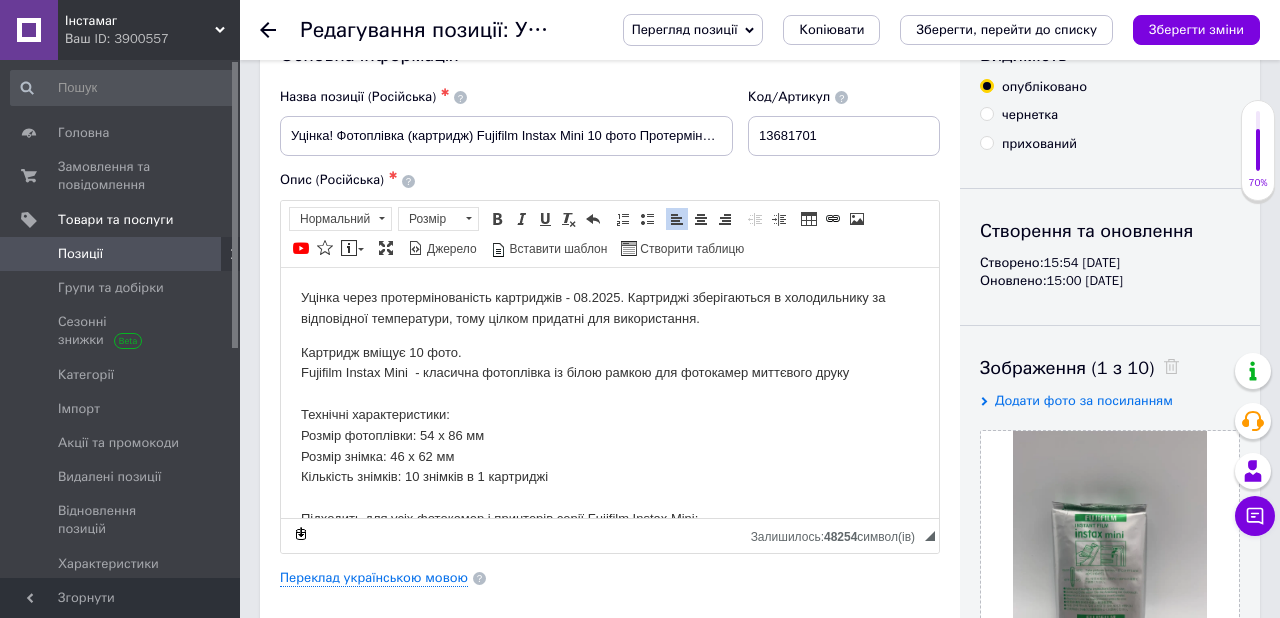 click on "Уцінка через протермінованість картриджів - 08.2025. Картриджі зберігаються в холодильнику за відповідної температури, тому цілком придатні для використання." at bounding box center [610, 308] 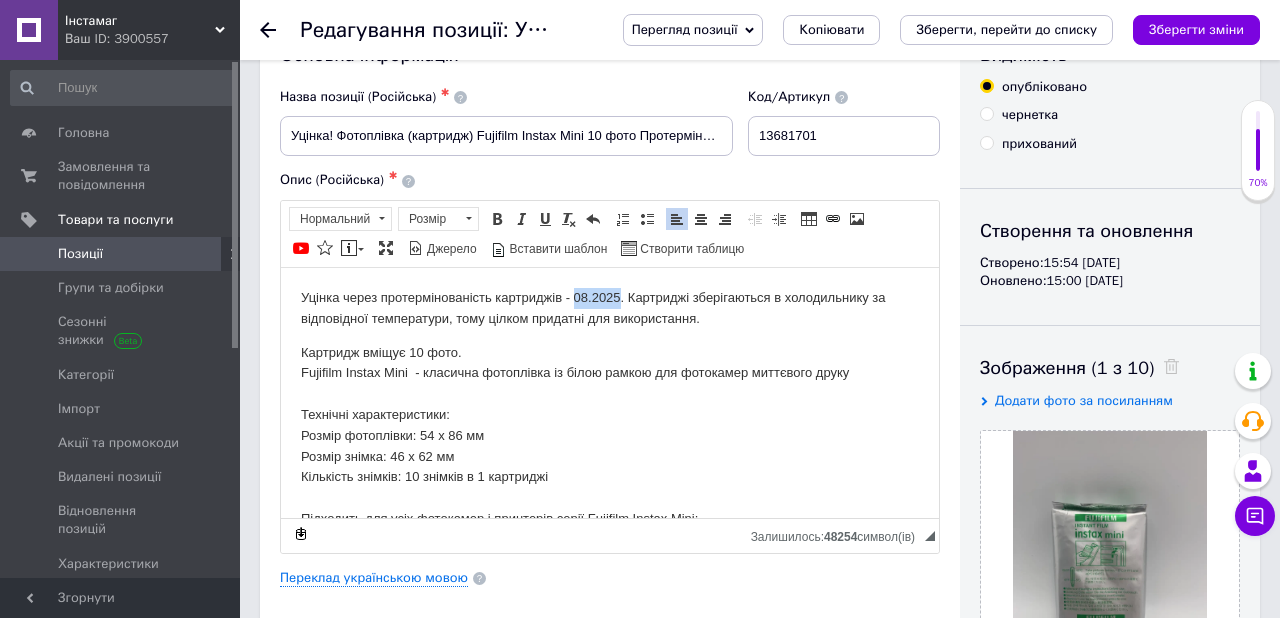 click on "Уцінка через протермінованість картриджів - 08.2025. Картриджі зберігаються в холодильнику за відповідної температури, тому цілком придатні для використання." at bounding box center [610, 308] 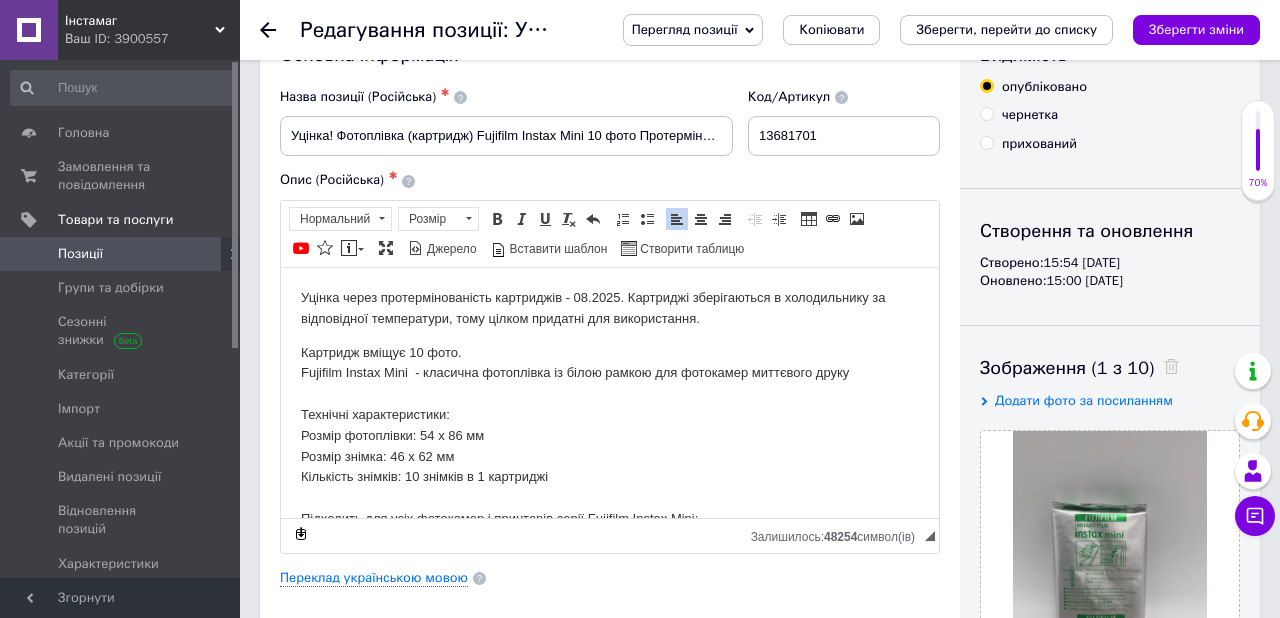 click on "Уцінка через протермінованість картриджів - 08.2025. Картриджі зберігаються в холодильнику за відповідної температури, тому цілком придатні для використання." at bounding box center (610, 308) 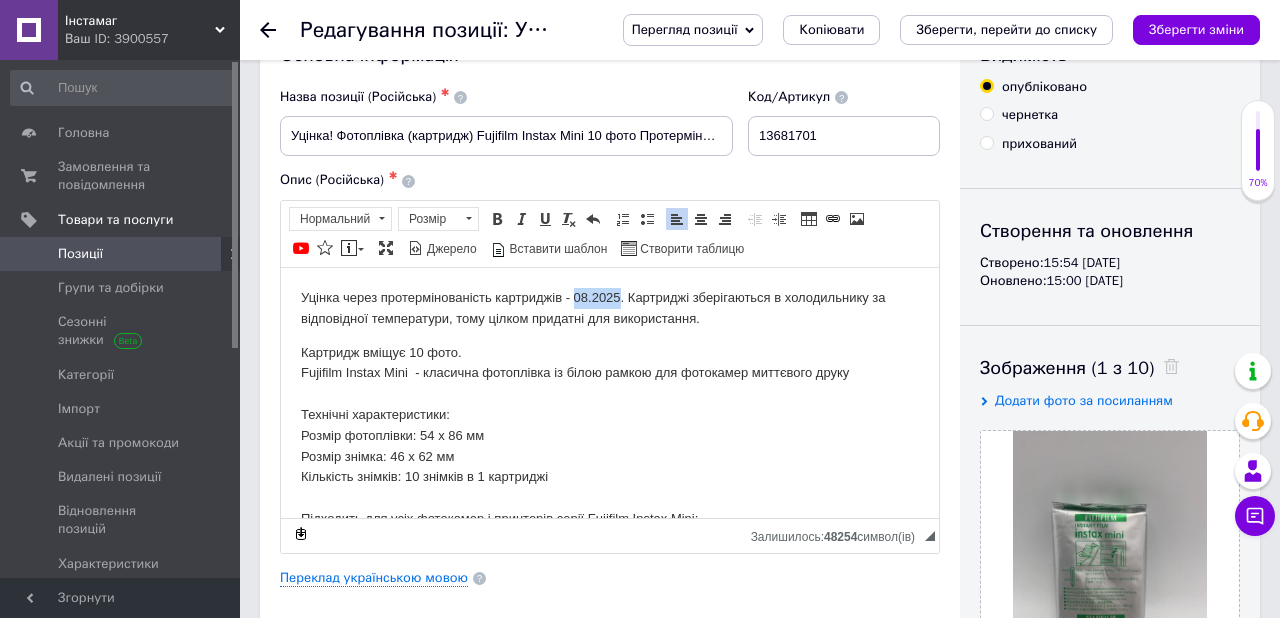 click on "Уцінка через протермінованість картриджів - 08.2025. Картриджі зберігаються в холодильнику за відповідної температури, тому цілком придатні для використання." at bounding box center [610, 308] 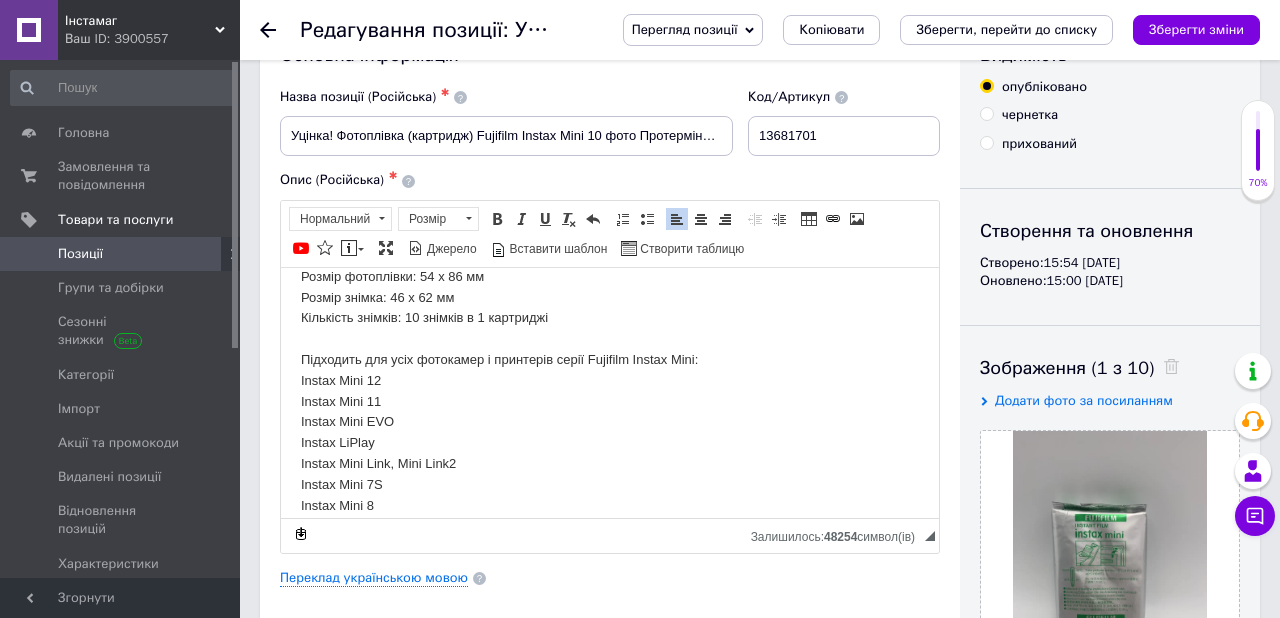 scroll, scrollTop: 194, scrollLeft: 0, axis: vertical 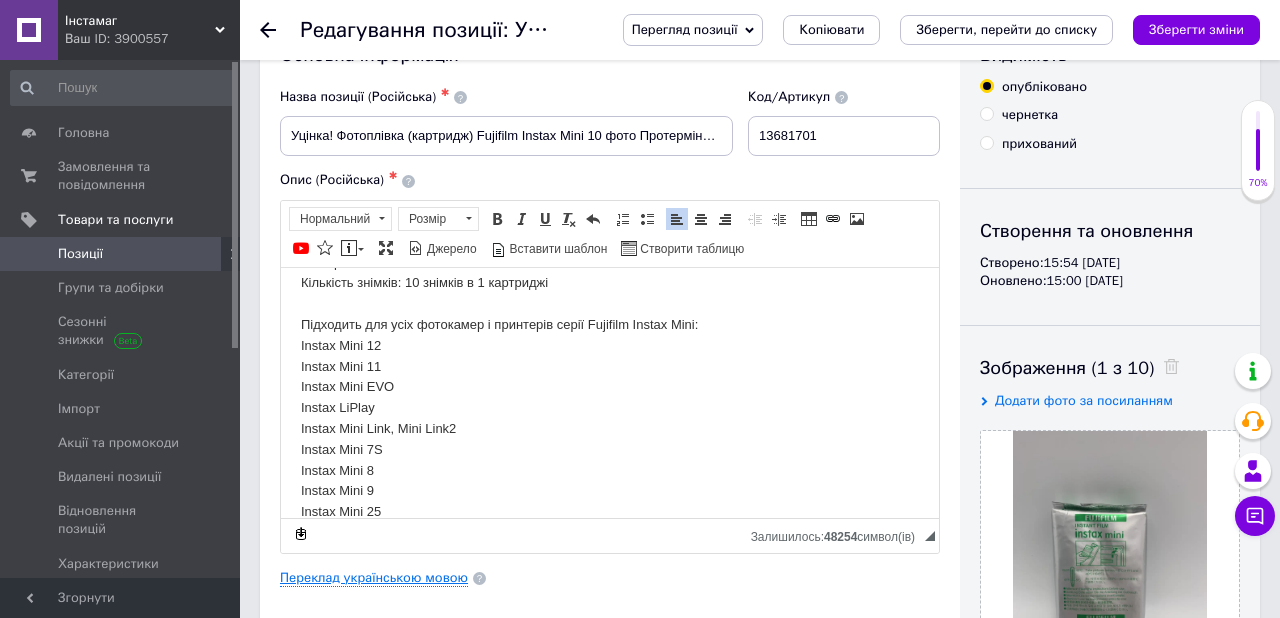 click on "Переклад українською мовою" at bounding box center [374, 578] 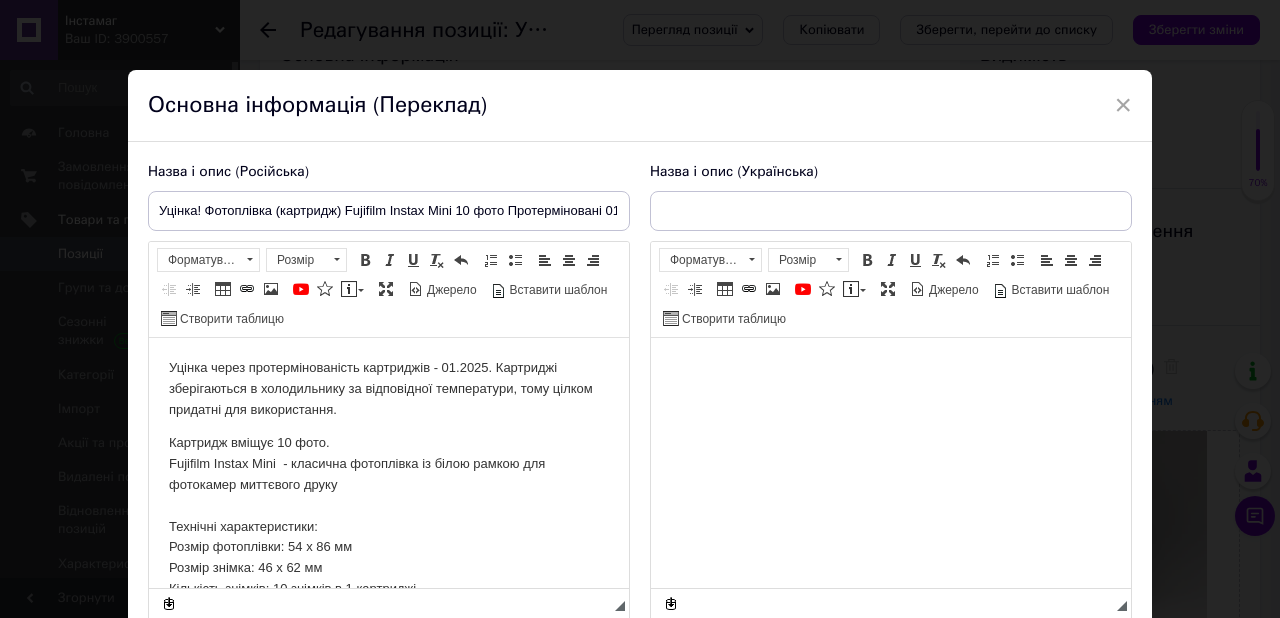 scroll, scrollTop: 0, scrollLeft: 0, axis: both 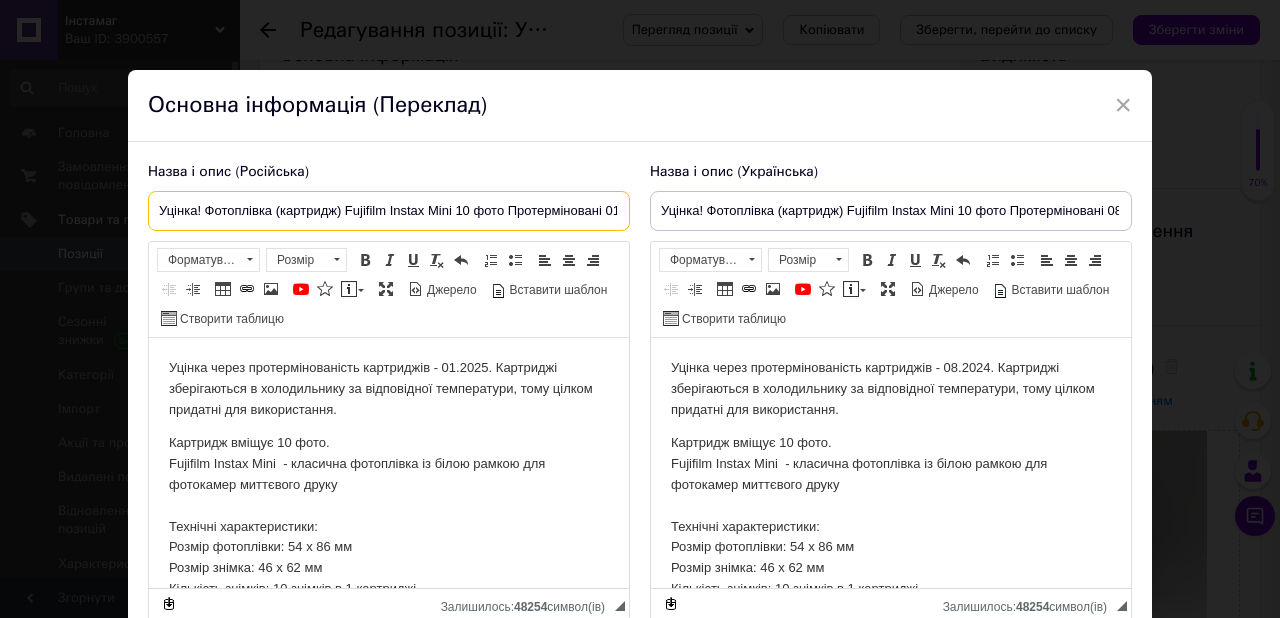 click on "Уцінка! Фотоплівка (картридж) Fujifilm Instax Mini 10 фото Протерміновані 01.2025" at bounding box center (389, 211) 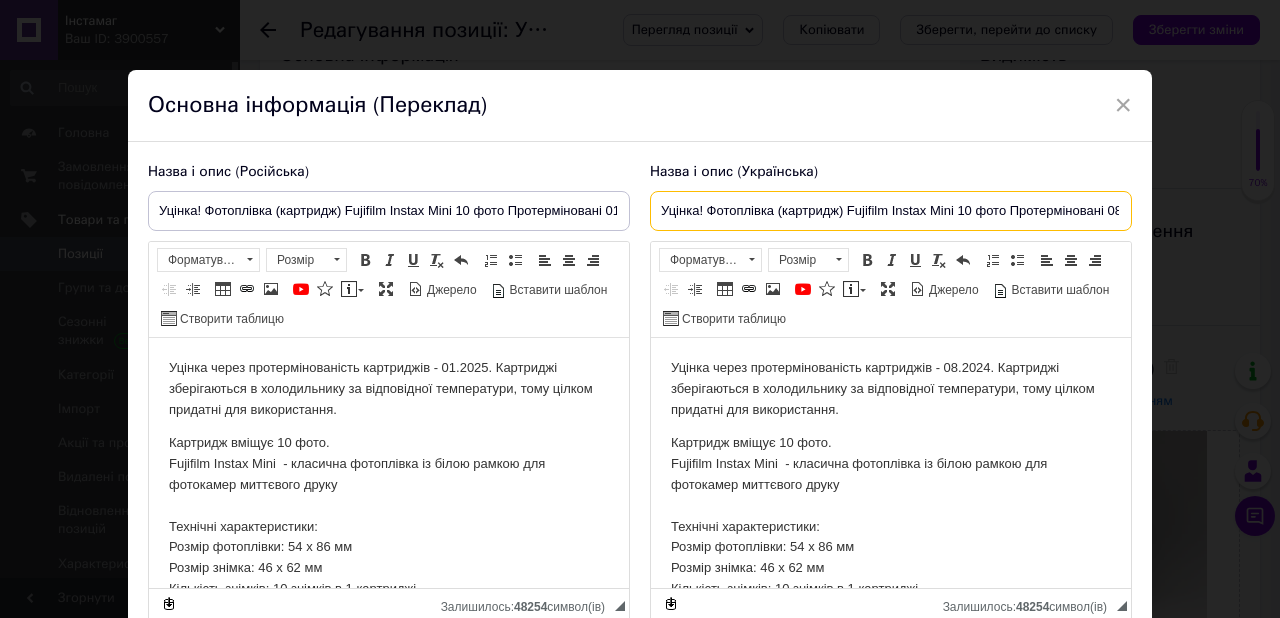 click on "Уцінка! Фотоплівка (картридж) Fujifilm Instax Mini 10 фото Протерміновані 08.2024" at bounding box center [891, 211] 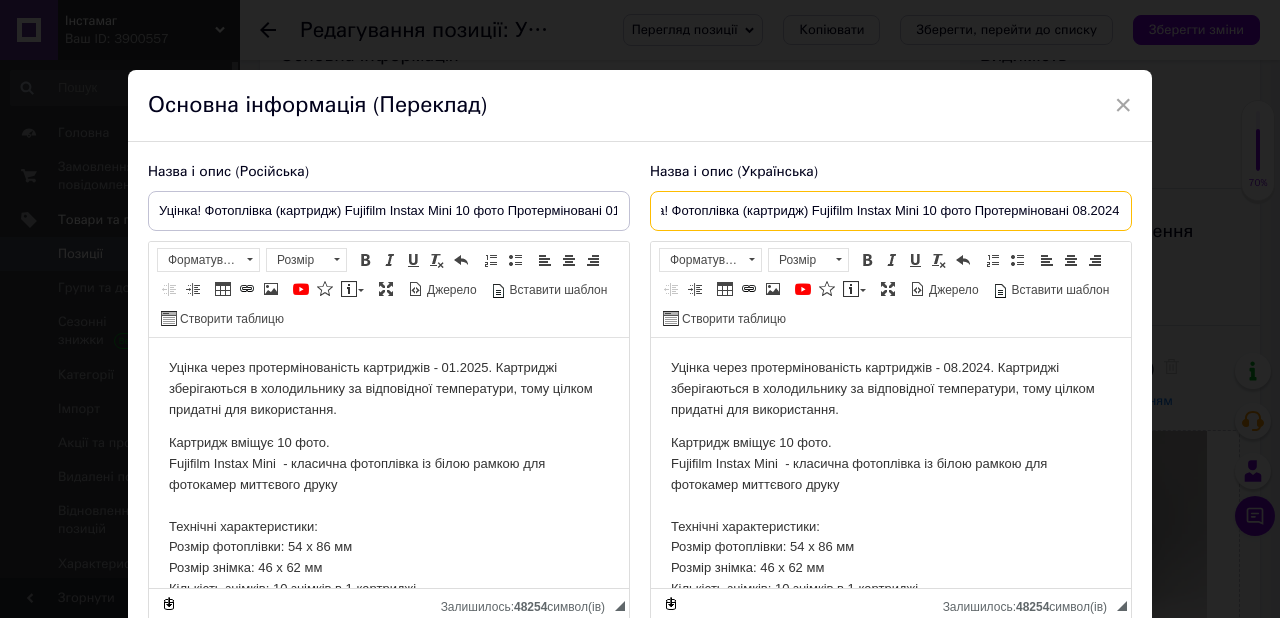 click on "Уцінка! Фотоплівка (картридж) Fujifilm Instax Mini 10 фото Протерміновані 08.2024" at bounding box center (891, 211) 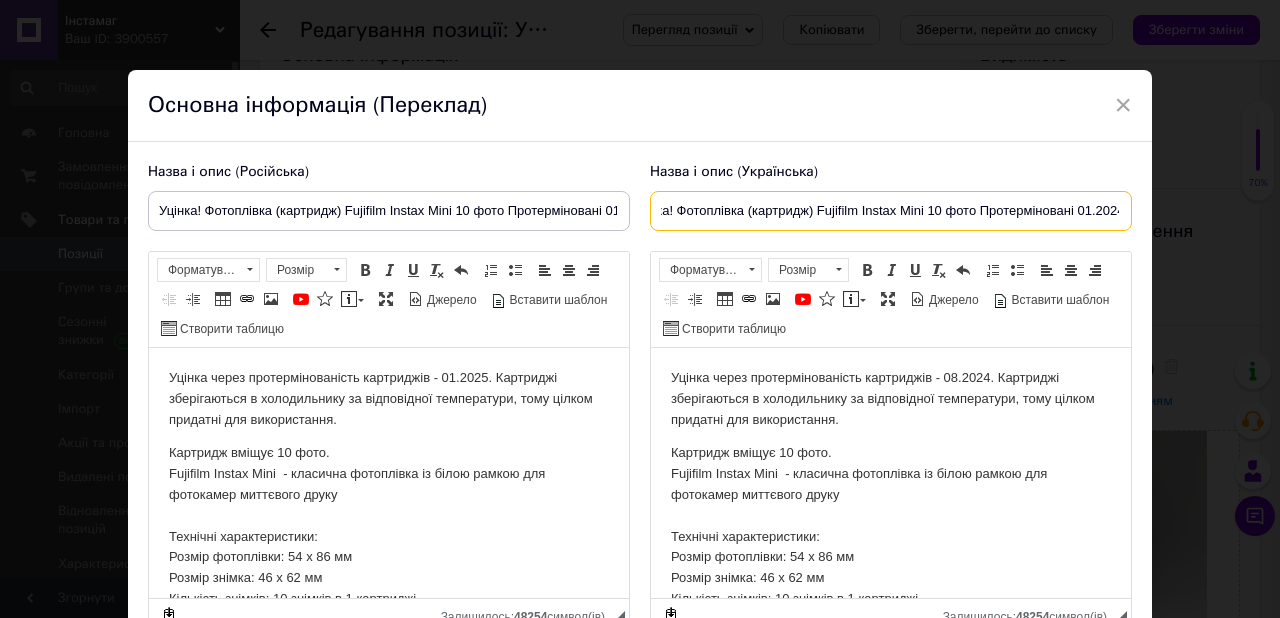 scroll, scrollTop: 0, scrollLeft: 38, axis: horizontal 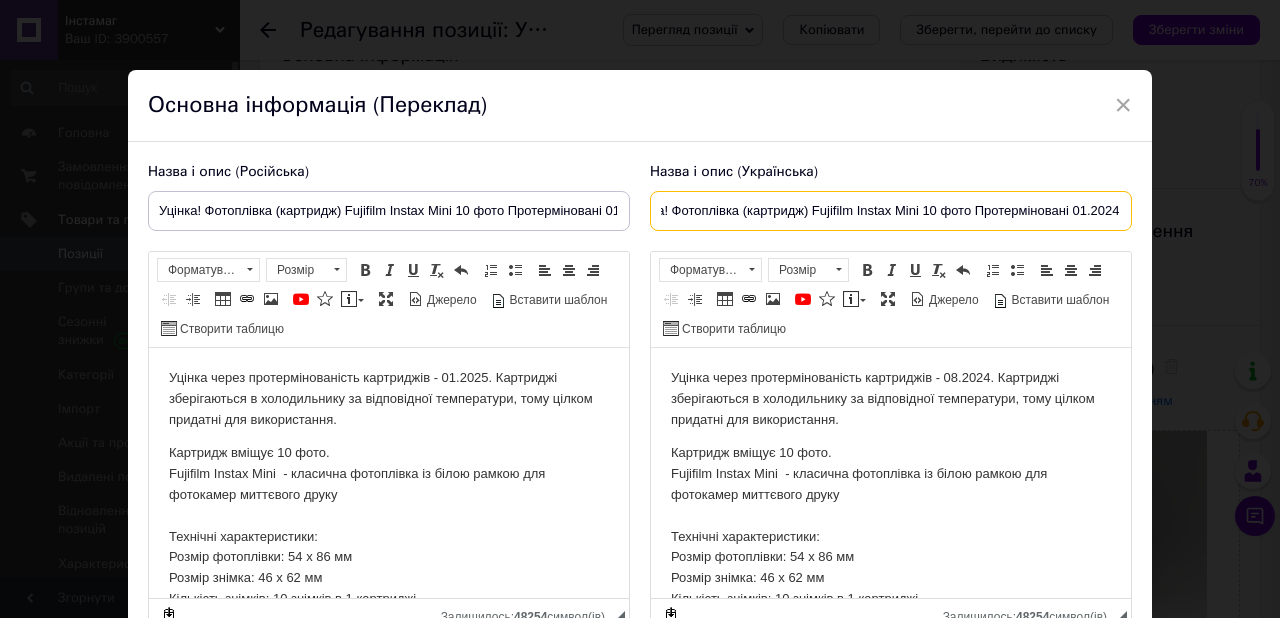 click on "Уцінка! Фотоплівка (картридж) Fujifilm Instax Mini 10 фото Протерміновані 01.2024" at bounding box center (891, 211) 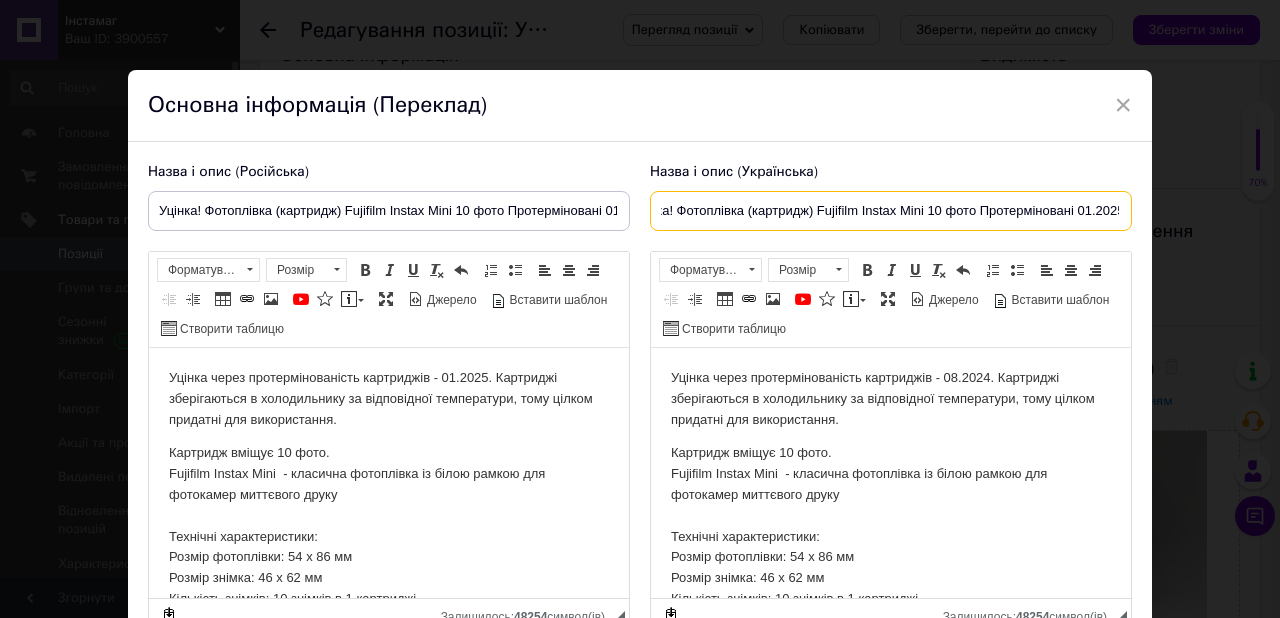scroll, scrollTop: 0, scrollLeft: 37, axis: horizontal 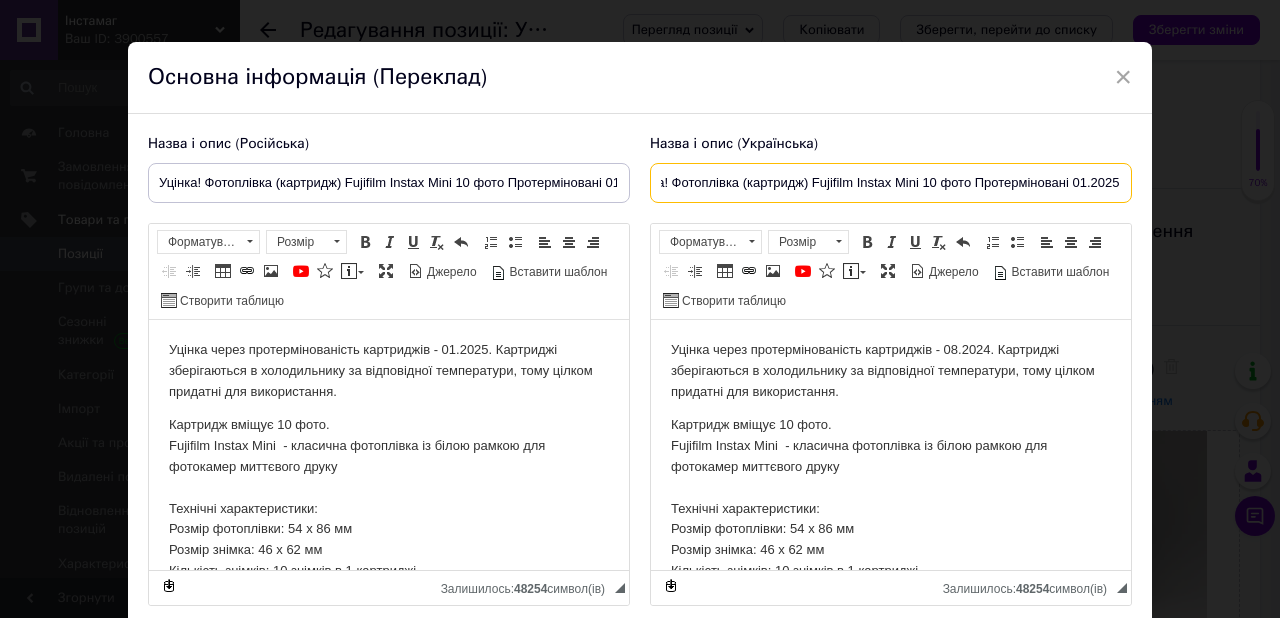 type on "Уцінка! Фотоплівка (картридж) Fujifilm Instax Mini 10 фото Протерміновані 01.2025" 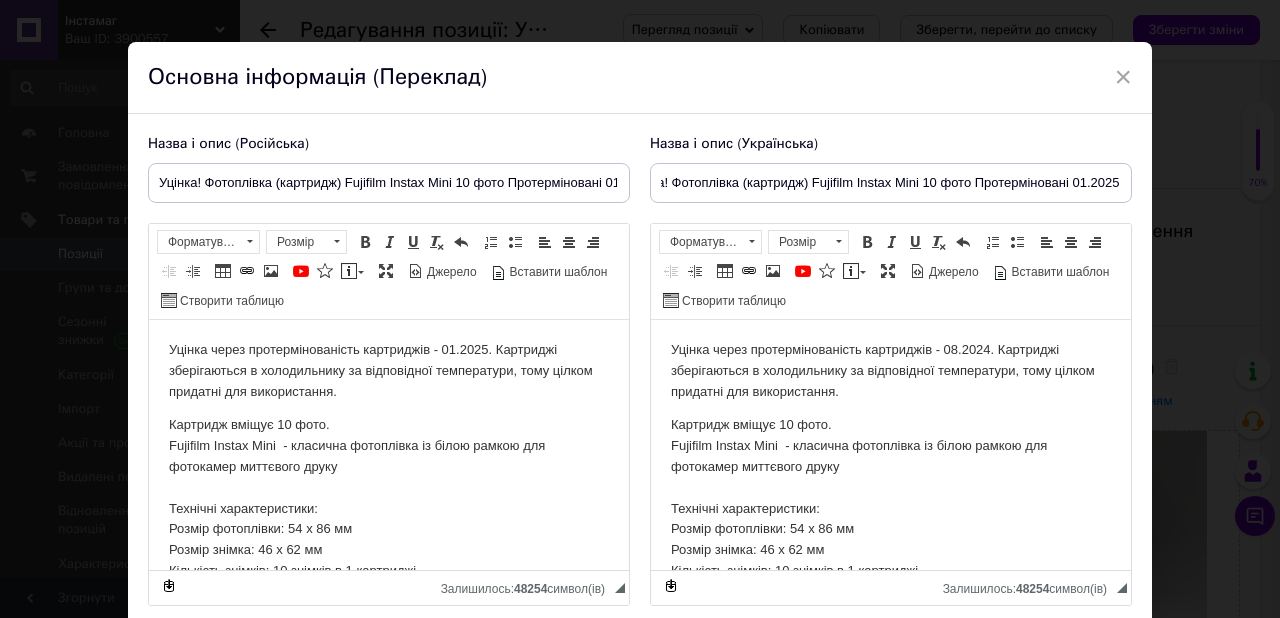 scroll, scrollTop: 0, scrollLeft: 0, axis: both 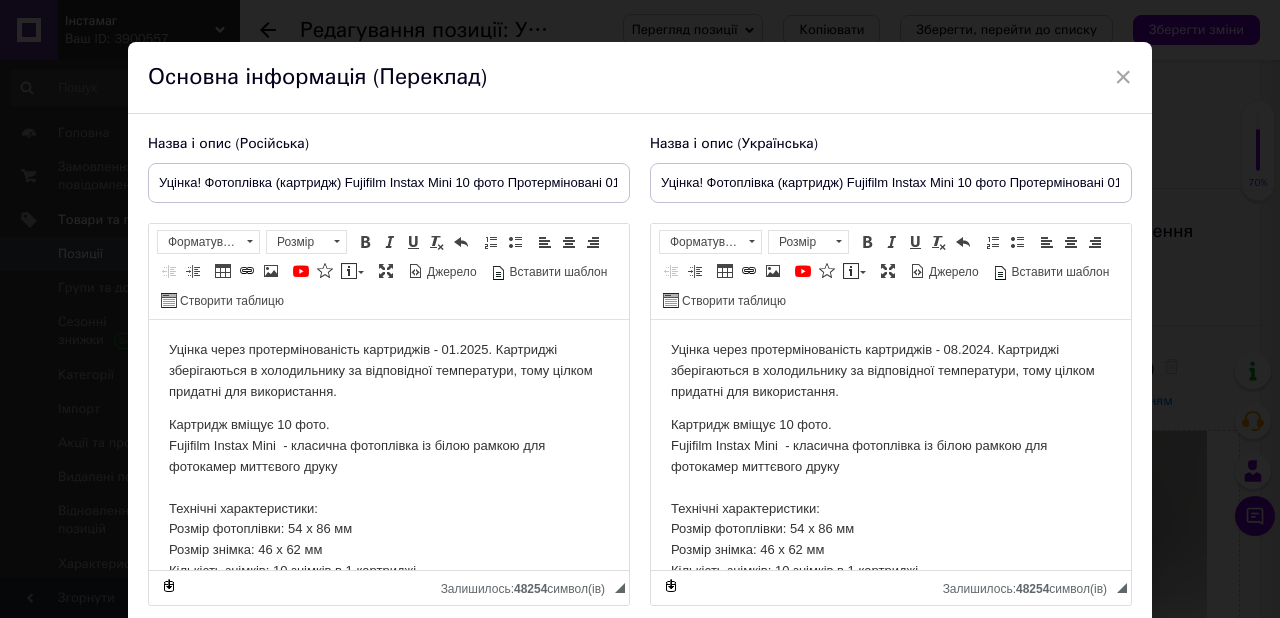 click on "Уцінка через протермінованість картриджів - 08.2024. Картриджі зберігаються в холодильнику за відповідної температури, тому цілком придатні для використання." at bounding box center (891, 371) 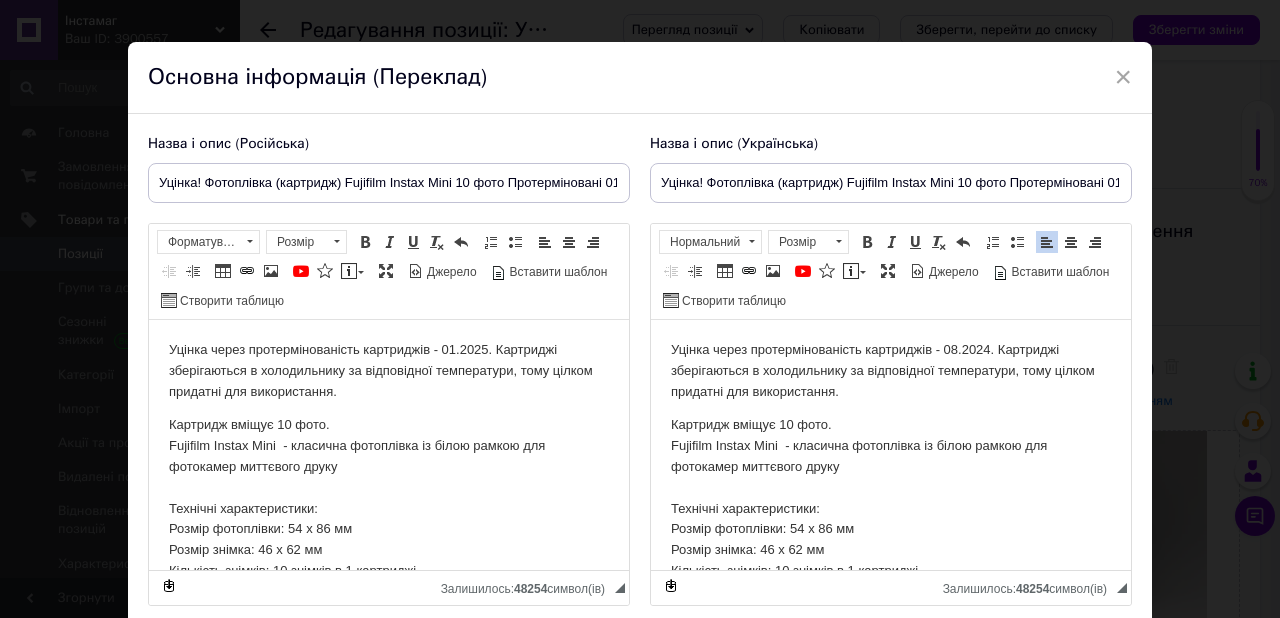 type 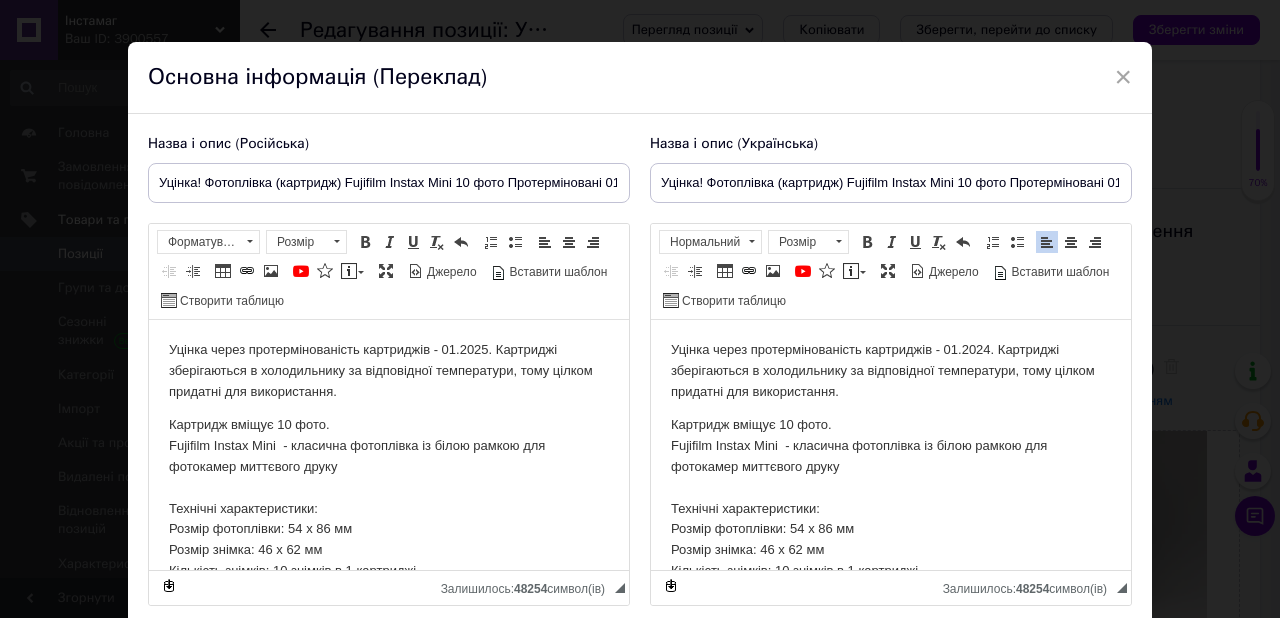 click on "Уцінка через протермінованість картриджів - 01.2024. Картриджі зберігаються в холодильнику за відповідної температури, тому цілком придатні для використання." at bounding box center [891, 371] 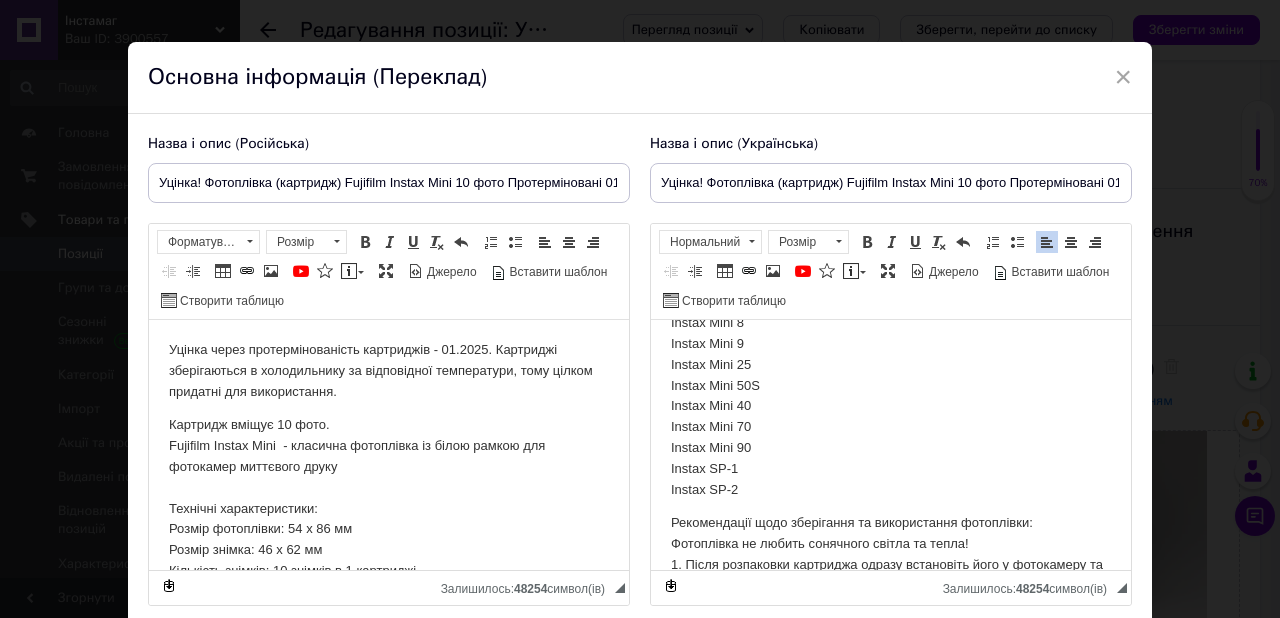 scroll, scrollTop: 793, scrollLeft: 0, axis: vertical 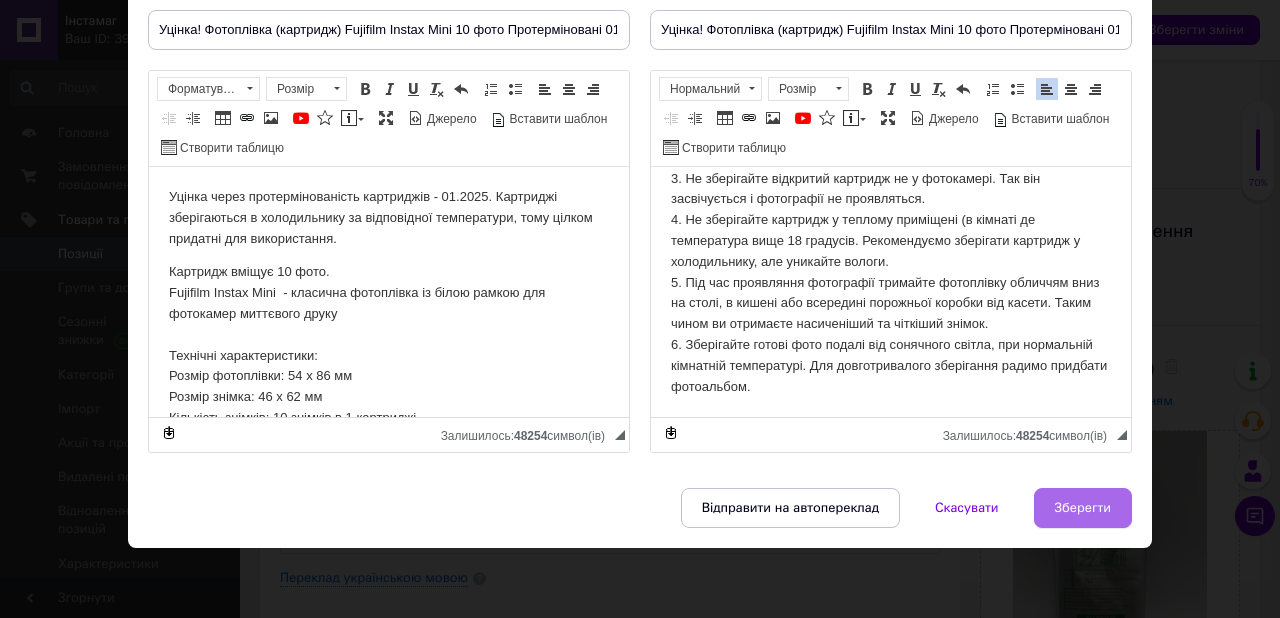 click on "Зберегти" at bounding box center (1083, 508) 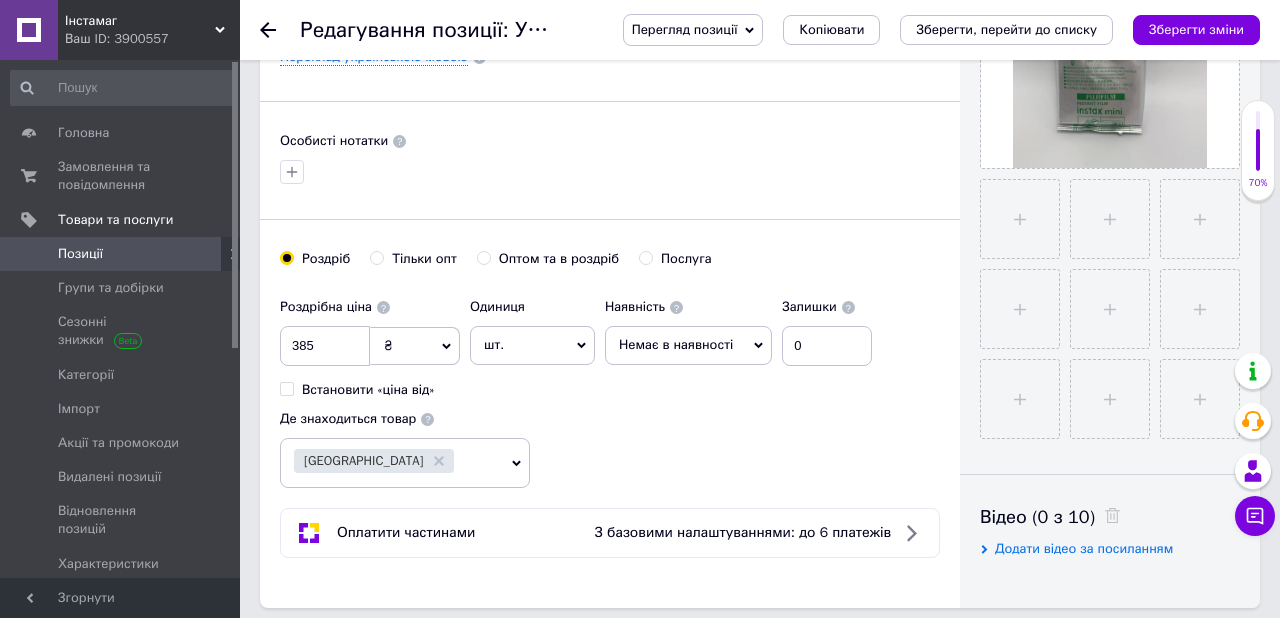 scroll, scrollTop: 596, scrollLeft: 0, axis: vertical 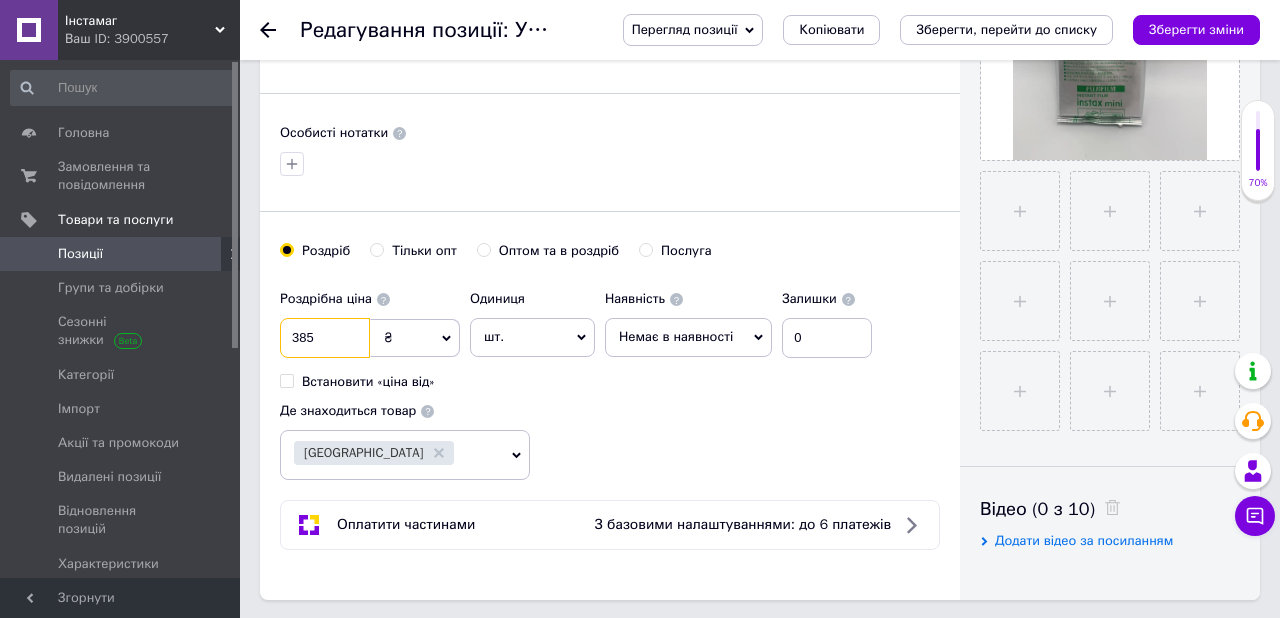 click on "385" at bounding box center [325, 338] 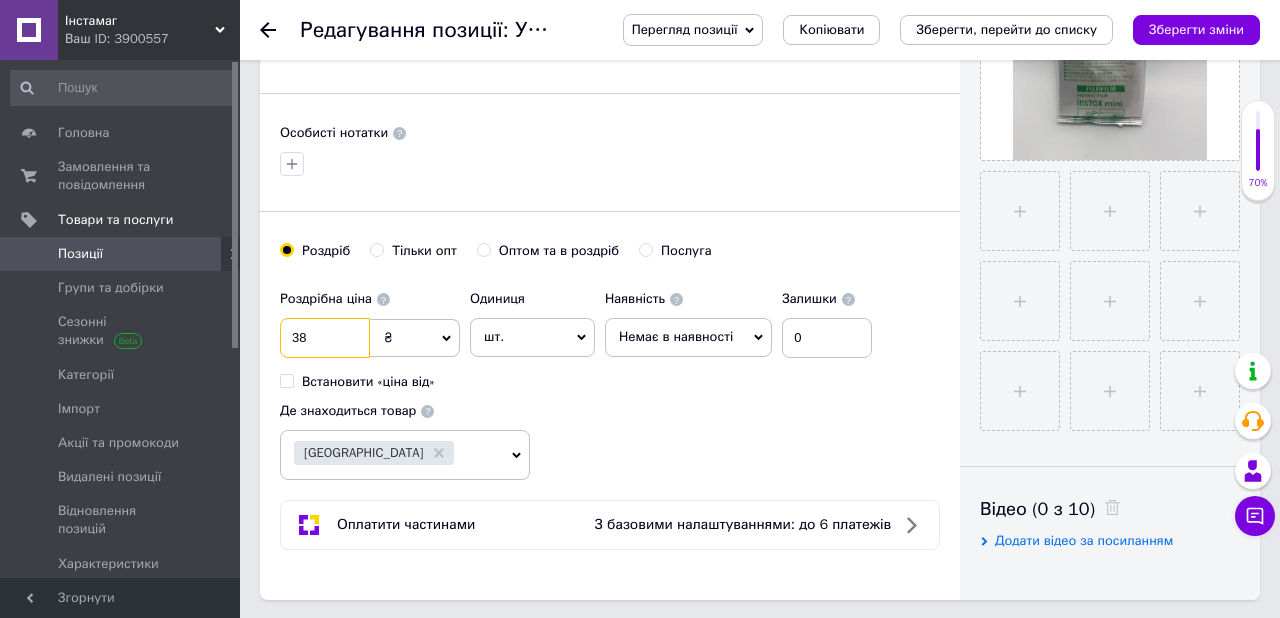 type on "3" 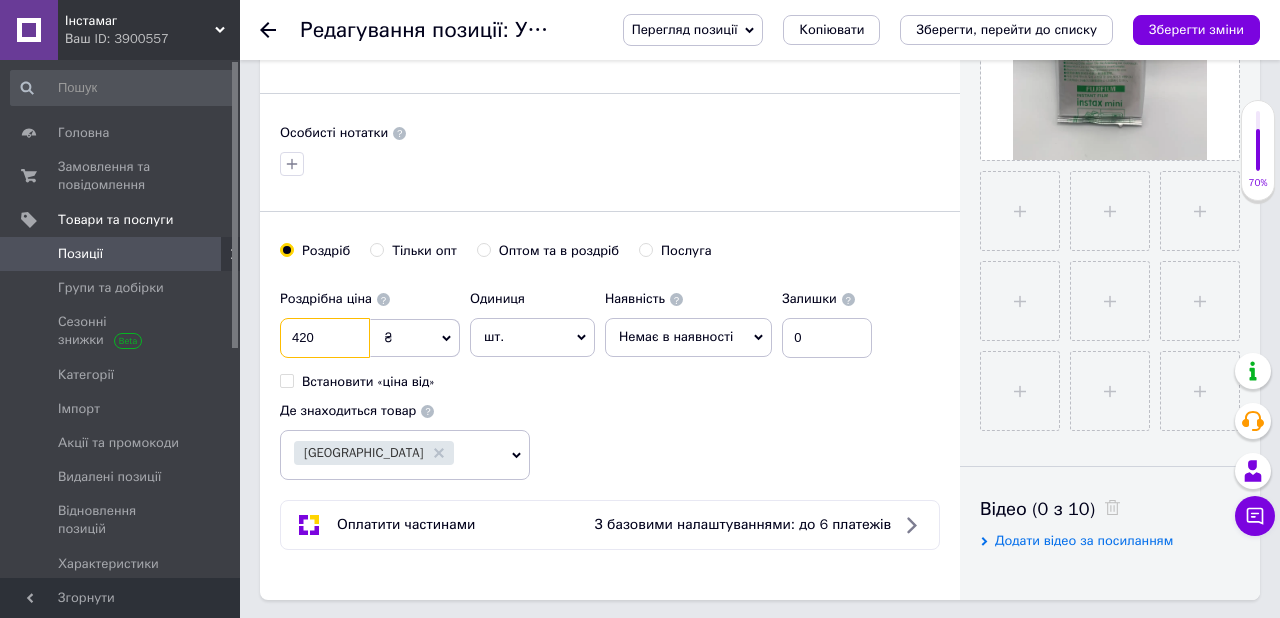 type on "420" 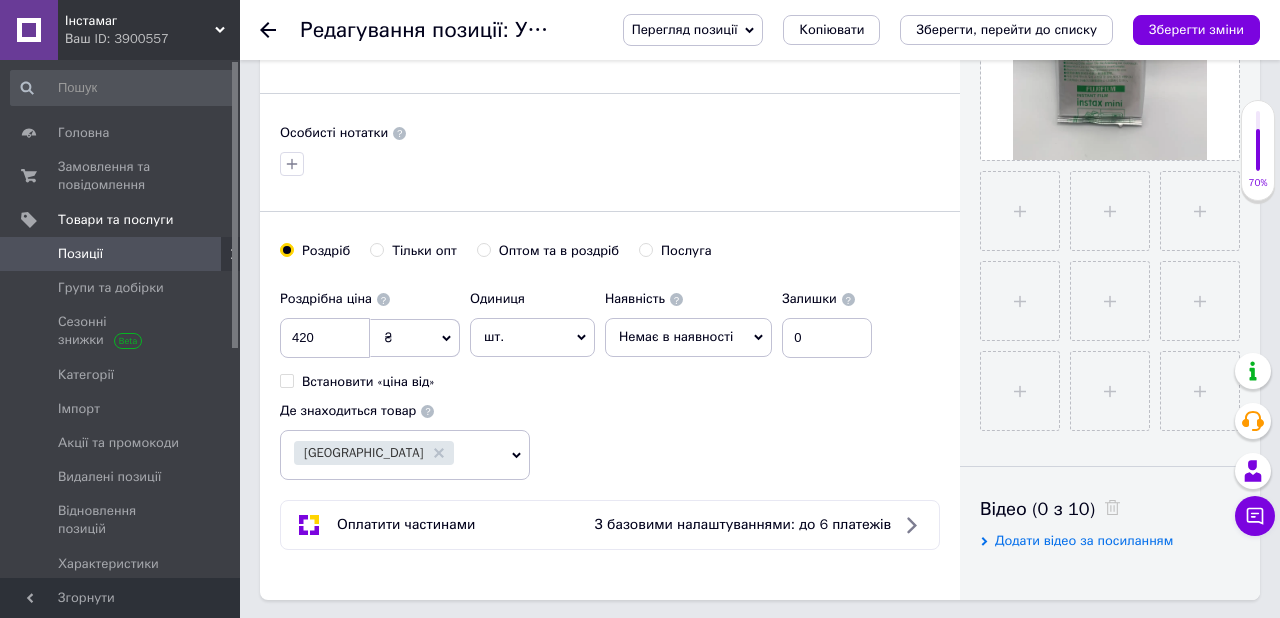 click on "Немає в наявності" at bounding box center [688, 337] 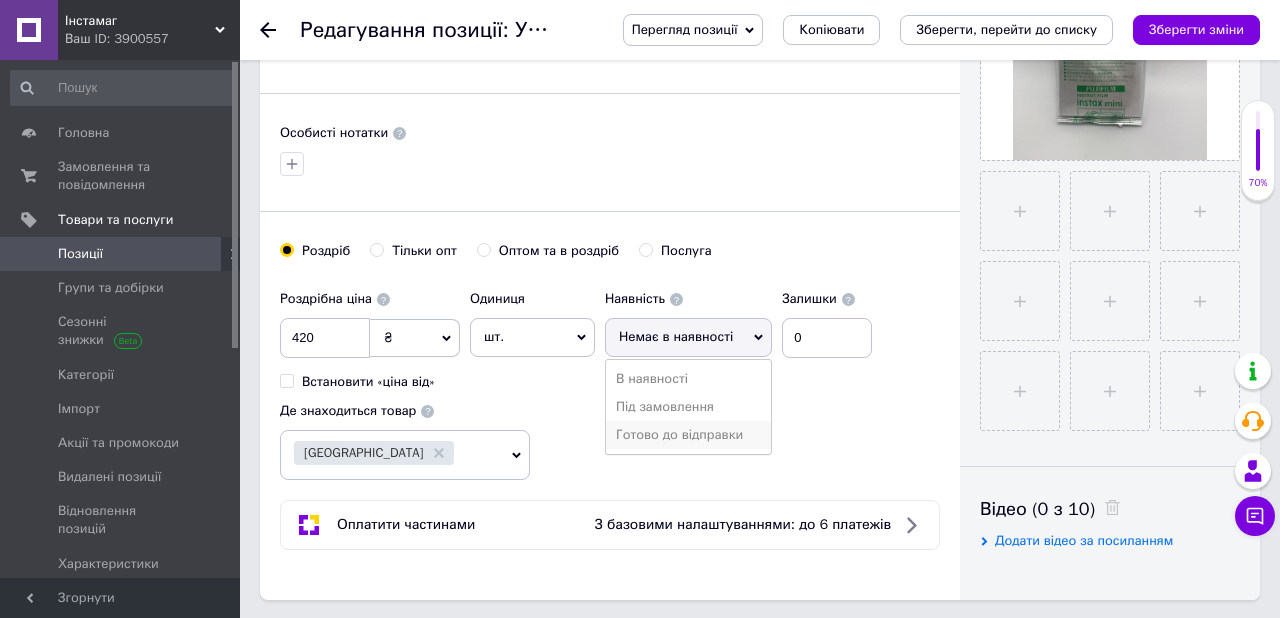 click on "Готово до відправки" at bounding box center [688, 435] 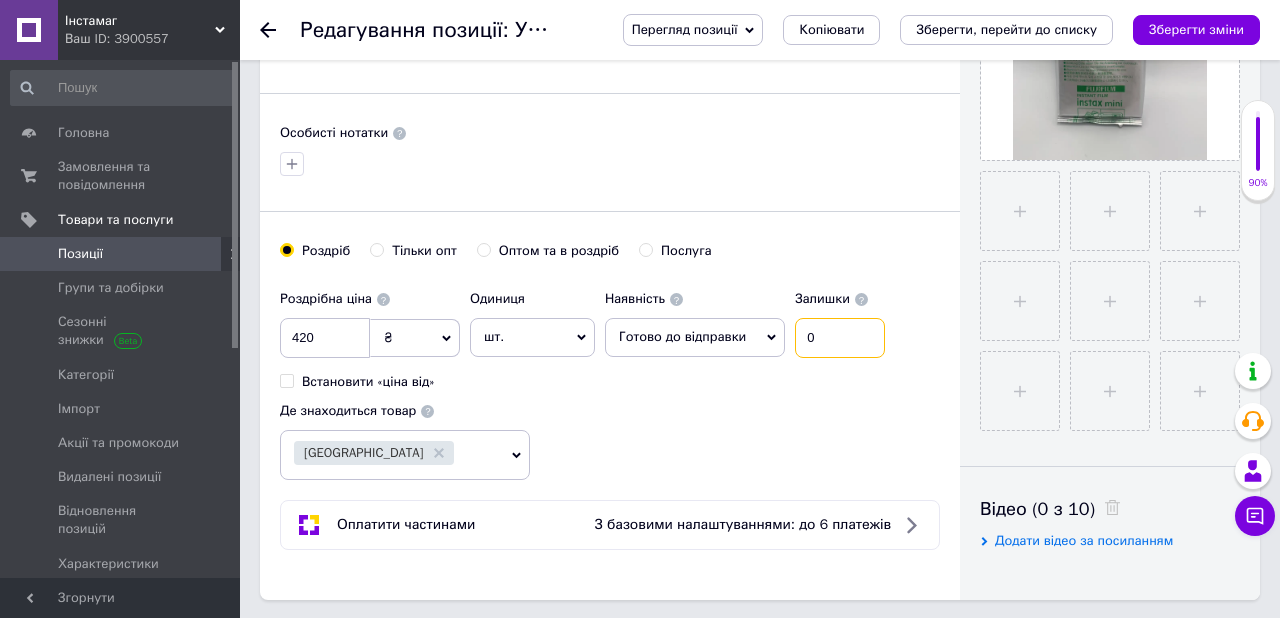 drag, startPoint x: 845, startPoint y: 336, endPoint x: 807, endPoint y: 336, distance: 38 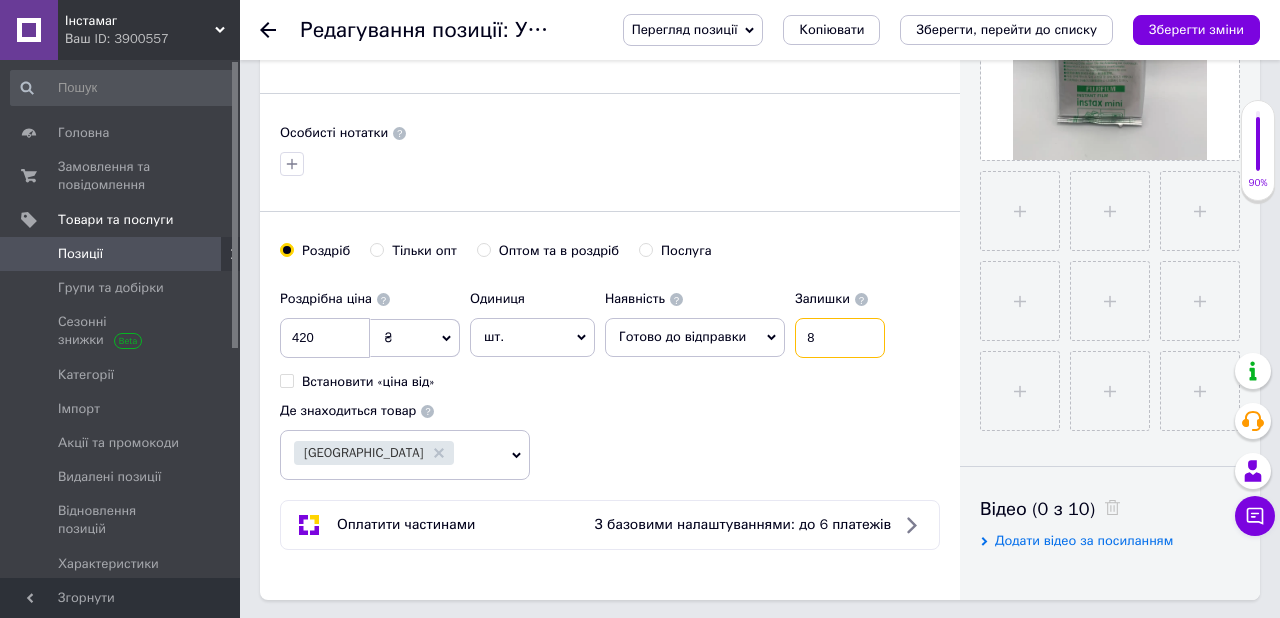 type on "8" 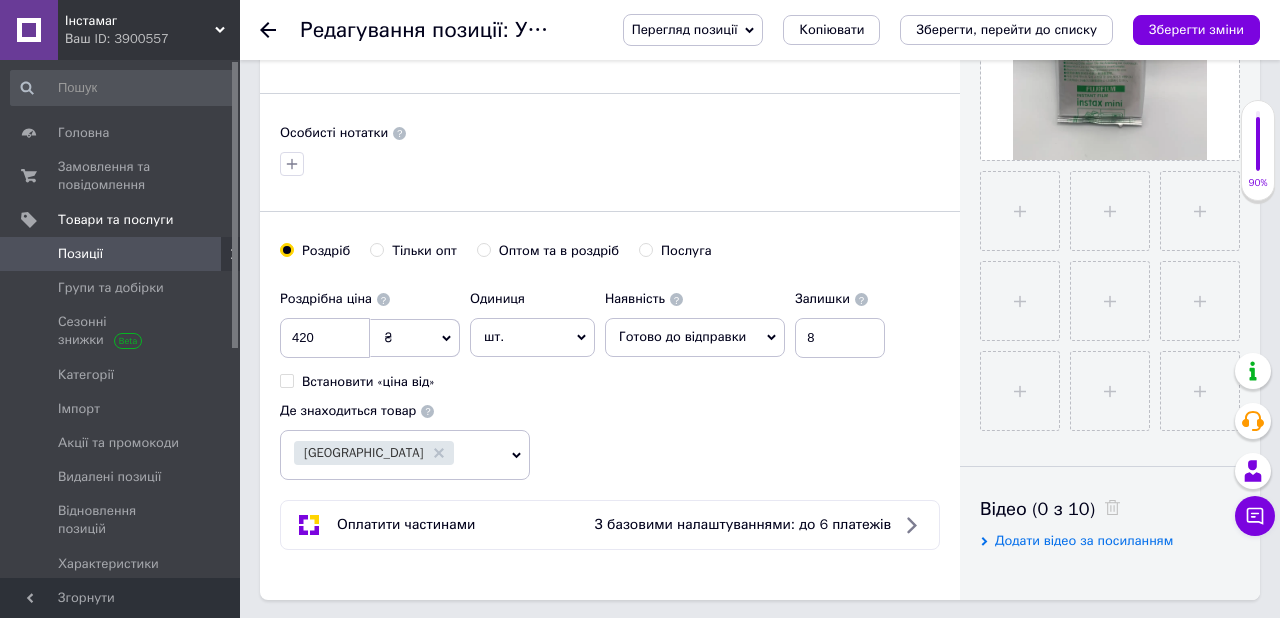 click on "Основна інформація Назва позиції (Російська) ✱ Уцінка! Фотоплівка (картридж) Fujifilm Instax Mini 10 фото Протерміновані 01.2025 Код/Артикул 13681701 Опис (Російська) ✱ Уцінка через протермінованість картриджів - 01.2025. Картриджі зберігаються в холодильнику за відповідної температури, тому цілком придатні для використання.
Картридж вміщує 10 фото.
Fujifilm Instax Mini  - класична фотоплівка із білою рамкою для фотокамер миттєвого друку
Технічні характеристики:
Розмір фотоплівки: 54 x 86 мм
Розмір знімка: 46 x 62 мм
Кількість знімків: 10 знімків в 1 картриджі
Instax Mini 12
Instax Mini 11" at bounding box center (610, 42) 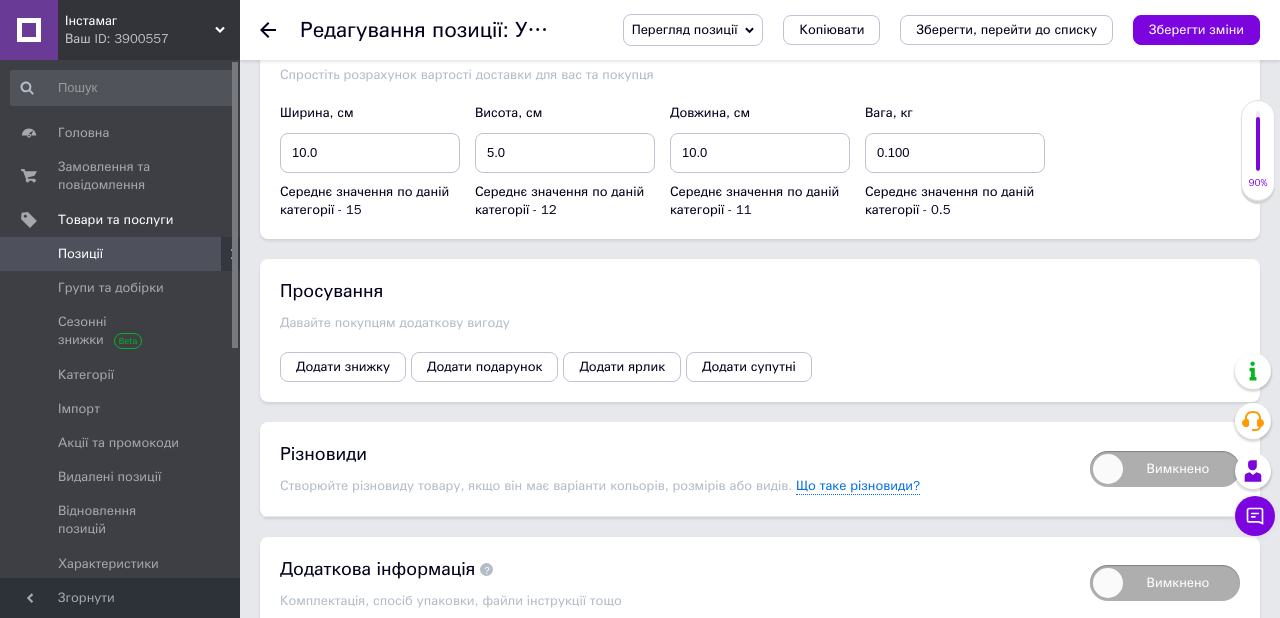 scroll, scrollTop: 2356, scrollLeft: 0, axis: vertical 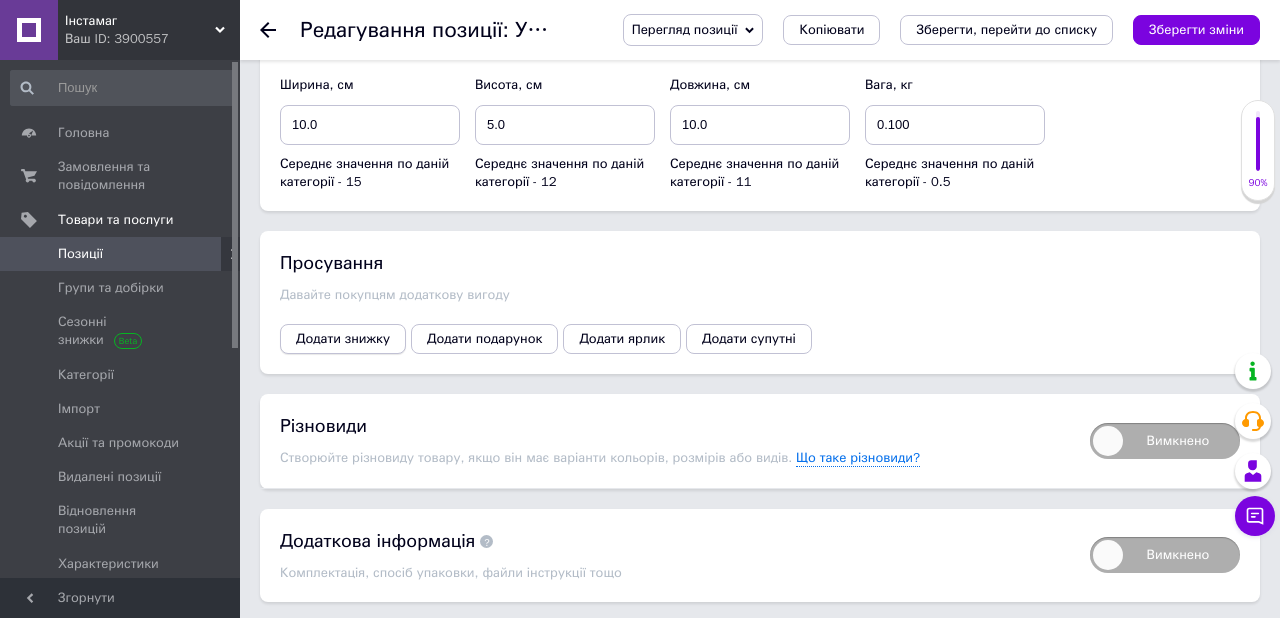 click on "Додати знижку" at bounding box center [343, 339] 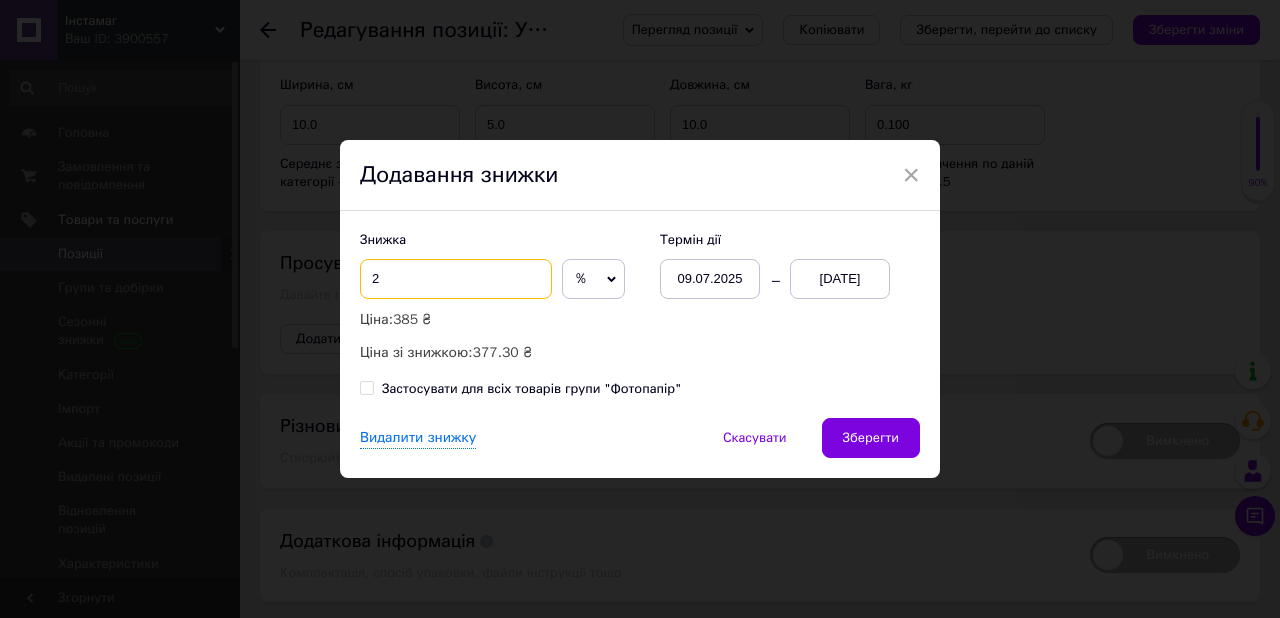 click on "2" at bounding box center (456, 279) 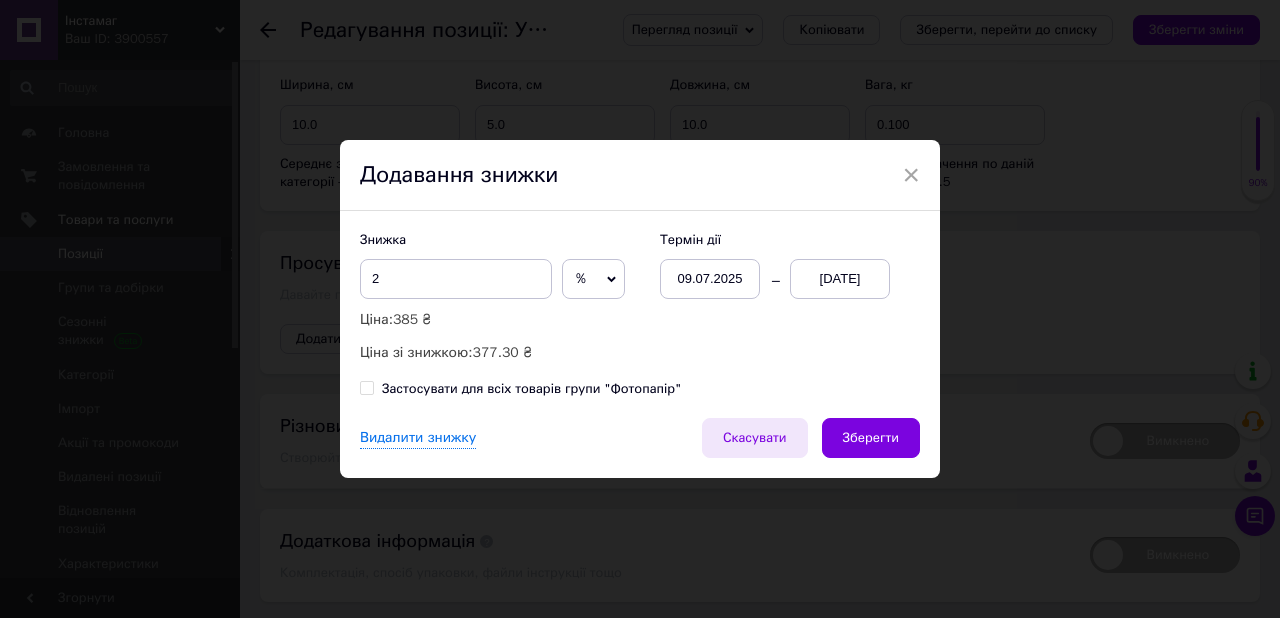 click on "Скасувати" at bounding box center [755, 438] 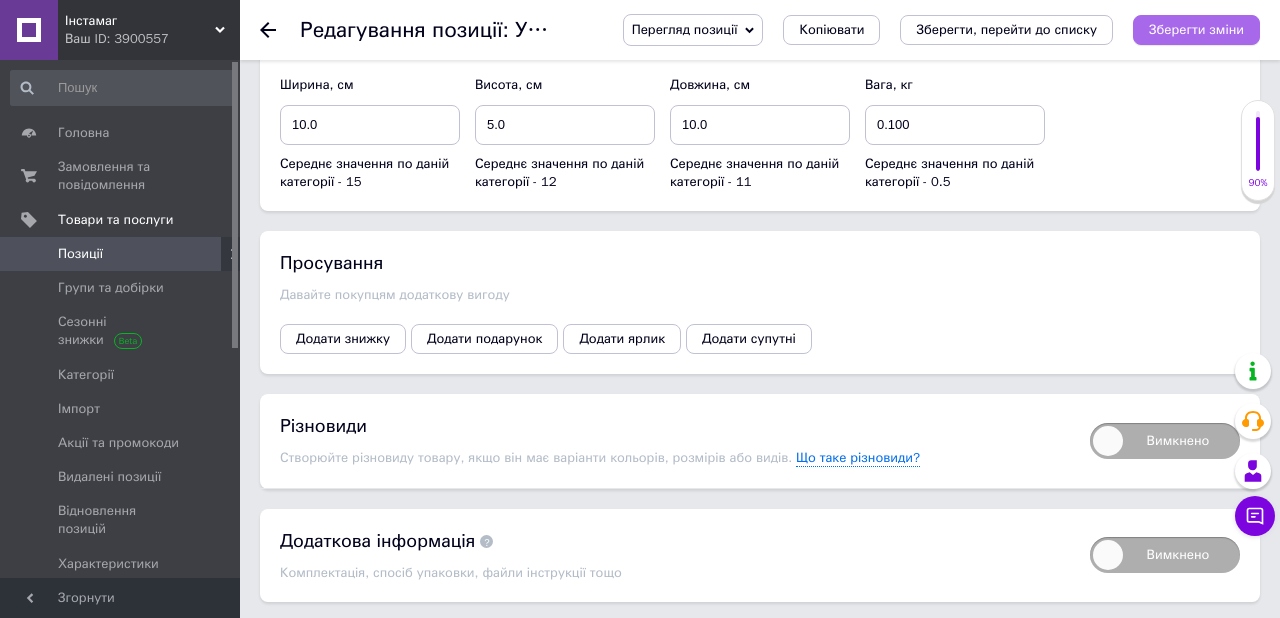 click on "Зберегти зміни" at bounding box center [1196, 29] 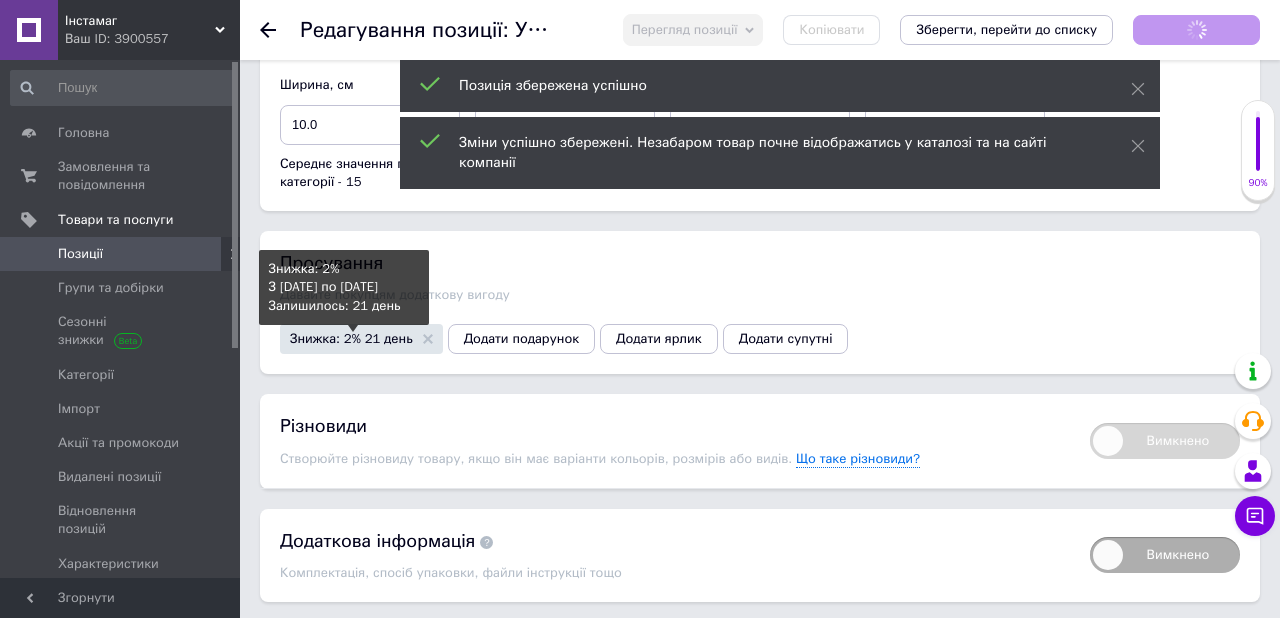 click on "Знижка: 2% 21 день" at bounding box center [351, 338] 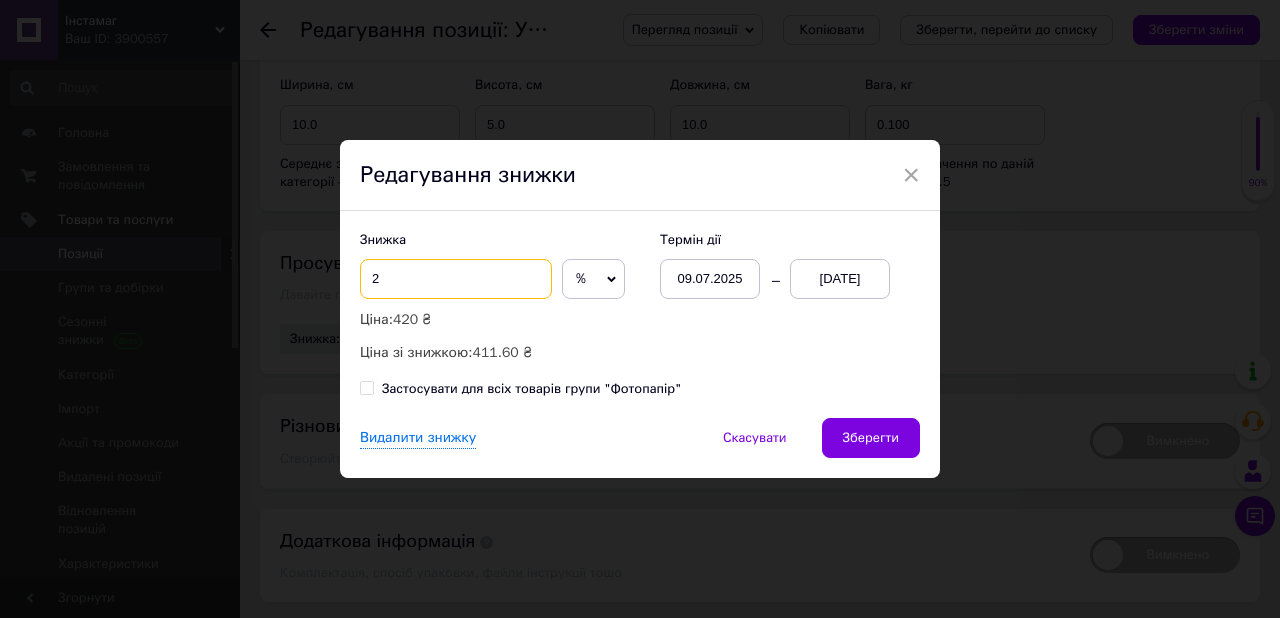 drag, startPoint x: 390, startPoint y: 285, endPoint x: 362, endPoint y: 277, distance: 29.12044 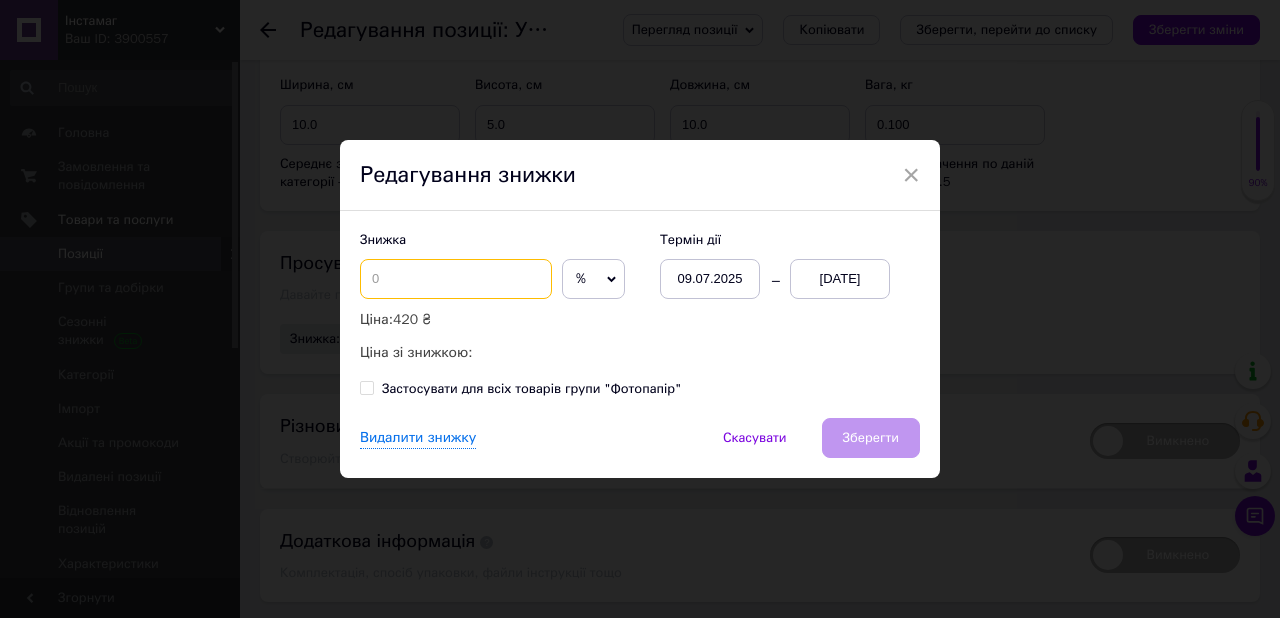 type on "4" 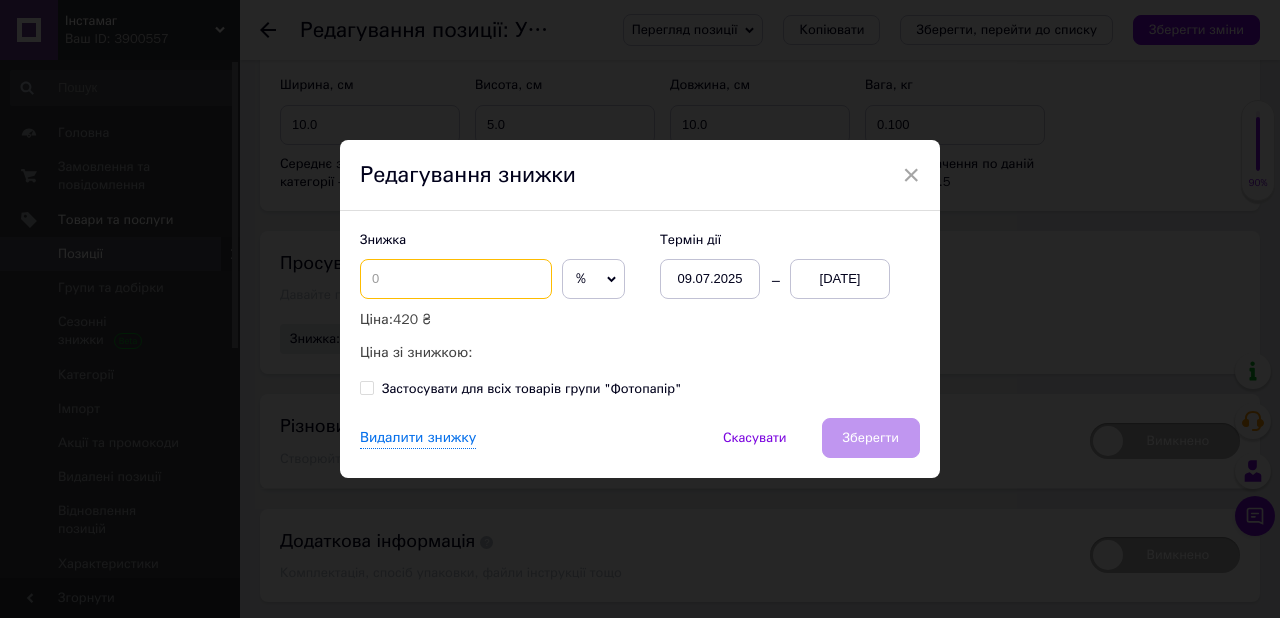 type on "5" 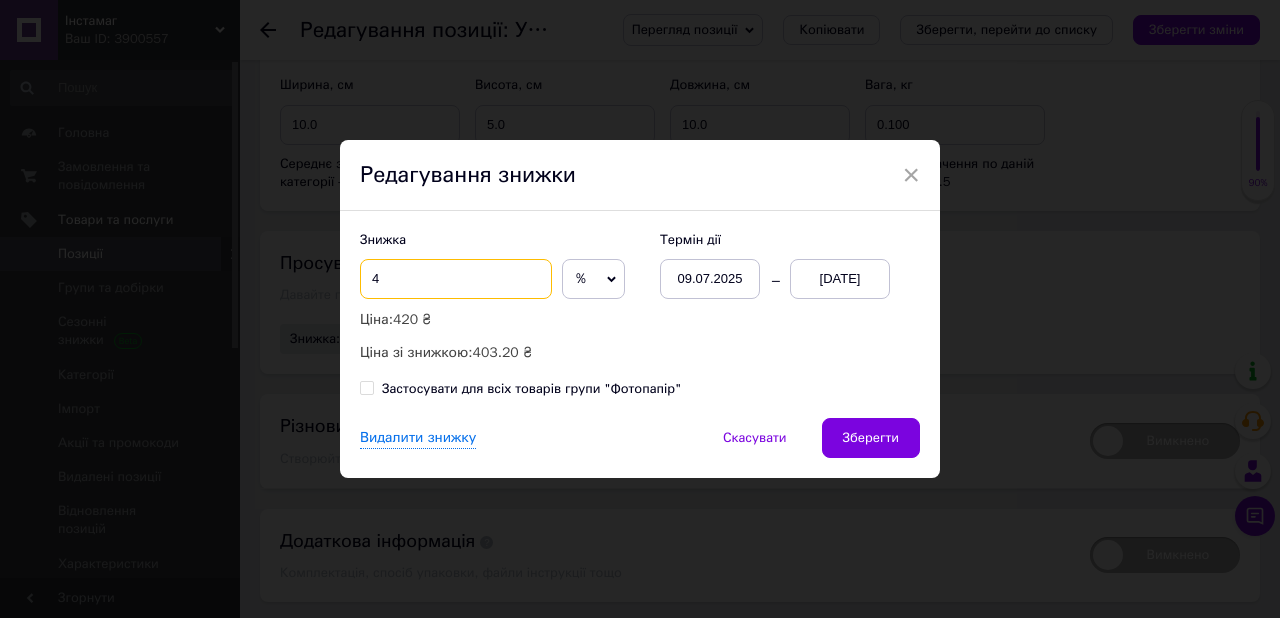 type on "4" 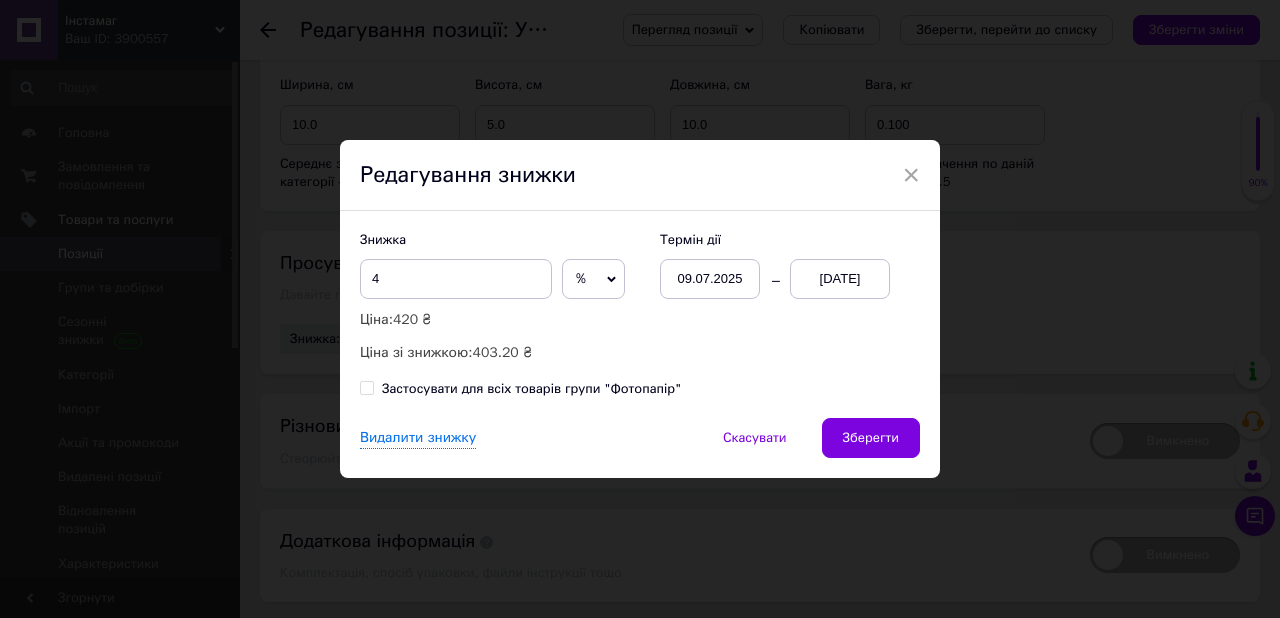 click on "[DATE]" at bounding box center (840, 279) 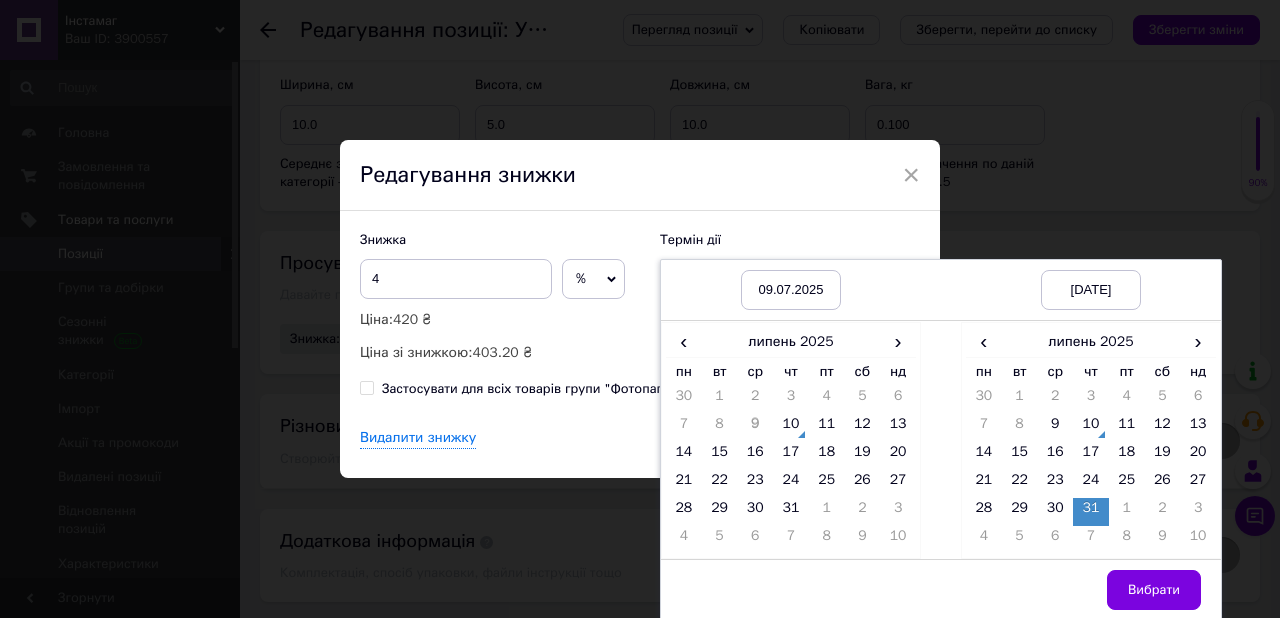 click on "31" at bounding box center [1091, 512] 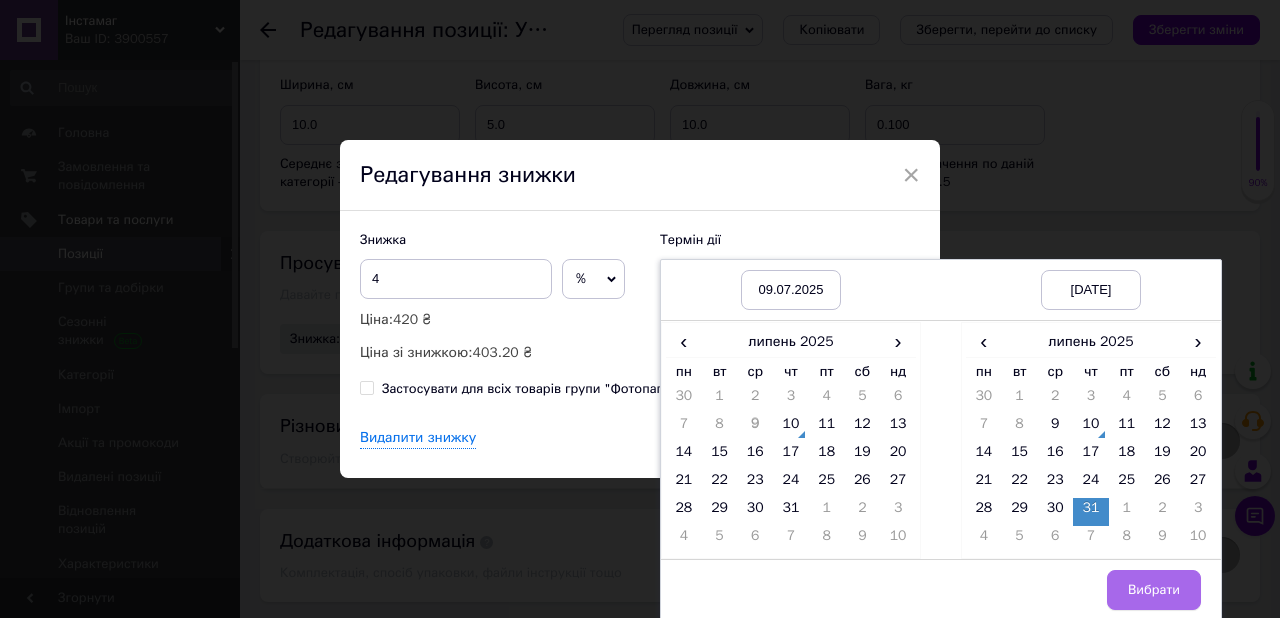 click on "Вибрати" at bounding box center [1154, 590] 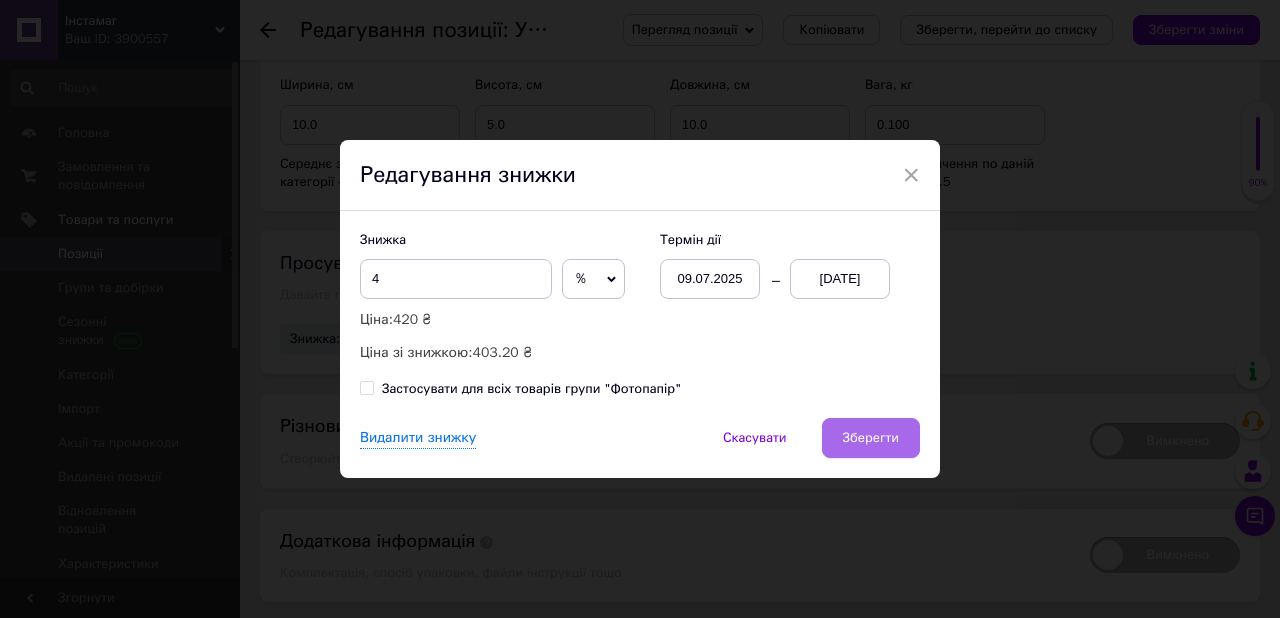 click on "Зберегти" at bounding box center (871, 438) 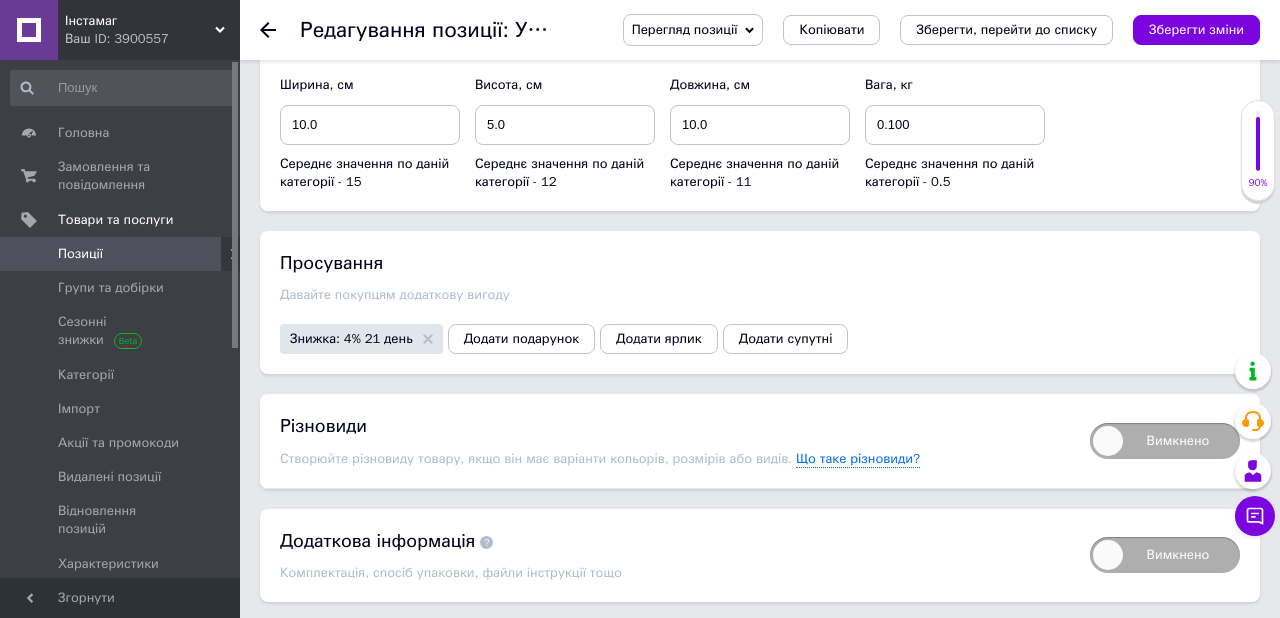 click on "Знижка: 4% 21 день" at bounding box center (361, 339) 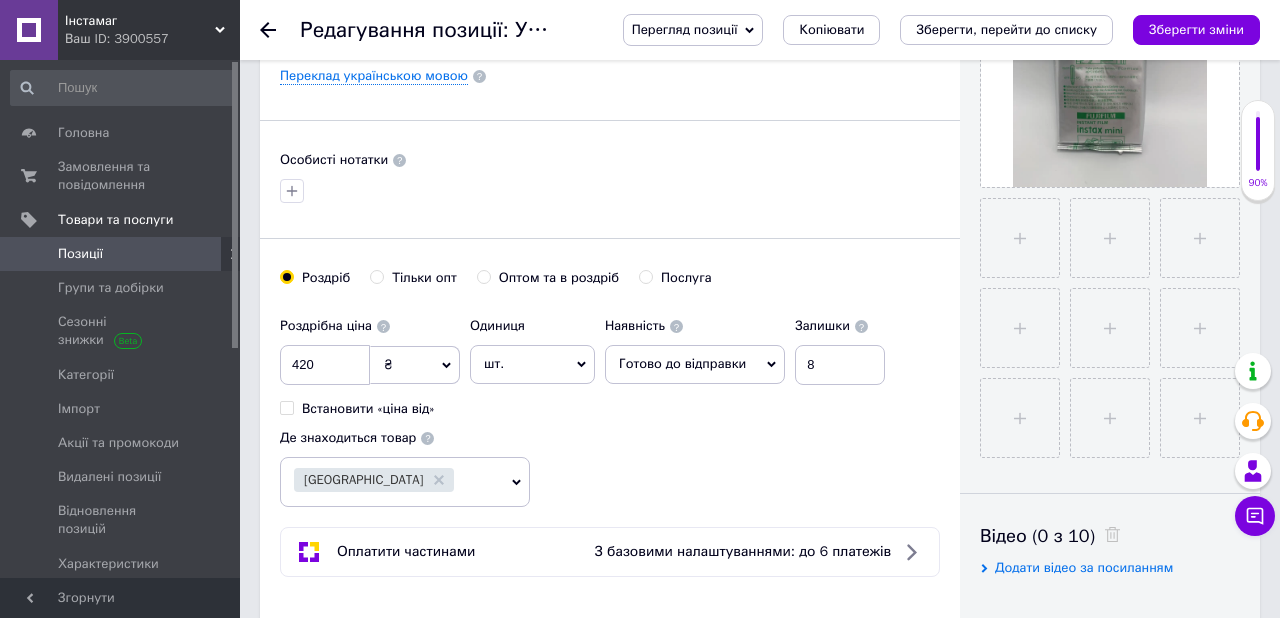 scroll, scrollTop: 556, scrollLeft: 0, axis: vertical 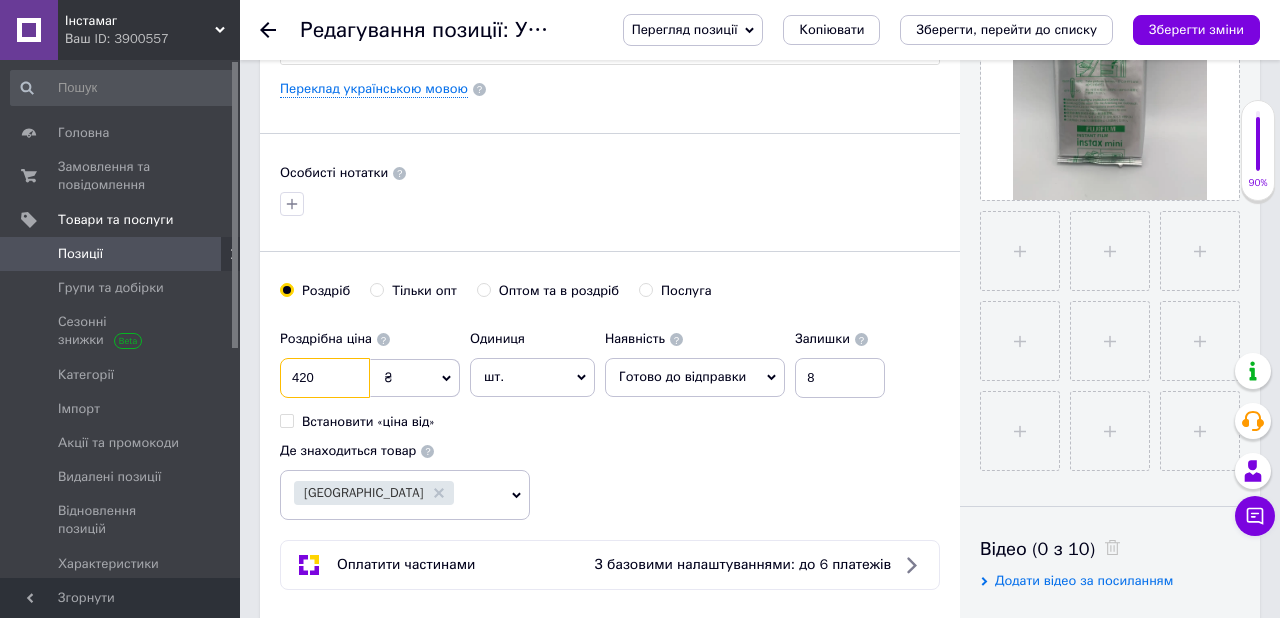 click on "420" at bounding box center (325, 378) 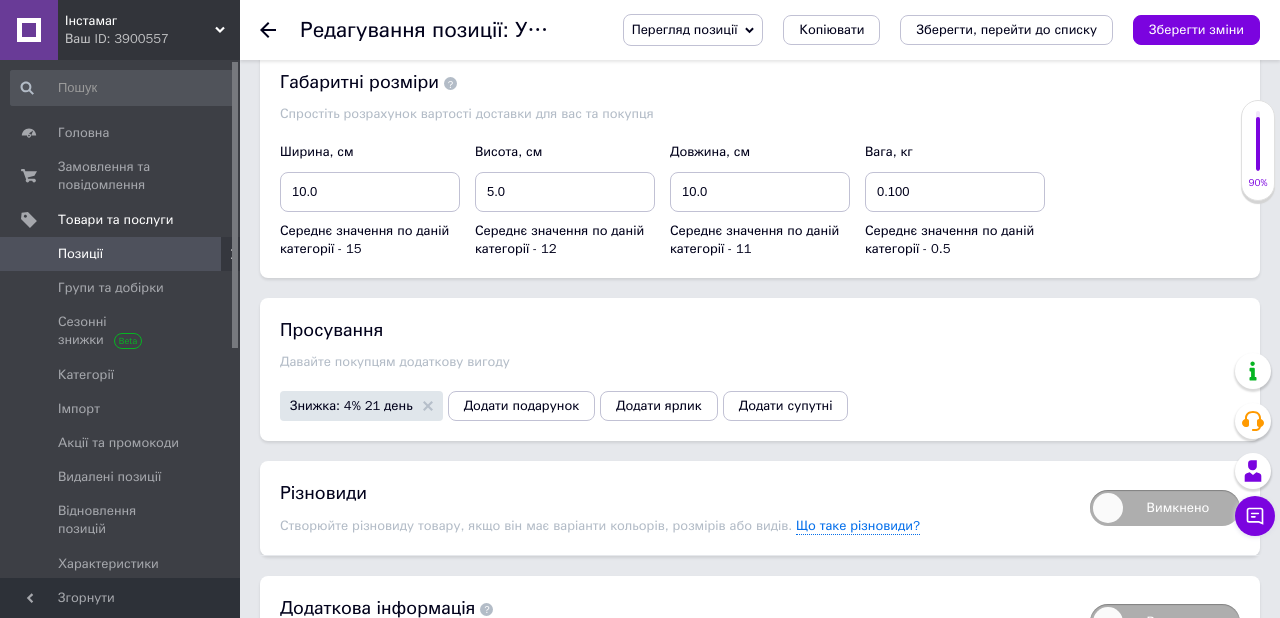 scroll, scrollTop: 2292, scrollLeft: 0, axis: vertical 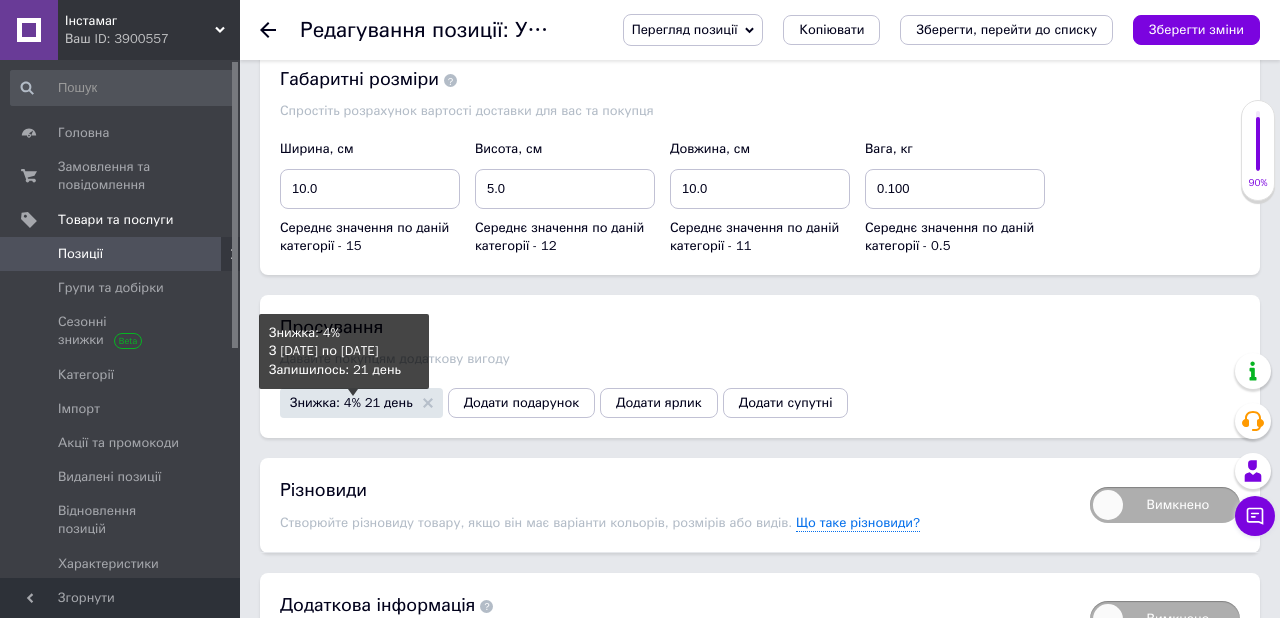 click on "Знижка: 4% 21 день" at bounding box center (351, 402) 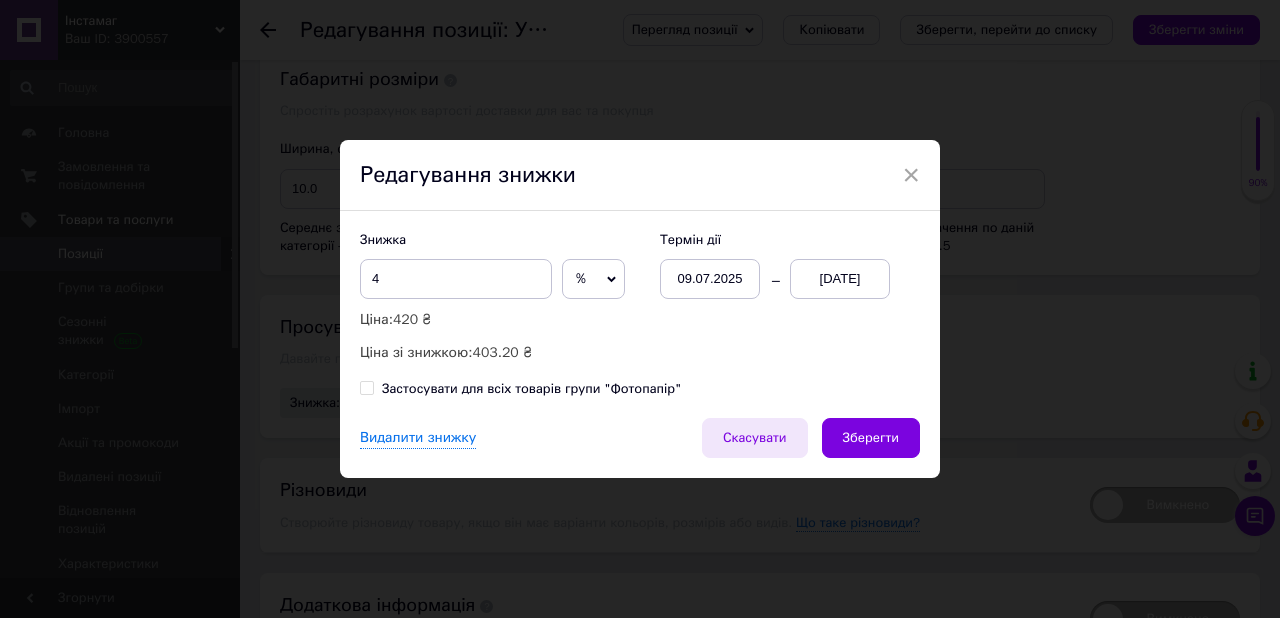click on "Скасувати" at bounding box center (755, 438) 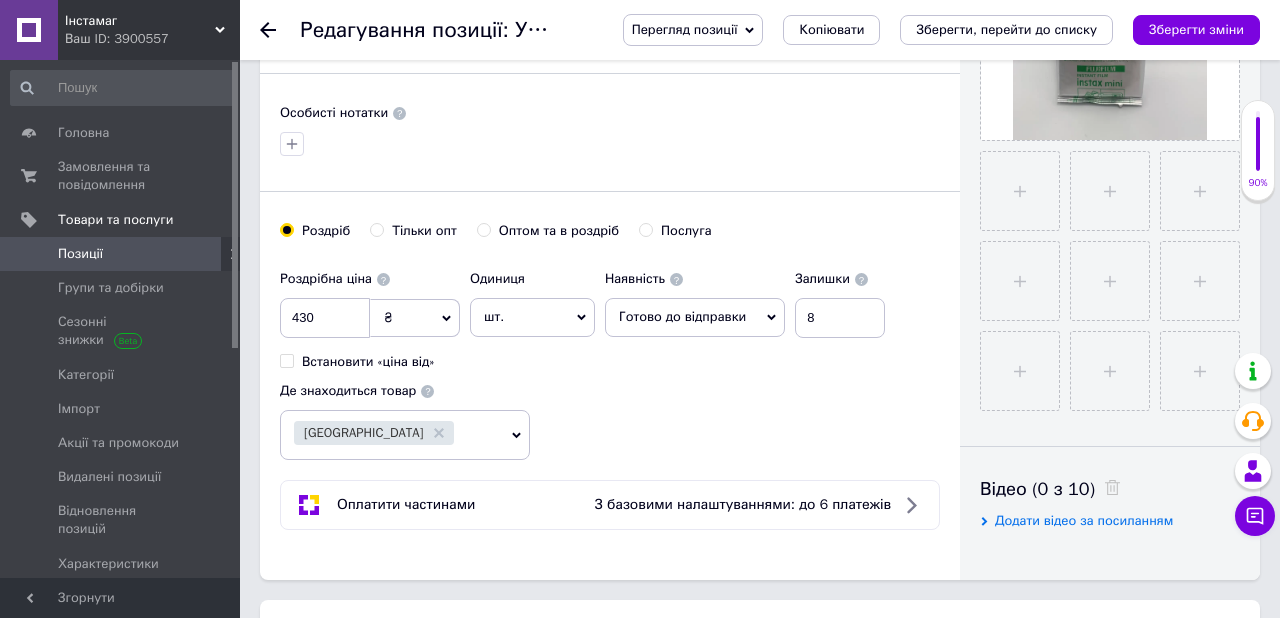 scroll, scrollTop: 602, scrollLeft: 0, axis: vertical 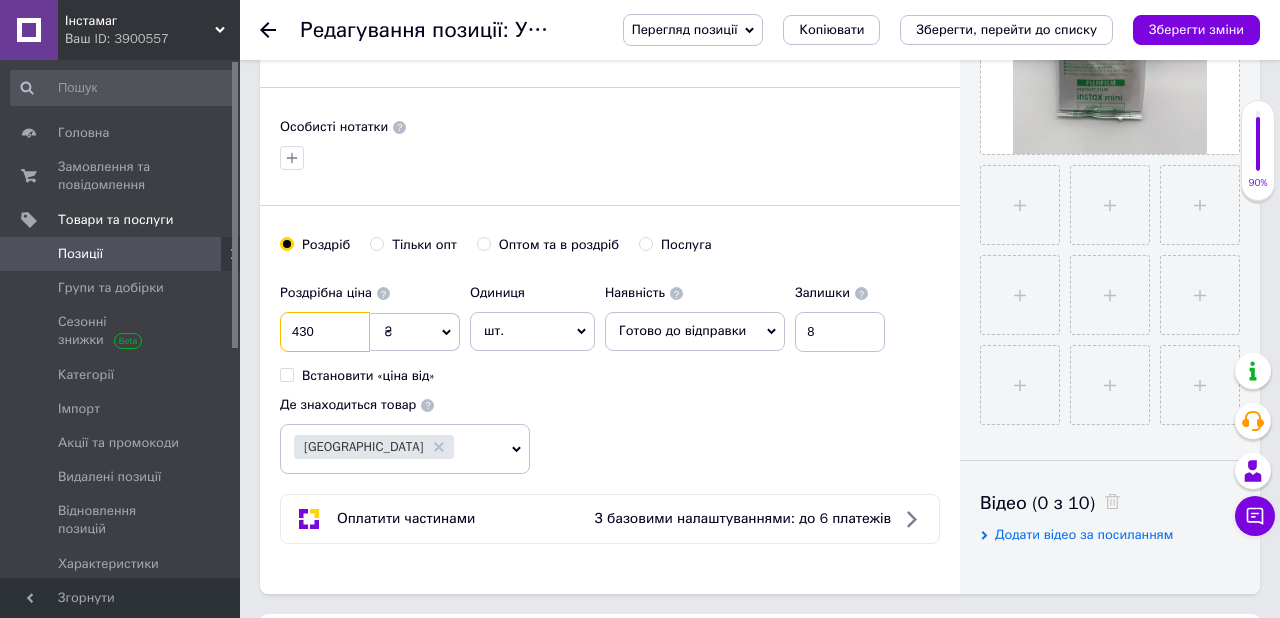 click on "430" at bounding box center [325, 332] 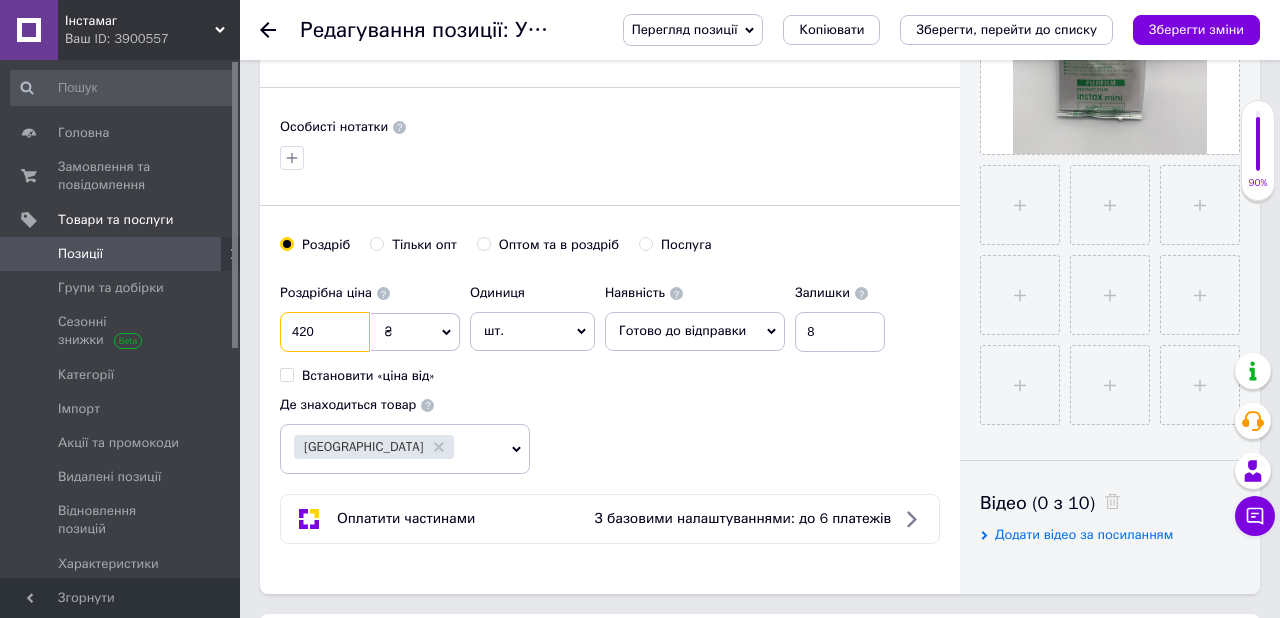 type on "420" 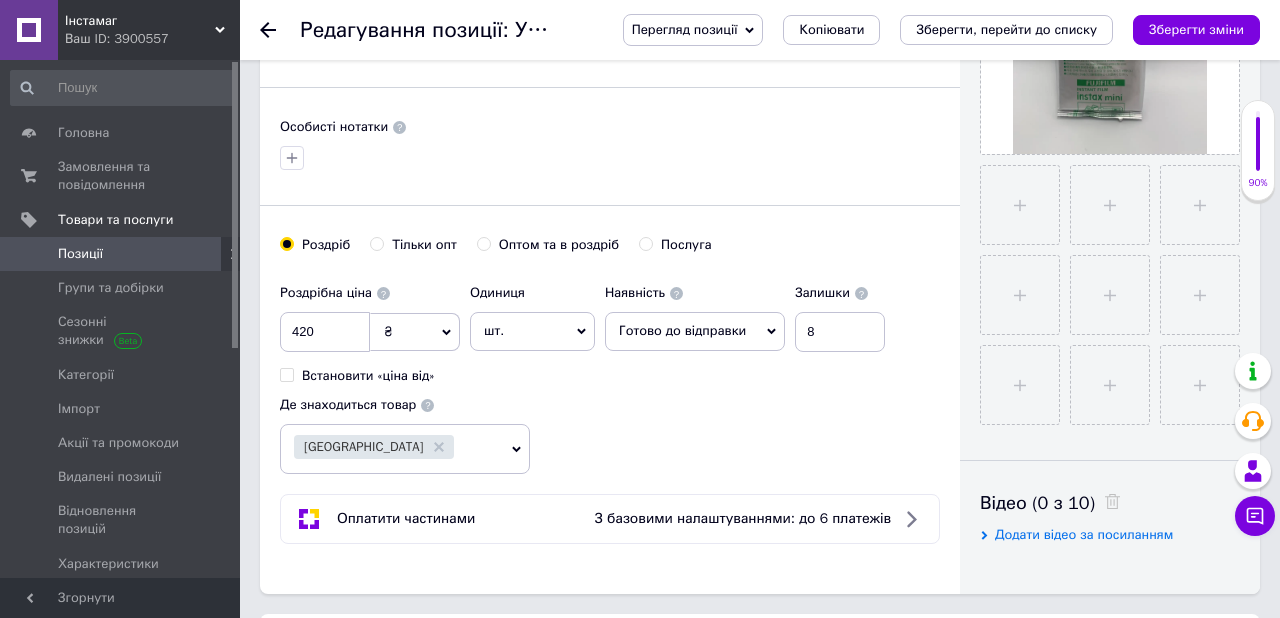click on "Роздрібна ціна 420 ₴ $ EUR CHF GBP ¥ PLN ₸ MDL HUF KGS CNY TRY KRW lei Встановити «ціна від» Одиниця шт. Популярне комплект упаковка кв.м пара м кг пог.м послуга т а автоцистерна ампула б балон банка блістер бобіна бочка [PERSON_NAME] бухта в ват виїзд відро г г га година гр/кв.м гігакалорія д дав два місяці день доба доза є єврокуб з зміна к кВт каністра карат кв.дм кв.м кв.см кв.фут квартал кг кг/кв.м км колесо комплект коробка куб.дм куб.м л л лист м м мВт мл мм моток місяць мішок н набір номер о об'єкт од. п палетомісце пара партія пач пог.м послуга посівна одиниця птахомісце півроку пігулка" at bounding box center (610, 374) 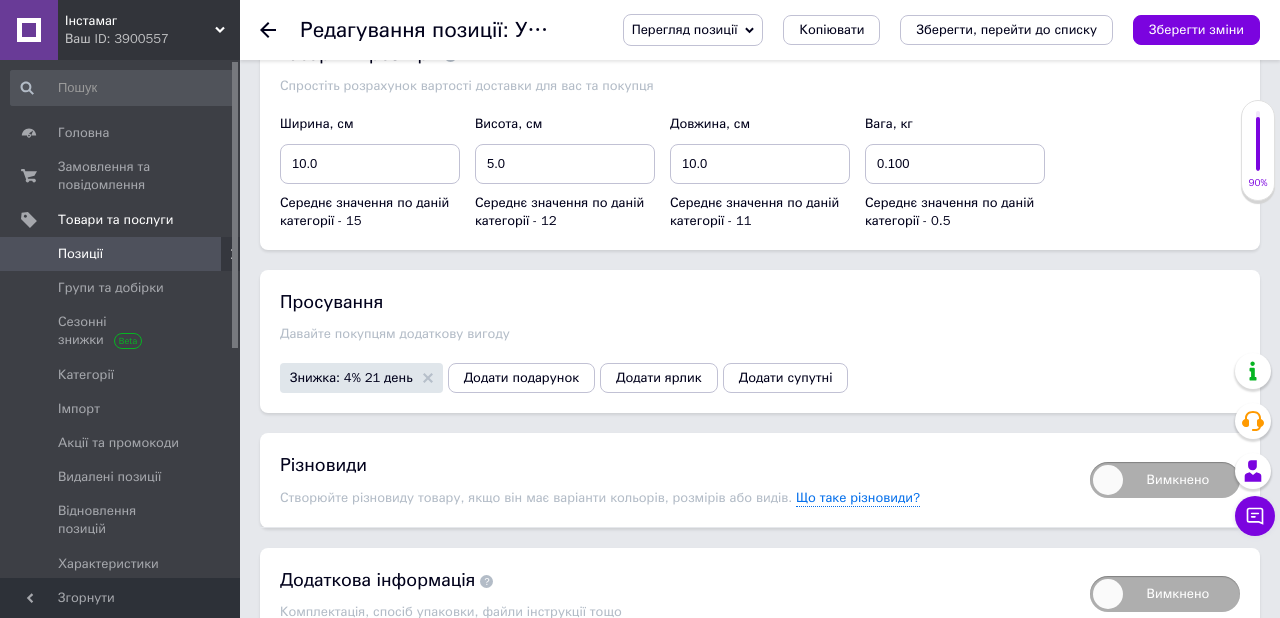 scroll, scrollTop: 2361, scrollLeft: 0, axis: vertical 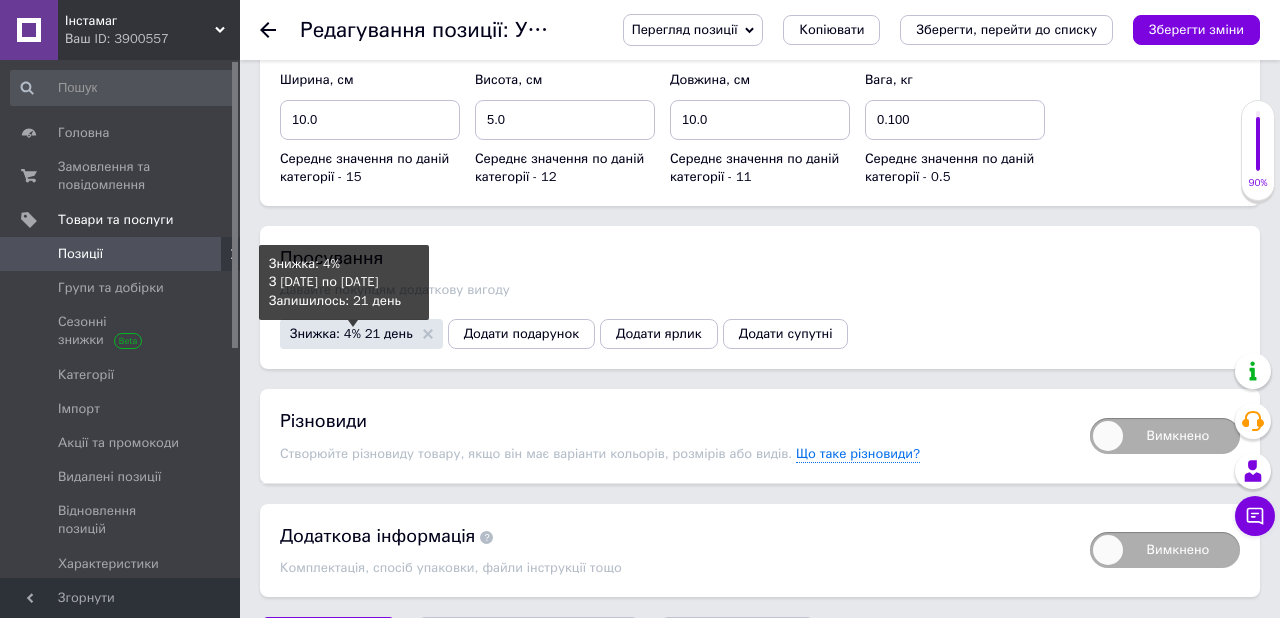 click on "Знижка: 4% 21 день" at bounding box center (351, 333) 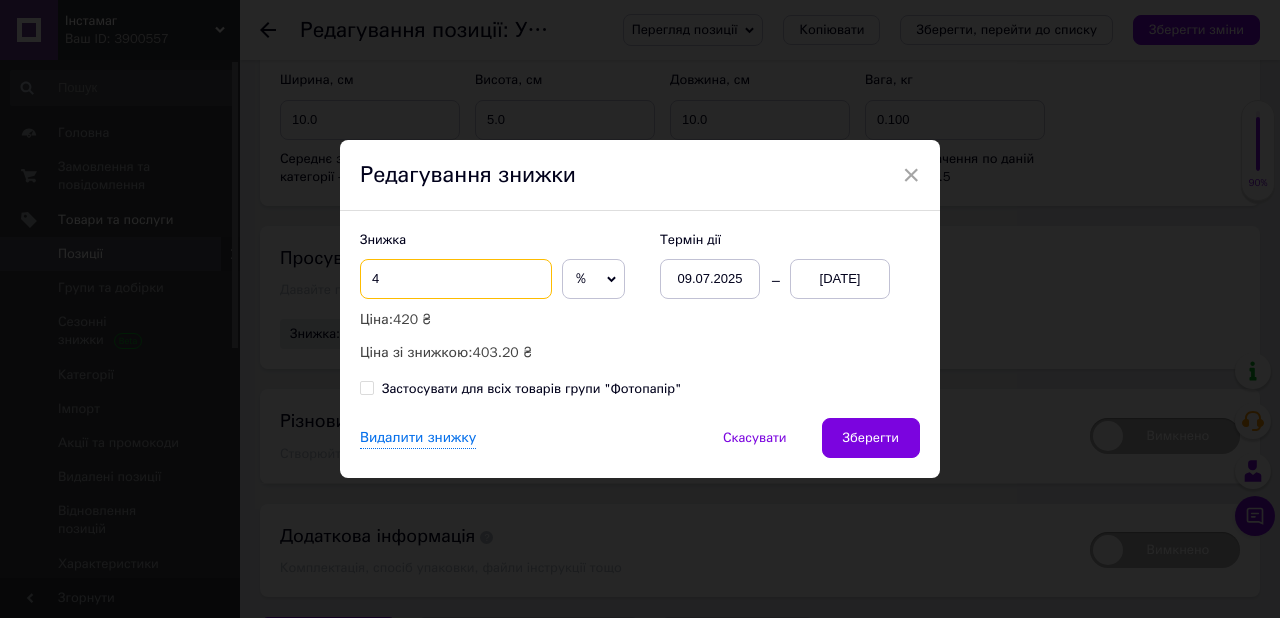 click on "4" at bounding box center (456, 279) 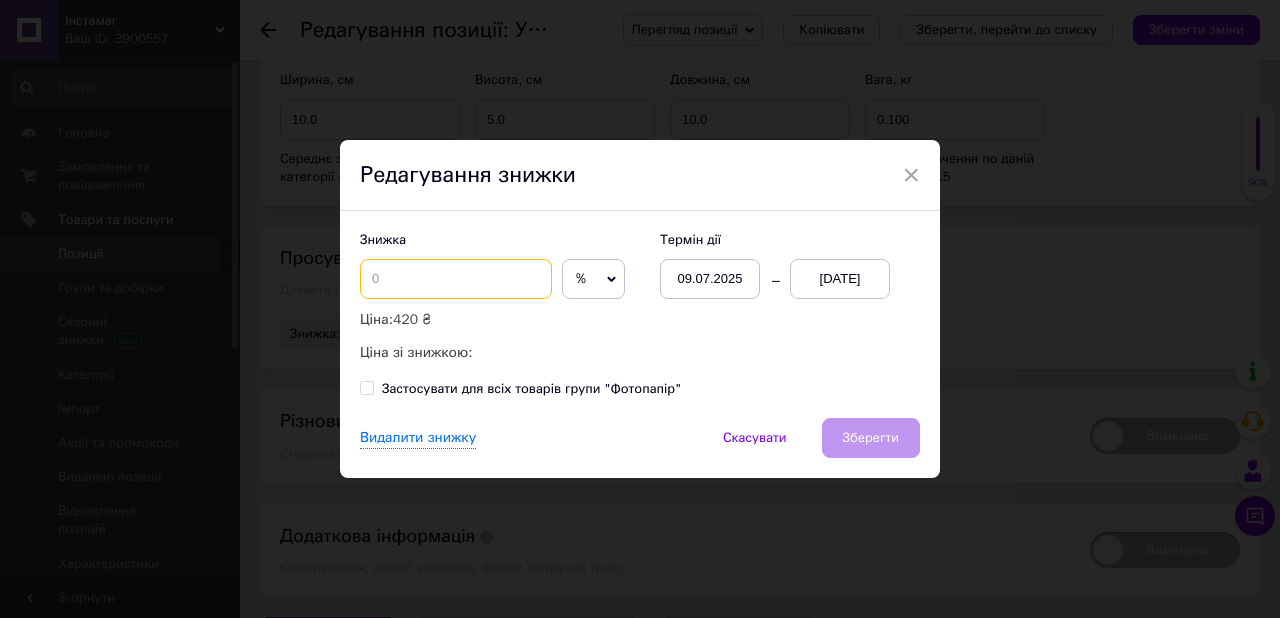 type on "3" 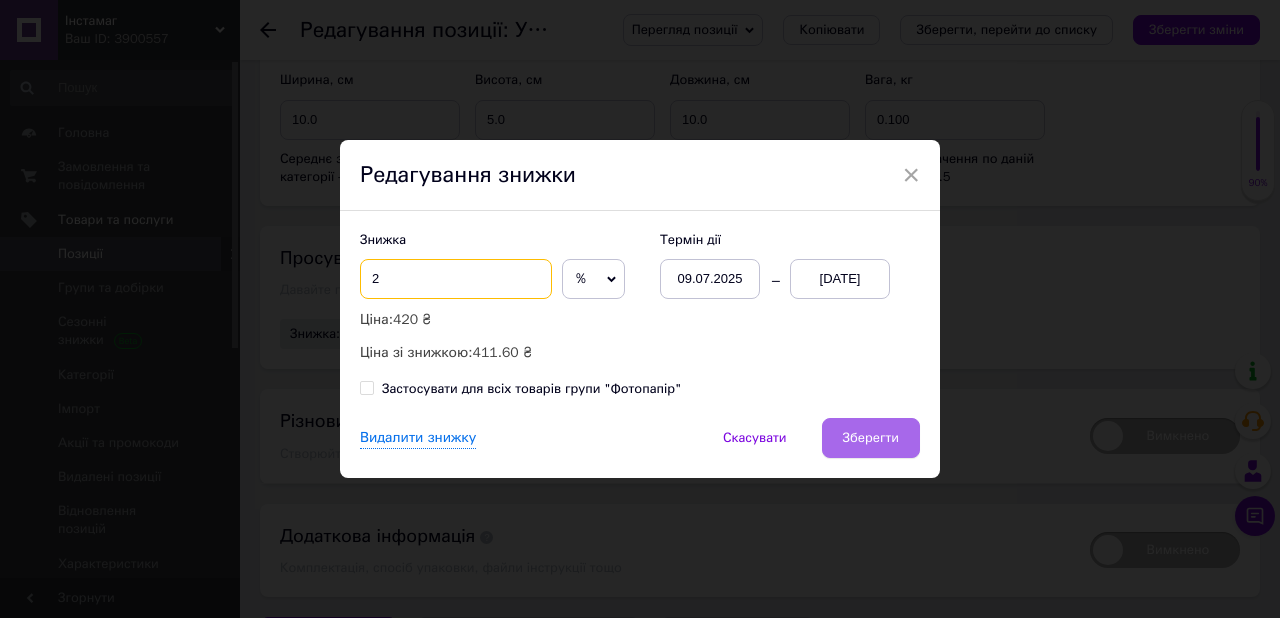 type on "2" 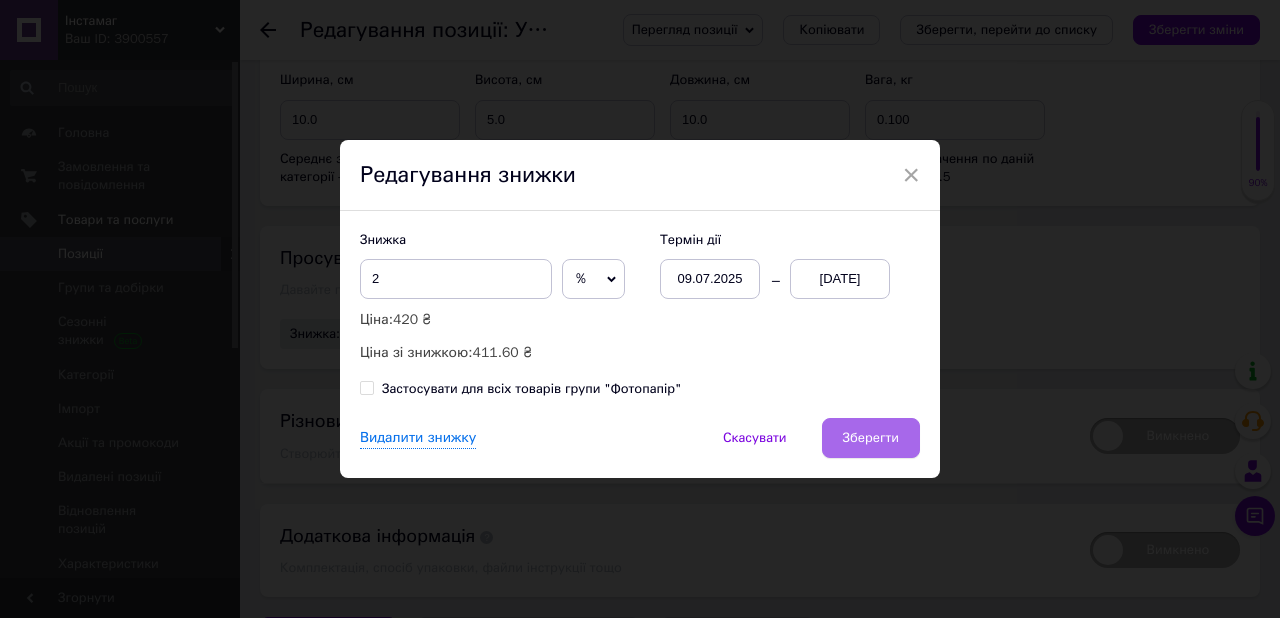 click on "Зберегти" at bounding box center (871, 438) 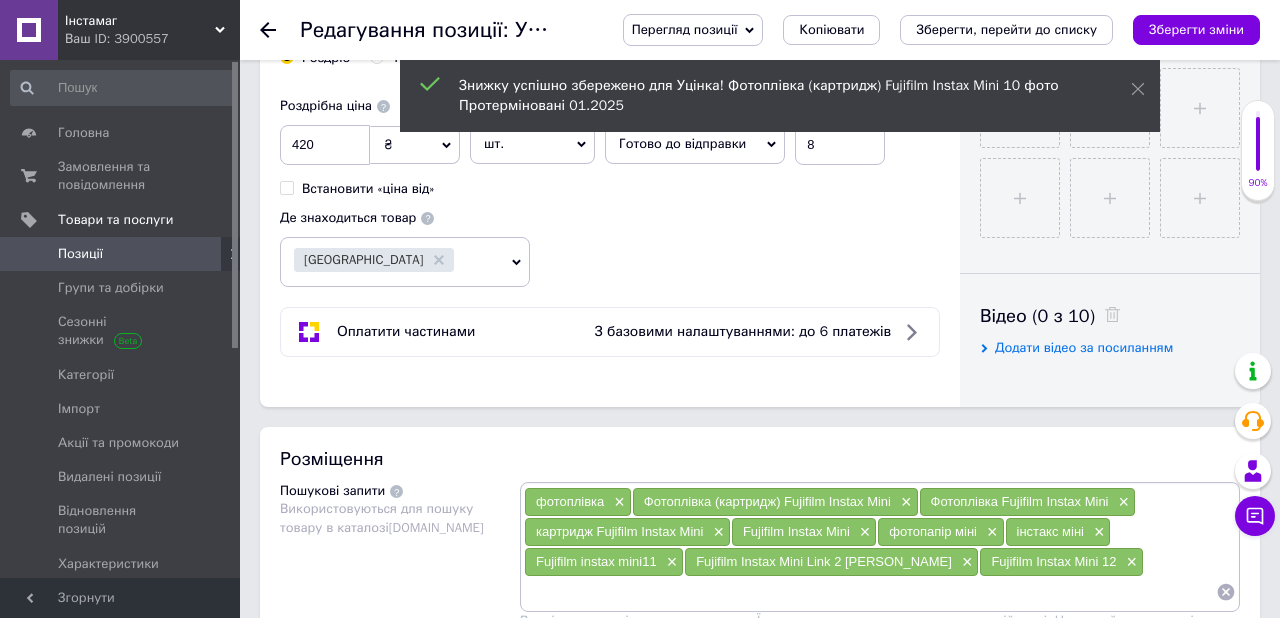 scroll, scrollTop: 715, scrollLeft: 0, axis: vertical 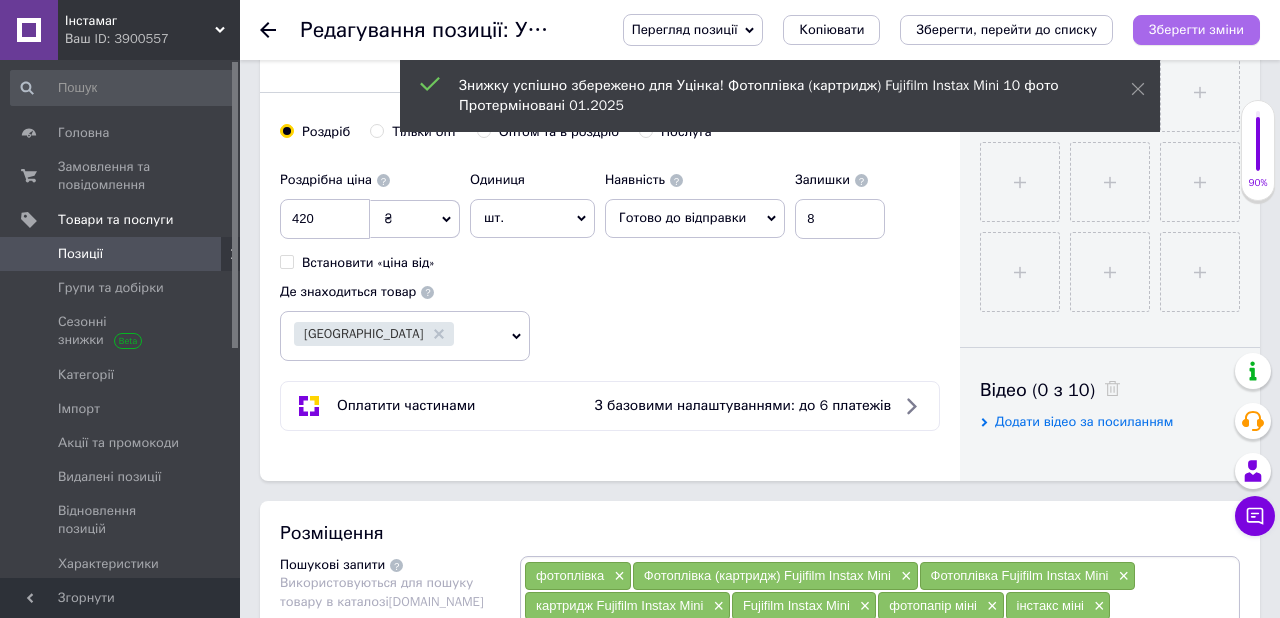 click on "Зберегти зміни" at bounding box center [1196, 29] 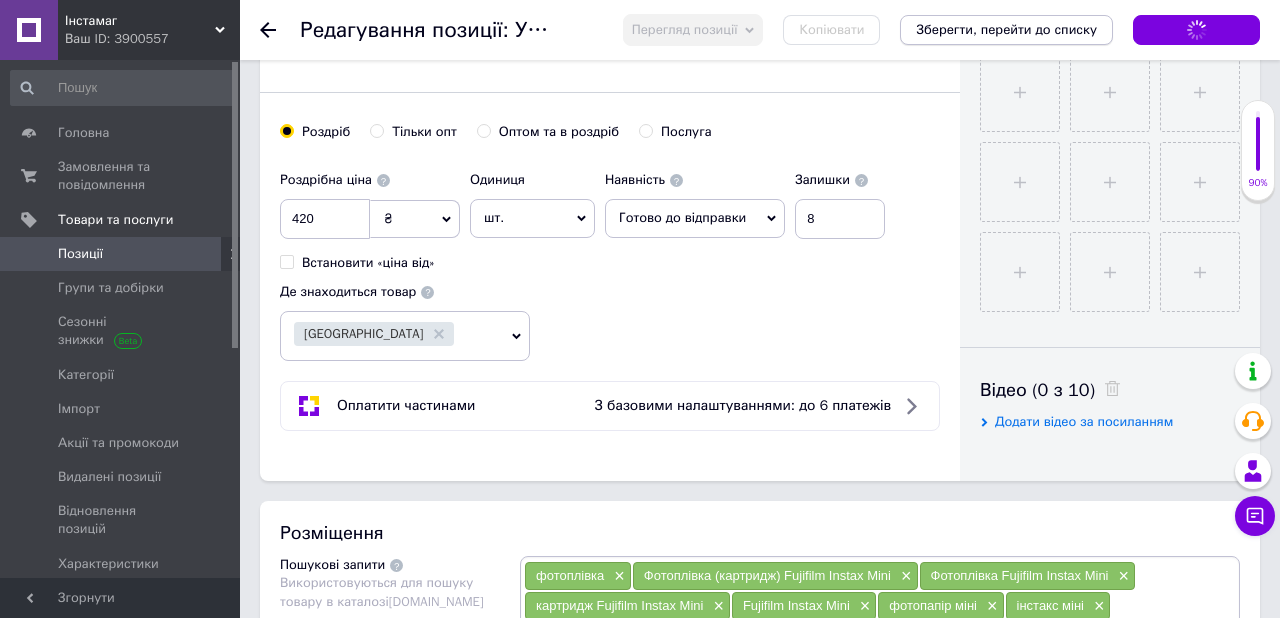 click on "Інстамаг Ваш ID: 3900557 Сайт Інстамаг Кабінет покупця Перевірити стан системи Сторінка на порталі Довідка Вийти Головна Замовлення та повідомлення 0 0 Товари та послуги Позиції Групи та добірки Сезонні знижки Категорії Імпорт Акції та промокоди Видалені позиції Відновлення позицій Характеристики Сповіщення 5 0 Показники роботи компанії Відгуки Покупатели Каталог ProSale Аналітика Управління сайтом Гаманець компанії [PERSON_NAME] Тарифи та рахунки Prom топ Згорнути
Перегляд позиції Копіювати" at bounding box center (640, 804) 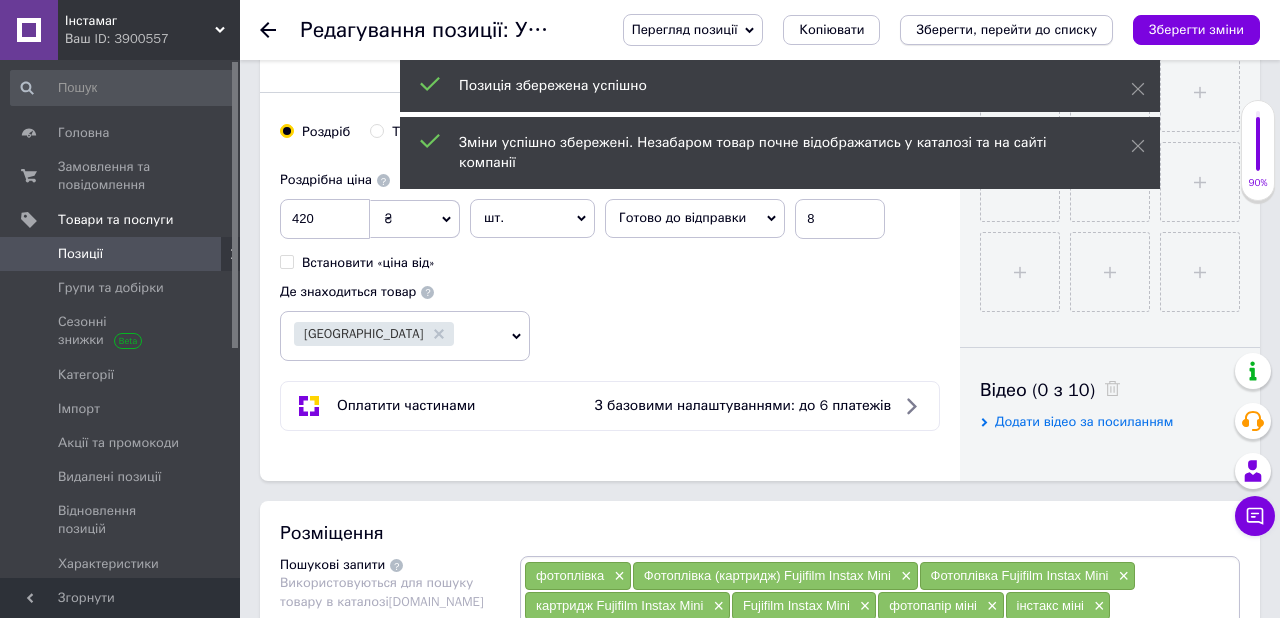 click on "Зберегти, перейти до списку" at bounding box center (1006, 29) 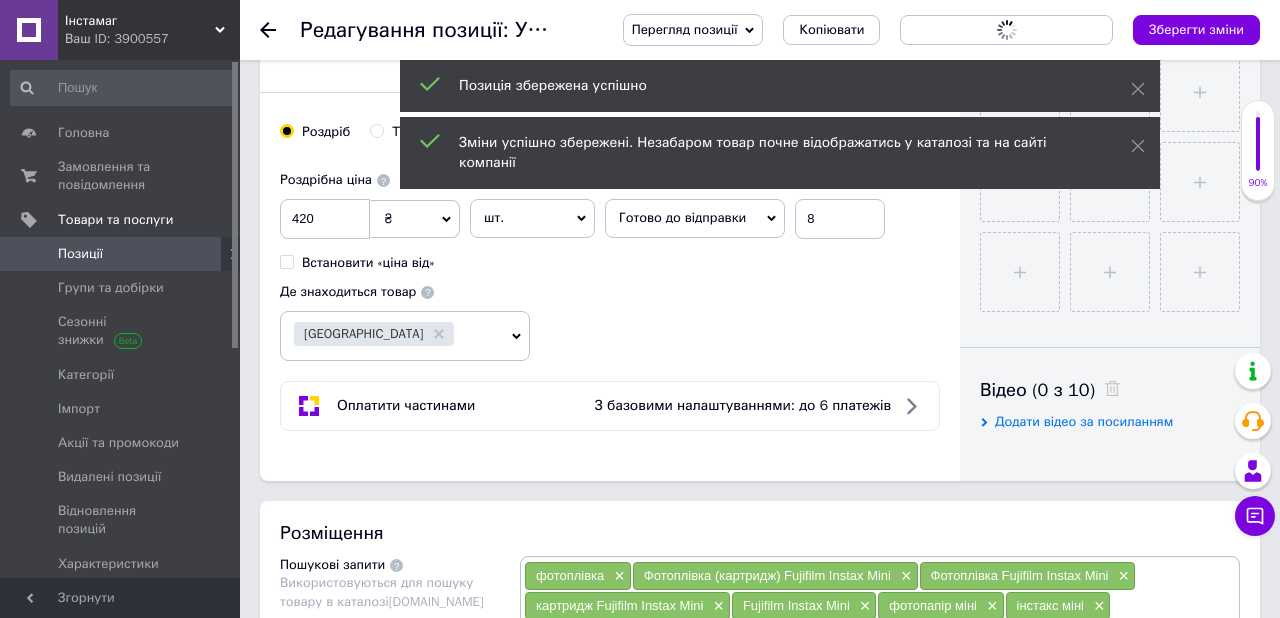 scroll, scrollTop: 0, scrollLeft: 0, axis: both 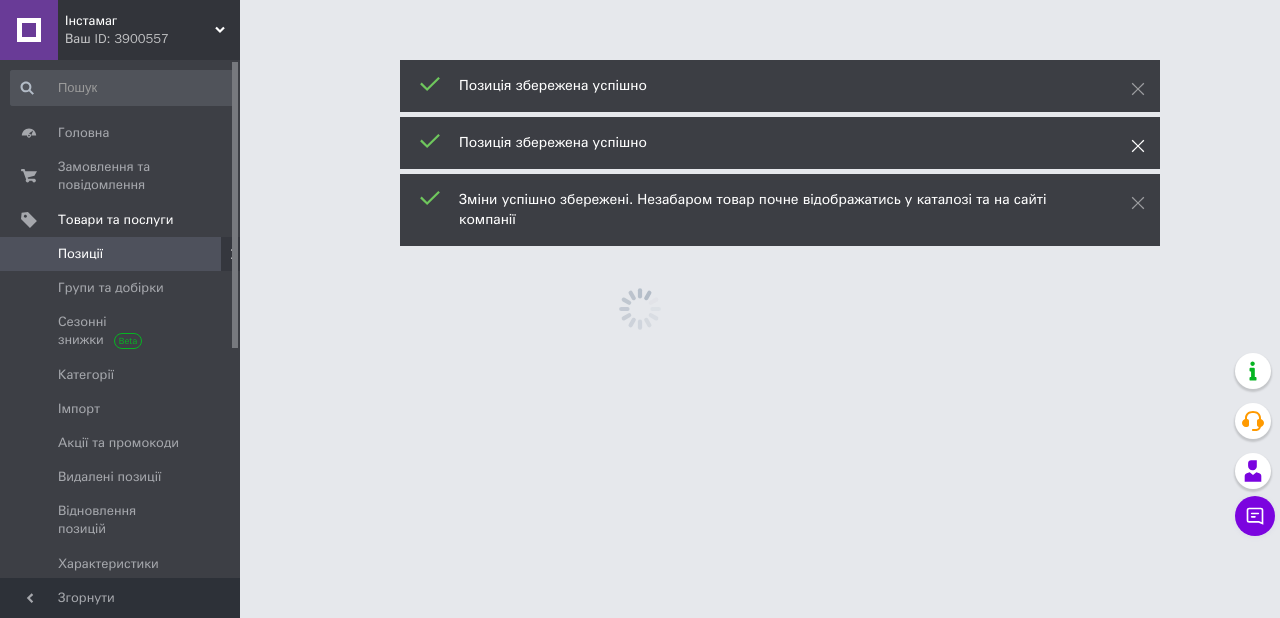 click 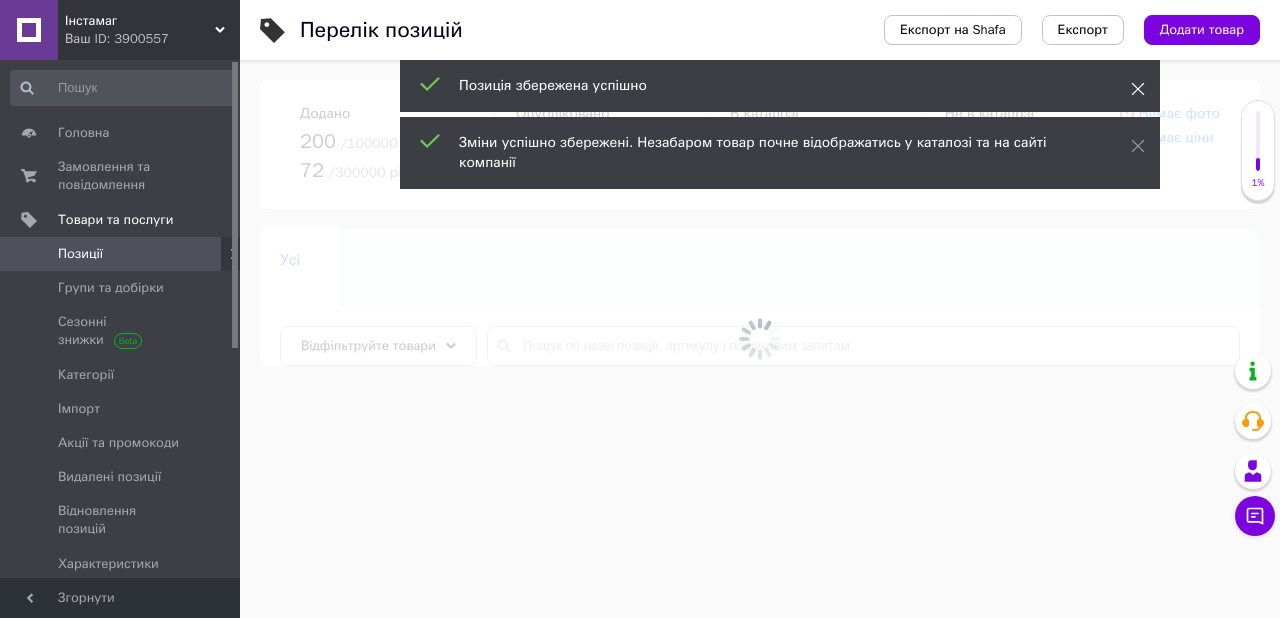 click 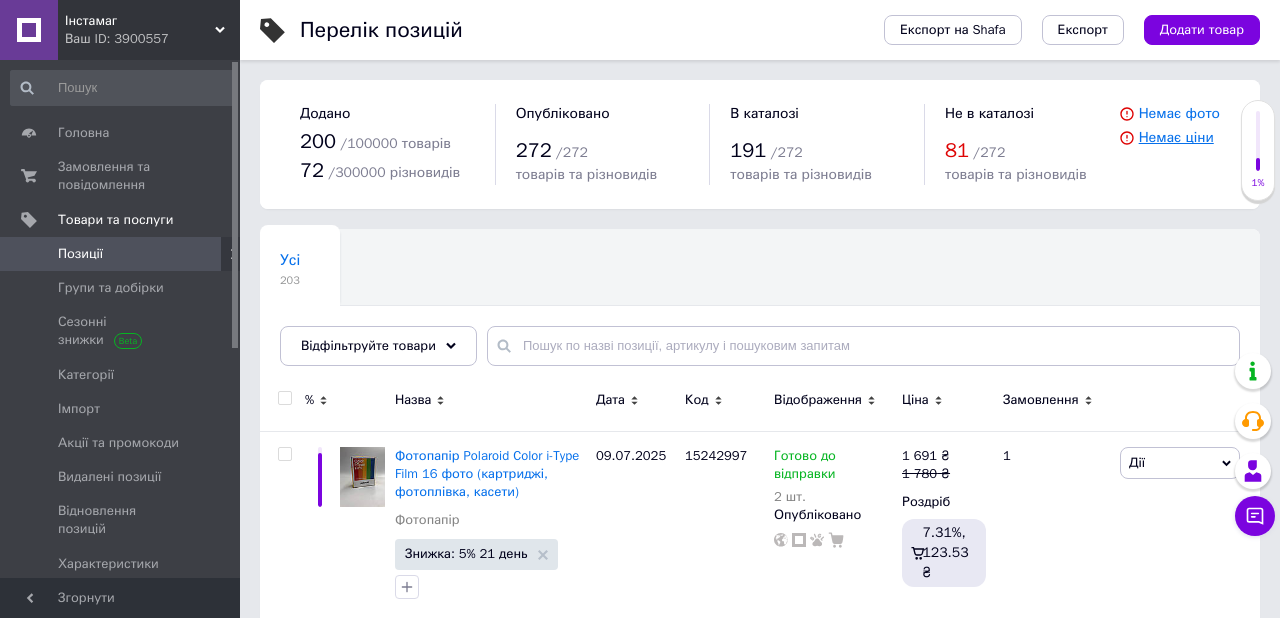 click on "Немає ціни" at bounding box center [1176, 137] 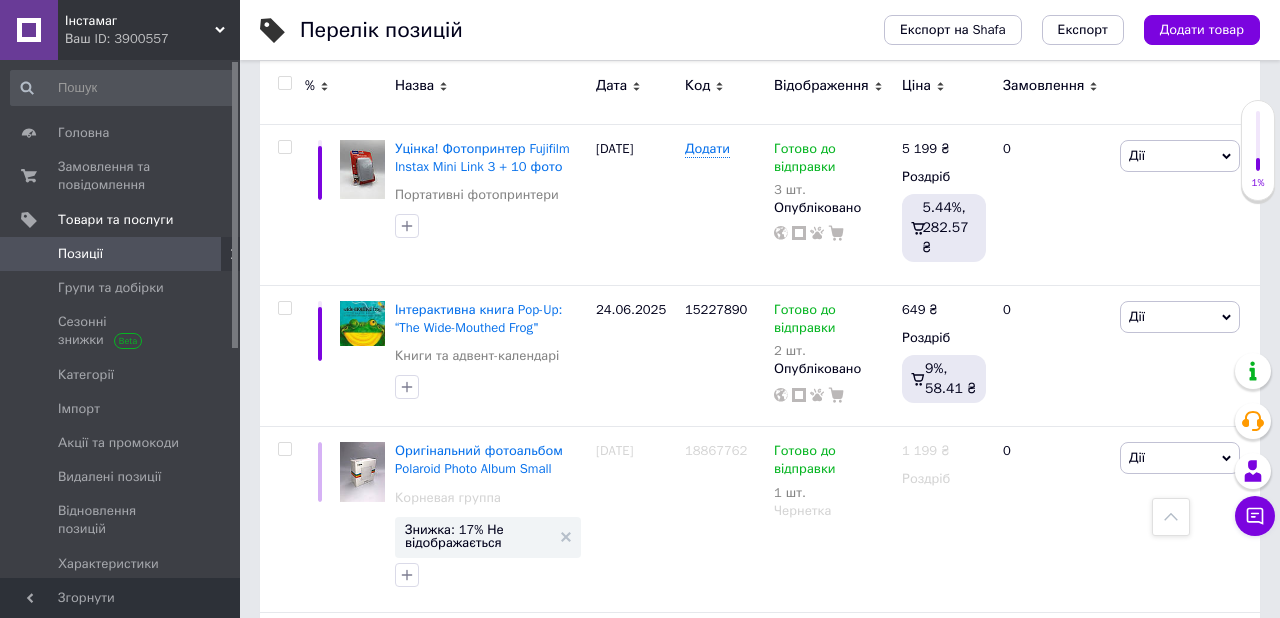 scroll, scrollTop: 0, scrollLeft: 0, axis: both 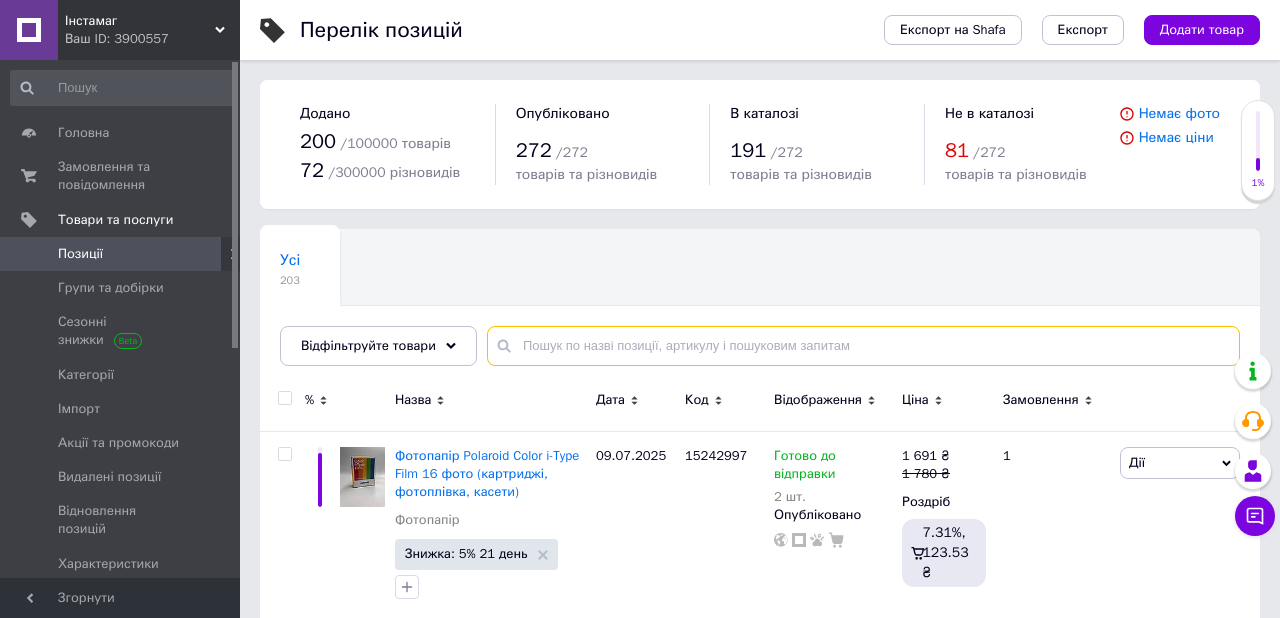 click at bounding box center (863, 346) 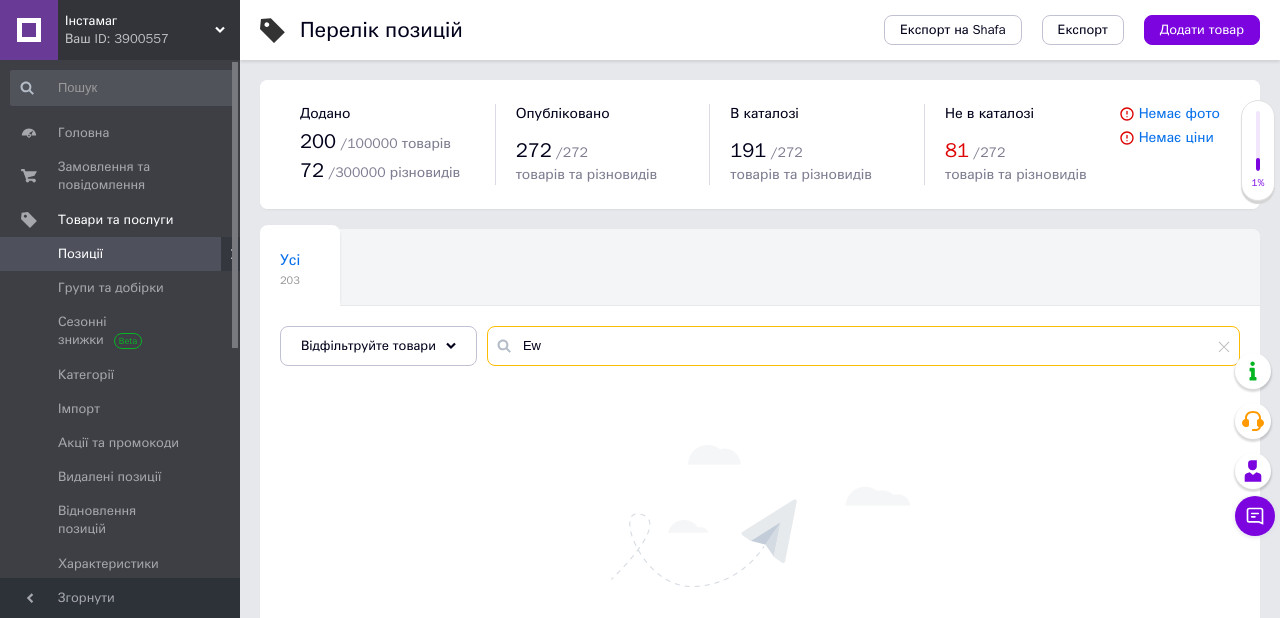 type on "E" 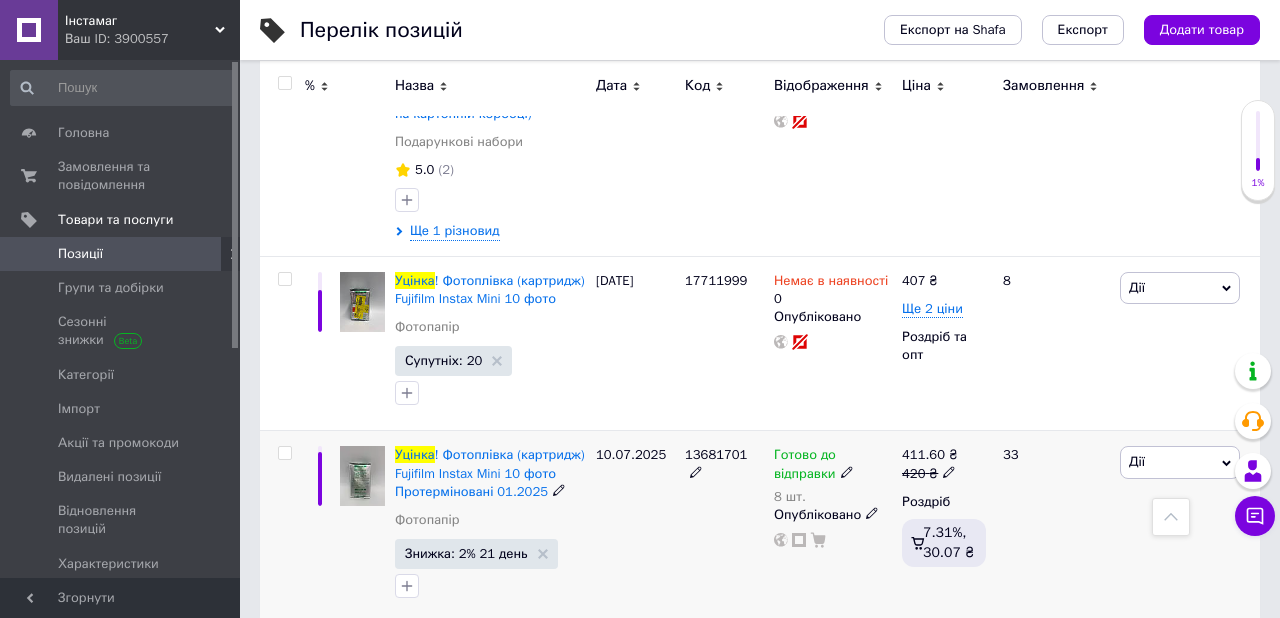 scroll, scrollTop: 2267, scrollLeft: 0, axis: vertical 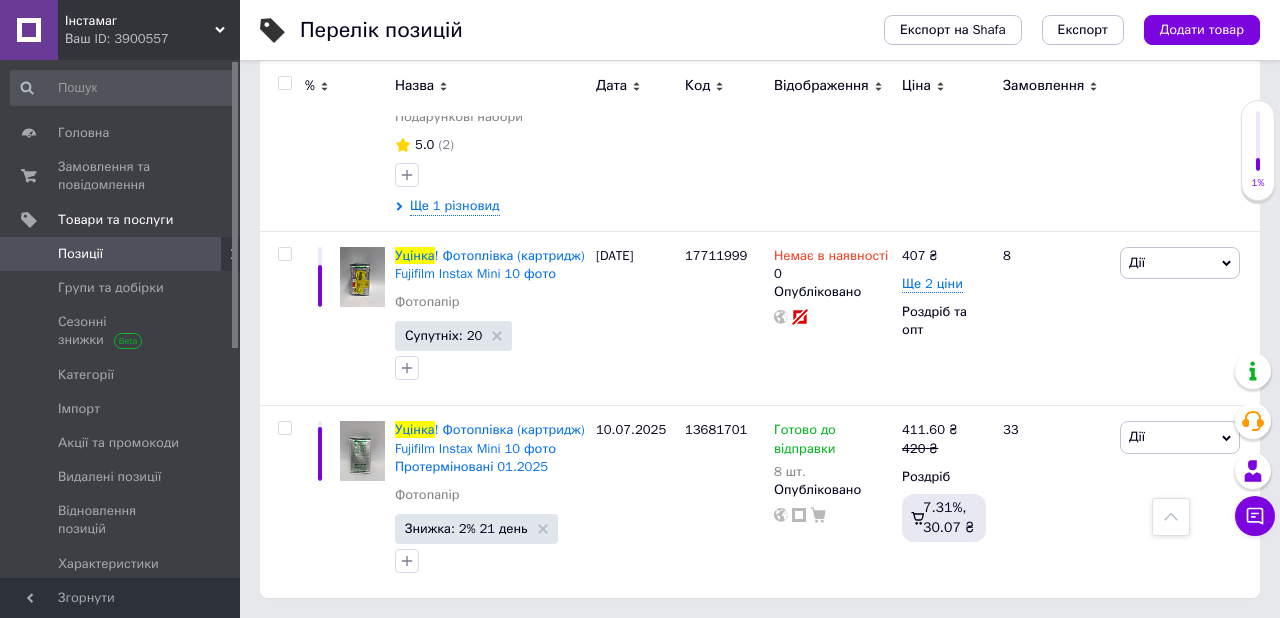 type on "Уцінка" 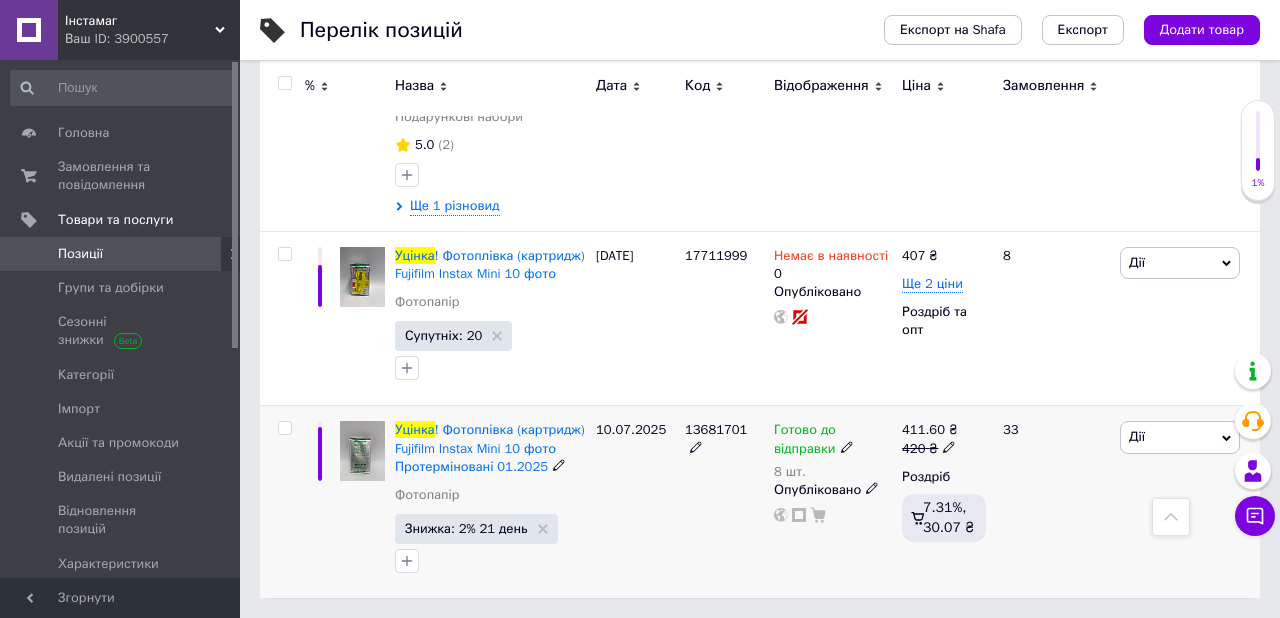 click on "Готово до відправки 8 шт." at bounding box center (833, 450) 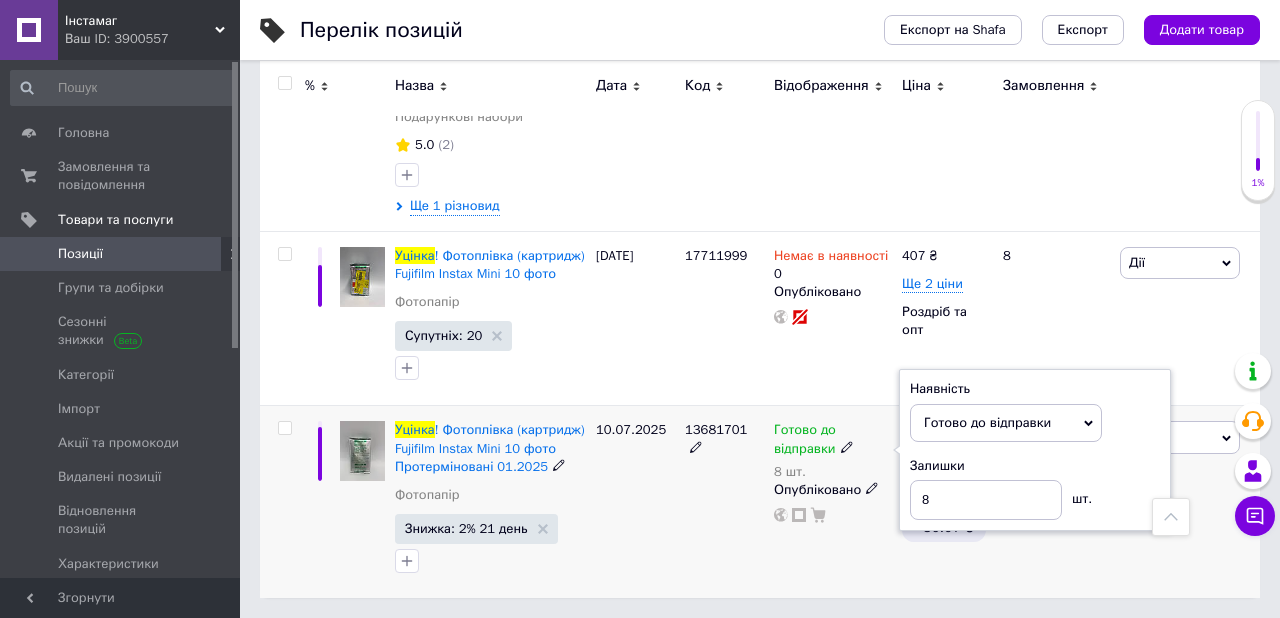 click on "Наявність [PERSON_NAME] до відправки В наявності Немає в наявності Під замовлення Залишки 8 шт." at bounding box center (1035, 450) 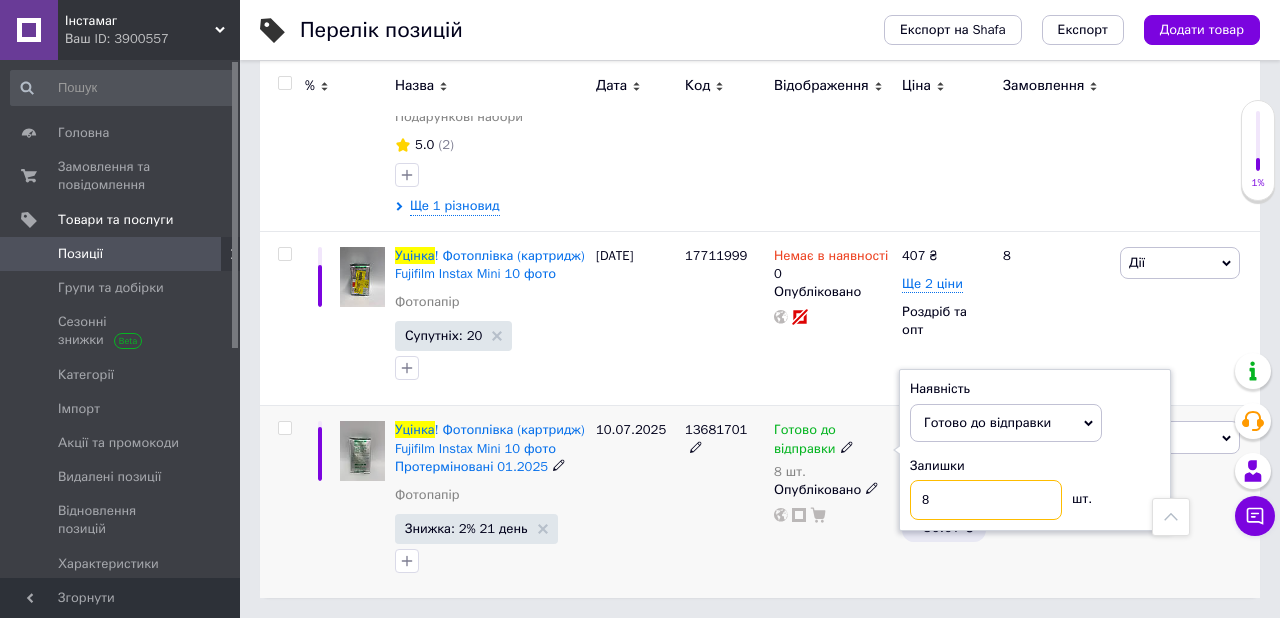 drag, startPoint x: 936, startPoint y: 478, endPoint x: 889, endPoint y: 478, distance: 47 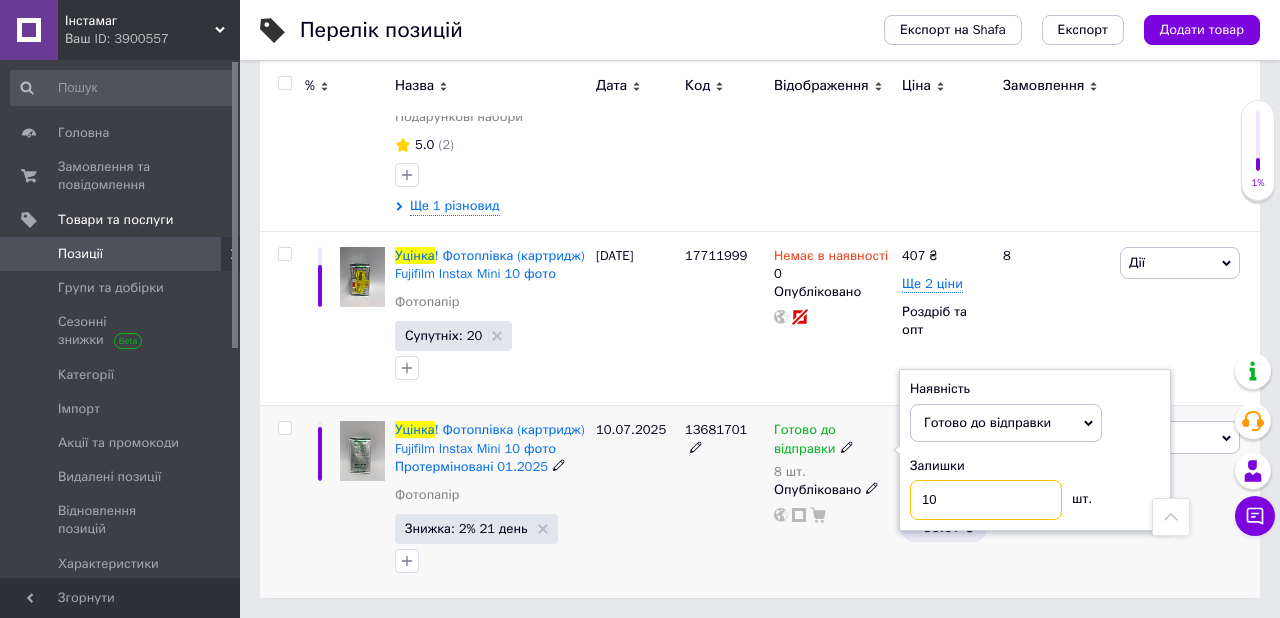 type on "10" 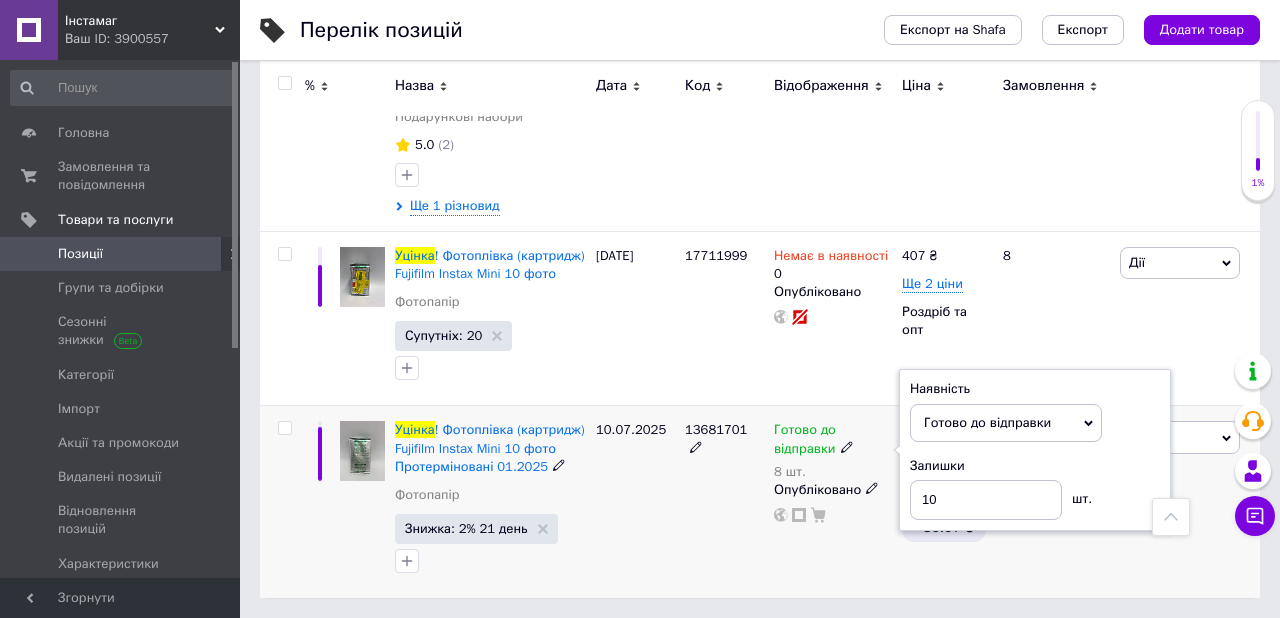 click on "13681701" at bounding box center [724, 502] 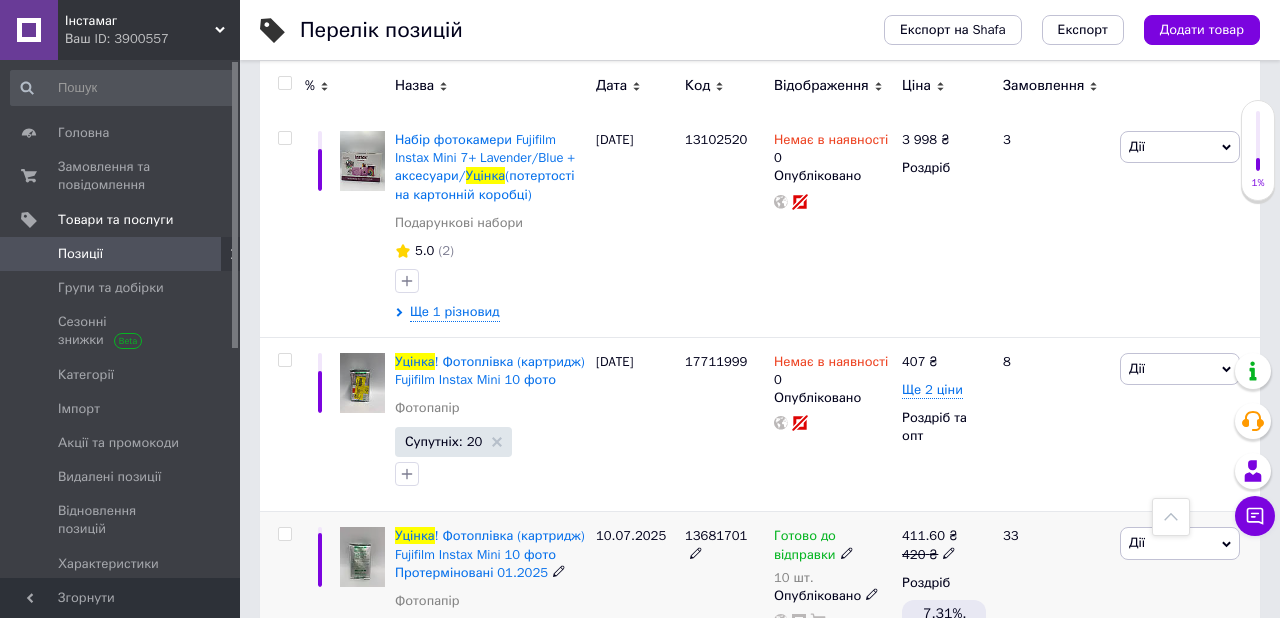 scroll, scrollTop: 2267, scrollLeft: 0, axis: vertical 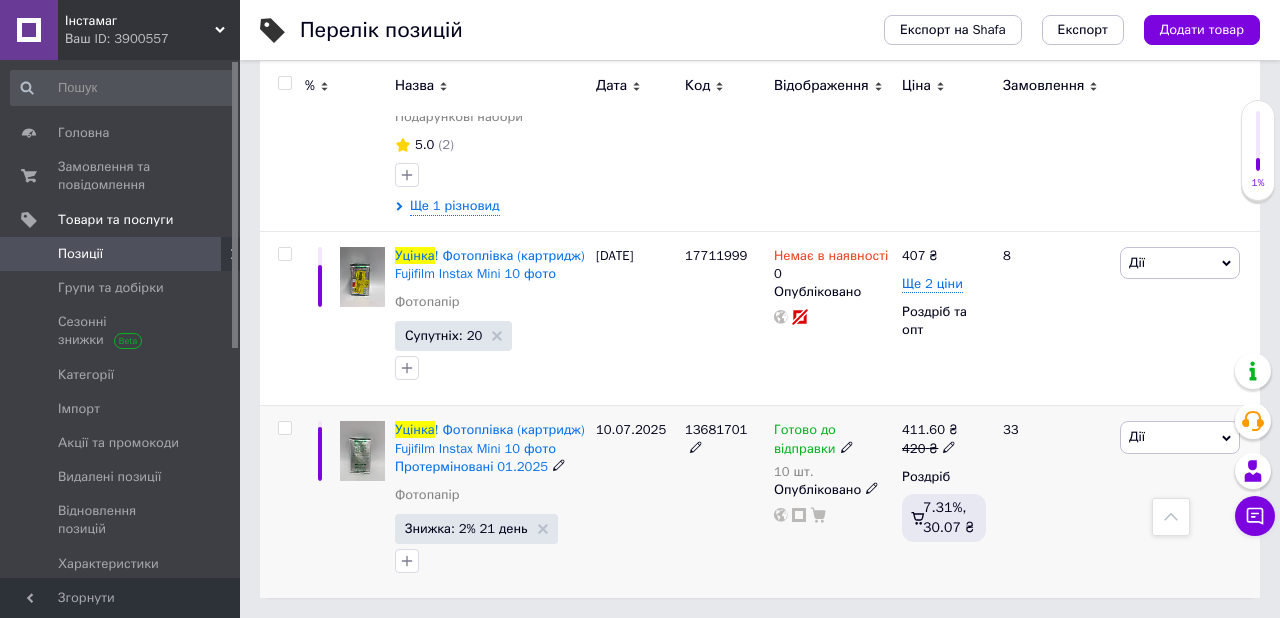 click on "Уцінка ! Фотоплівка (картридж) Fujifilm Instax Mini 10 фото Протерміновані 01.2025" at bounding box center [490, 448] 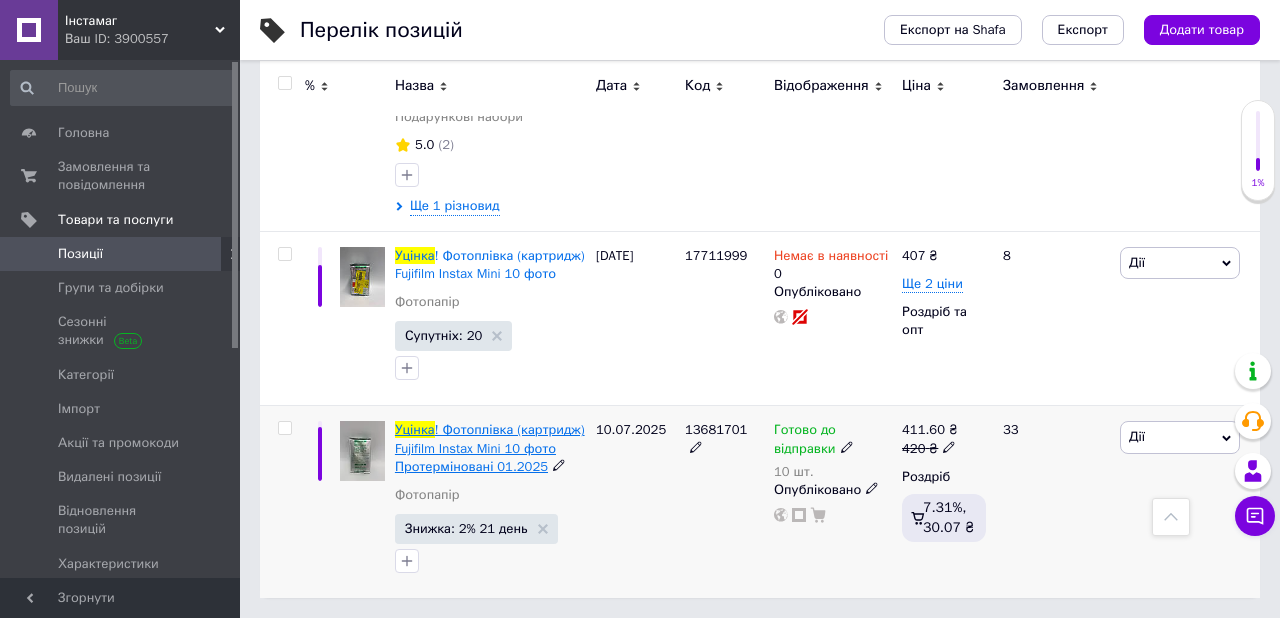 click on "! Фотоплівка (картридж) Fujifilm Instax Mini 10 фото Протерміновані 01.2025" at bounding box center (490, 447) 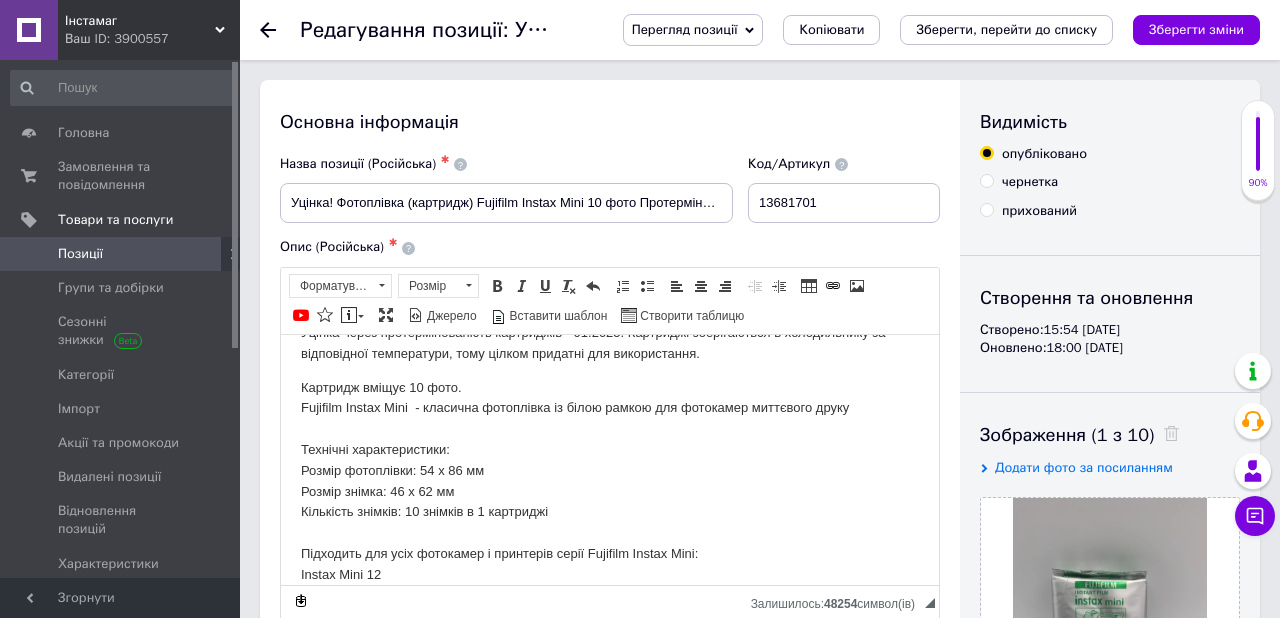 scroll, scrollTop: 0, scrollLeft: 0, axis: both 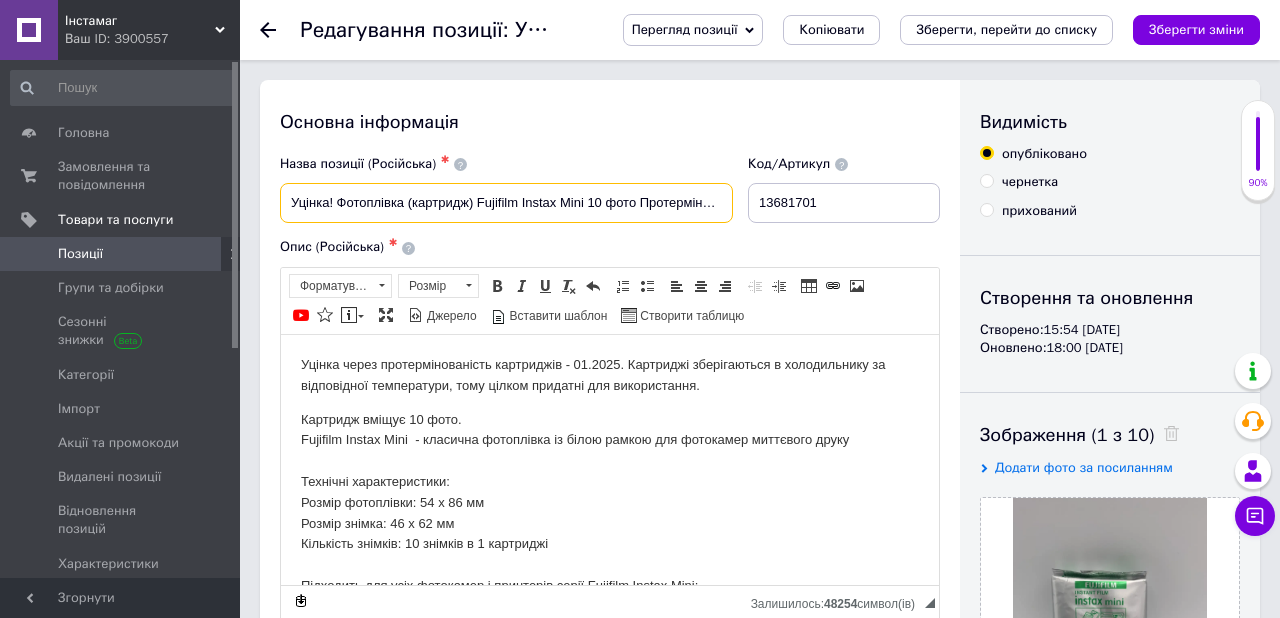 click on "Уцінка! Фотоплівка (картридж) Fujifilm Instax Mini 10 фото Протерміновані 01.2025" at bounding box center (506, 203) 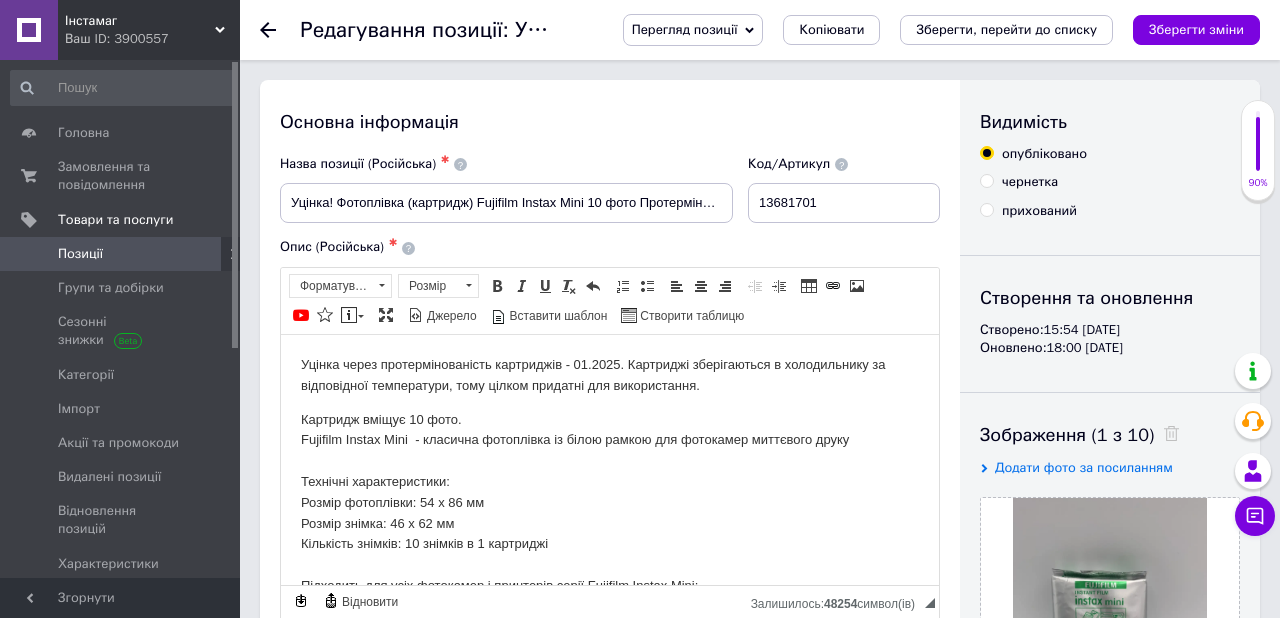 click on "Основна інформація Назва позиції (Російська) ✱ Уцінка! Фотоплівка (картридж) Fujifilm Instax Mini 10 фото Протерміновані 01.2025 Код/Артикул 13681701 Опис (Російська) ✱ Уцінка через протермінованість картриджів - 01.2025. Картриджі зберігаються в холодильнику за відповідної температури, тому цілком придатні для використання.
Картридж вміщує 10 фото.
Fujifilm Instax Mini  - класична фотоплівка із білою рамкою для фотокамер миттєвого друку
Технічні характеристики:
Розмір фотоплівки: 54 x 86 мм
Розмір знімка: 46 x 62 мм
Кількість знімків: 10 знімків в 1 картриджі
Instax Mini 12
Instax Mini 11" at bounding box center [610, 638] 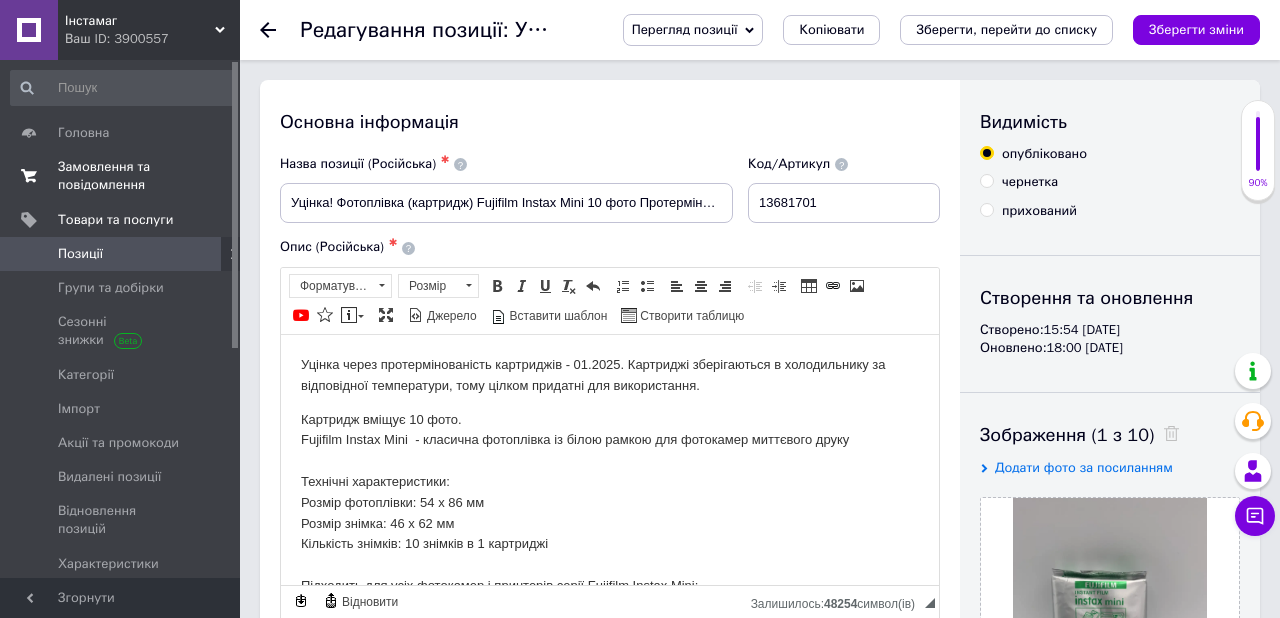 click on "Замовлення та повідомлення" at bounding box center (121, 176) 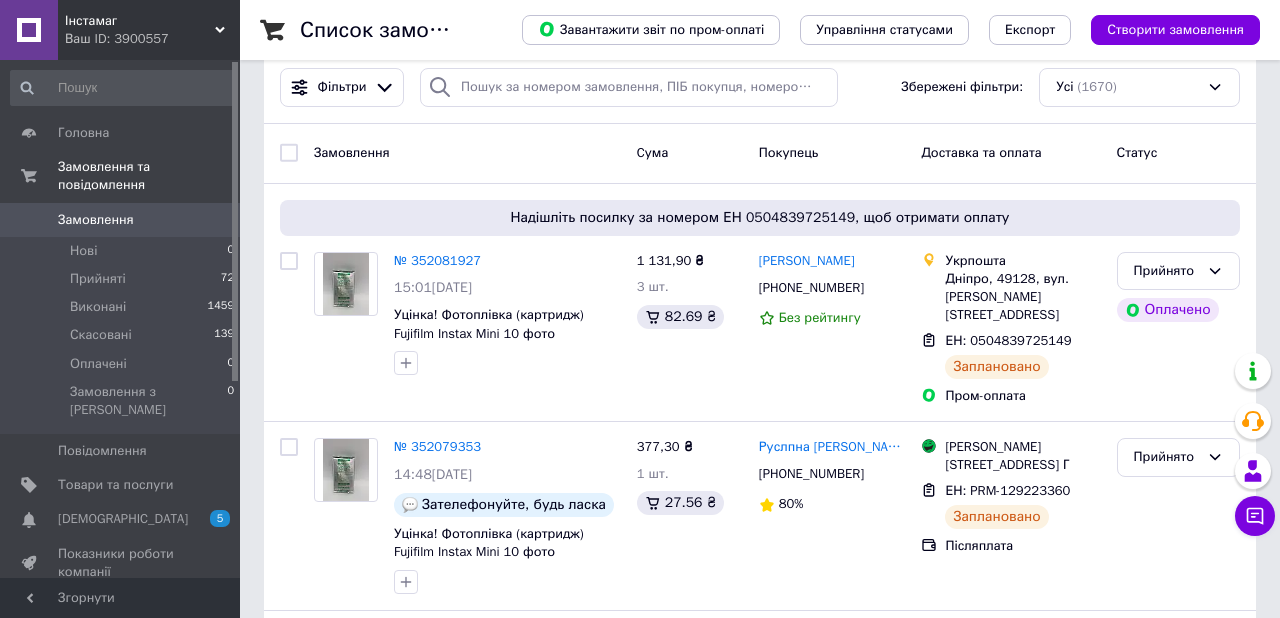scroll, scrollTop: 0, scrollLeft: 0, axis: both 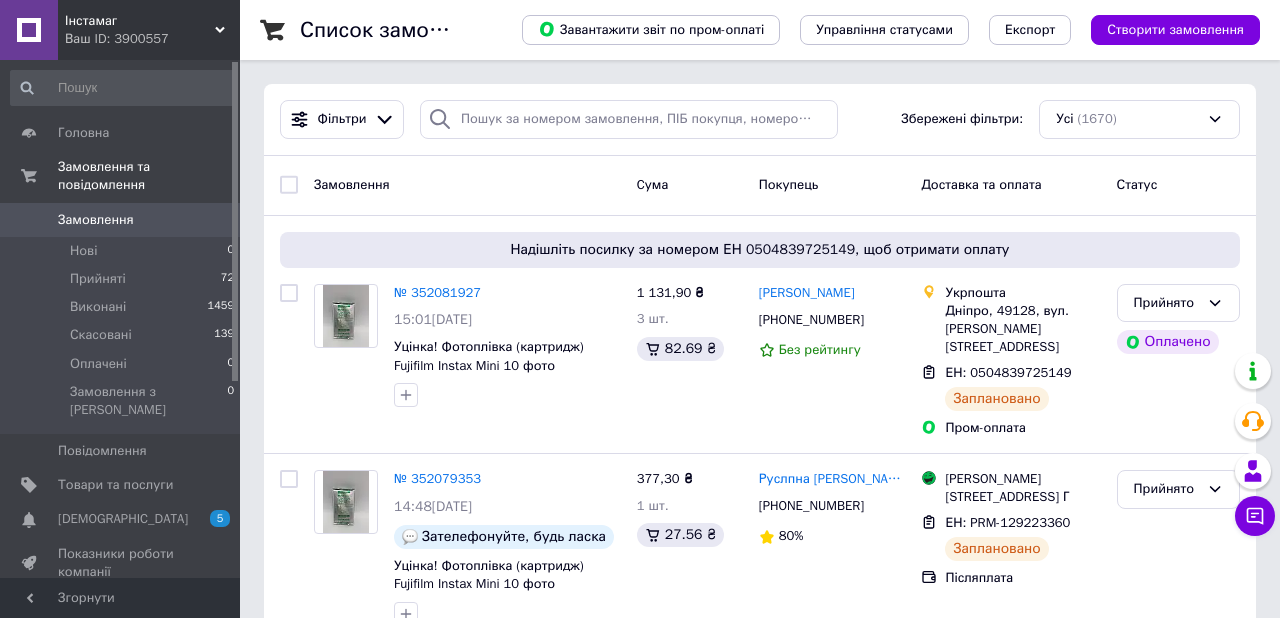 click on "Список замовлень   Завантажити звіт по пром-оплаті Управління статусами Експорт Створити замовлення Фільтри Збережені фільтри: Усі (1670) Замовлення Cума Покупець Доставка та оплата Статус Надішліть посилку за номером ЕН 0504839725149, щоб отримати оплату № 352081927 15:01[DATE] Уцінка! Фотоплівка (картридж) Fujifilm Instax Mini 10 фото Протерміновані 01.2025 1 131,90 ₴ 3 шт. 82.69 ₴ [PERSON_NAME] [PHONE_NUMBER] Без рейтингу Укрпошта Дніпро, 49128, вул. [PERSON_NAME], 10 ЕН: 0504839725149 Заплановано Пром-оплата Прийнято Оплачено № 352079353 14:48[DATE] Зателефонуйте, будь ласка 377,30 ₴ 1 шт. 27.56 ₴ [PHONE_NUMBER] 80% 100% 1" at bounding box center (760, 2160) 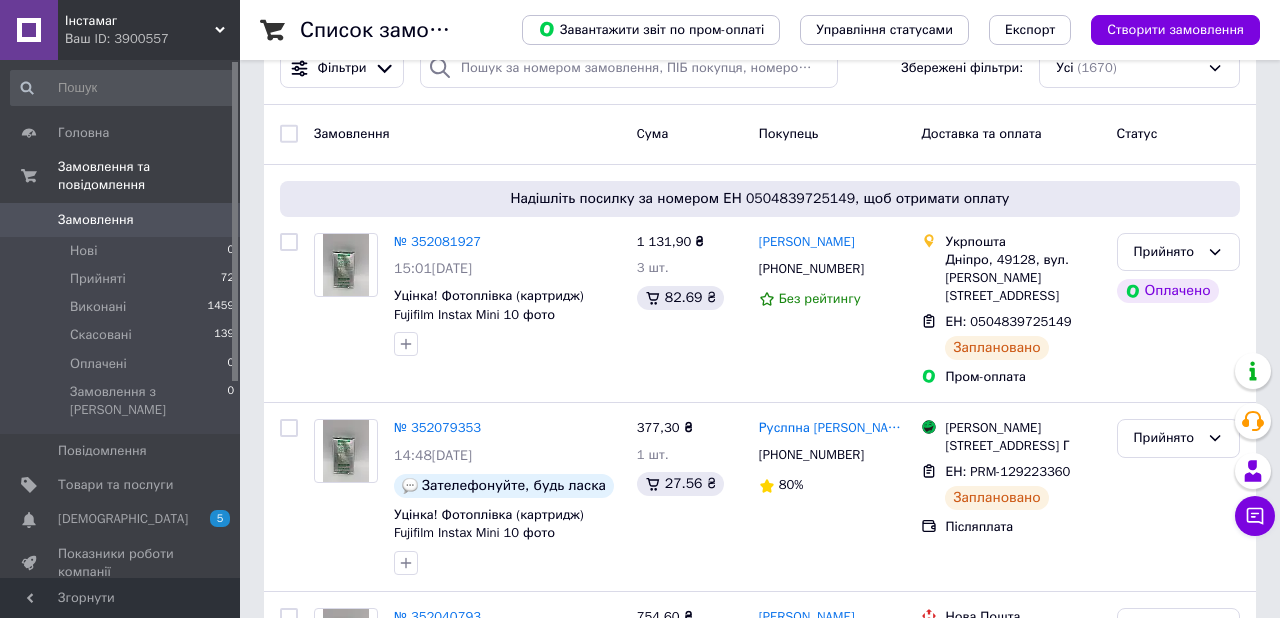 scroll, scrollTop: 0, scrollLeft: 0, axis: both 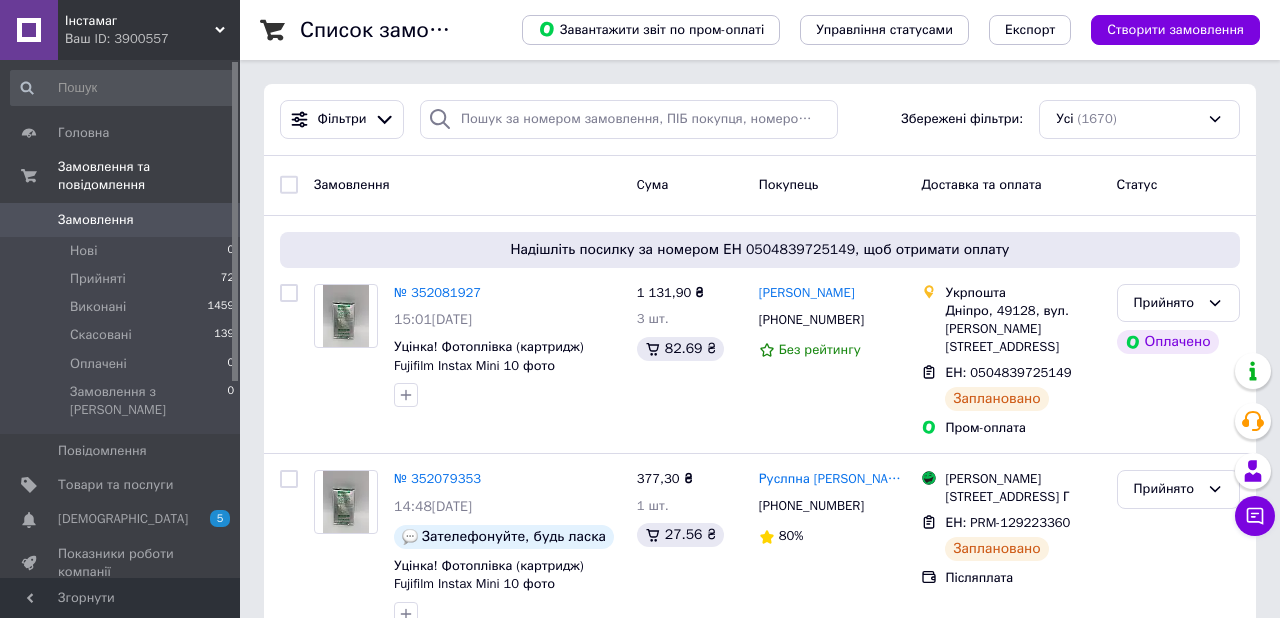 click on "Список замовлень   Завантажити звіт по пром-оплаті Управління статусами Експорт Створити замовлення Фільтри Збережені фільтри: Усі (1670) Замовлення Cума Покупець Доставка та оплата Статус Надішліть посилку за номером ЕН 0504839725149, щоб отримати оплату № 352081927 15:01[DATE] Уцінка! Фотоплівка (картридж) Fujifilm Instax Mini 10 фото Протерміновані 01.2025 1 131,90 ₴ 3 шт. 82.69 ₴ [PERSON_NAME] [PHONE_NUMBER] Без рейтингу Укрпошта Дніпро, 49128, вул. [PERSON_NAME], 10 ЕН: 0504839725149 Заплановано Пром-оплата Прийнято Оплачено № 352079353 14:48[DATE] Зателефонуйте, будь ласка 377,30 ₴ 1 шт. 27.56 ₴ [PHONE_NUMBER] 80% 100% 1" at bounding box center [760, 2160] 